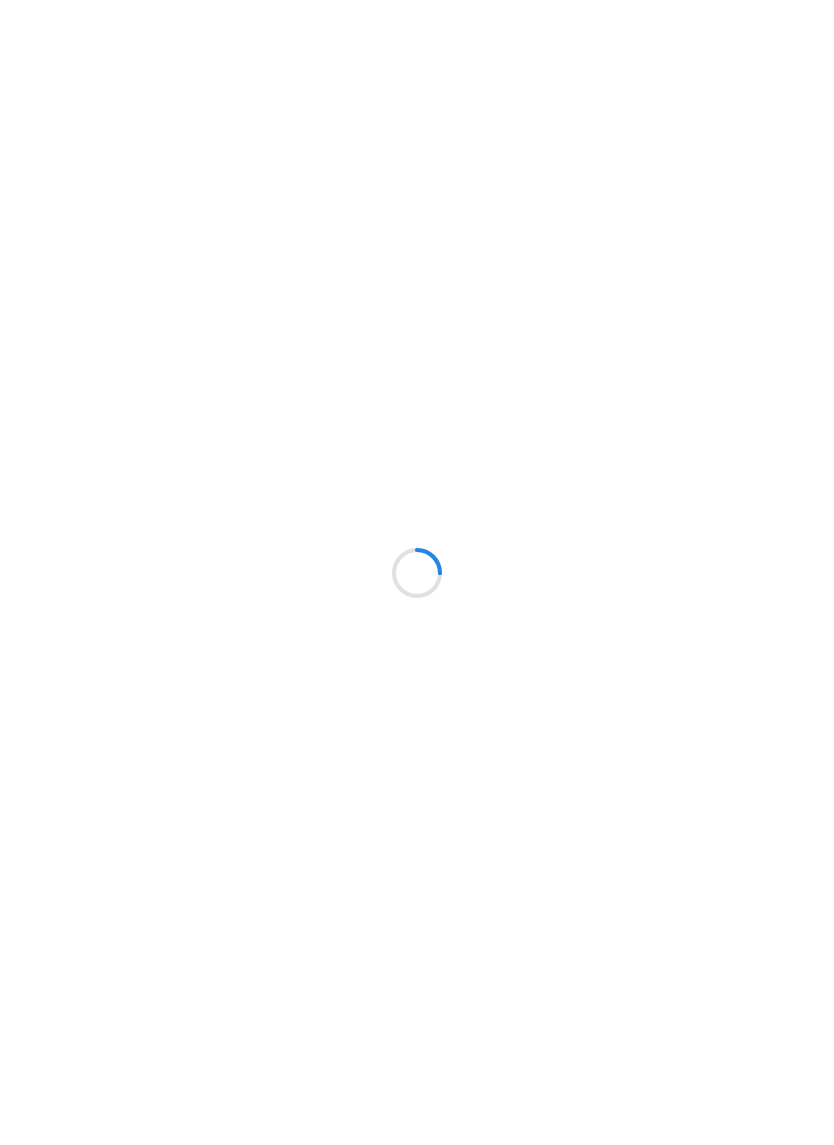 scroll, scrollTop: 0, scrollLeft: 0, axis: both 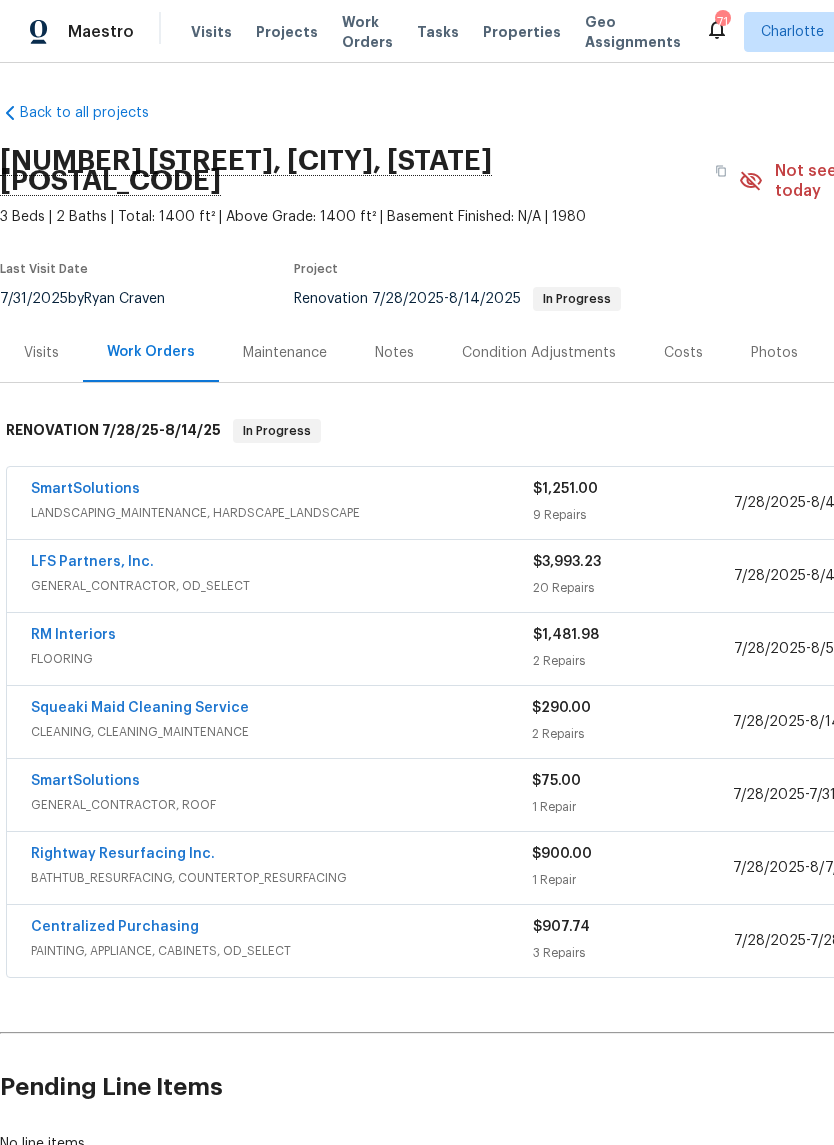 click on "LFS Partners, Inc." at bounding box center (92, 562) 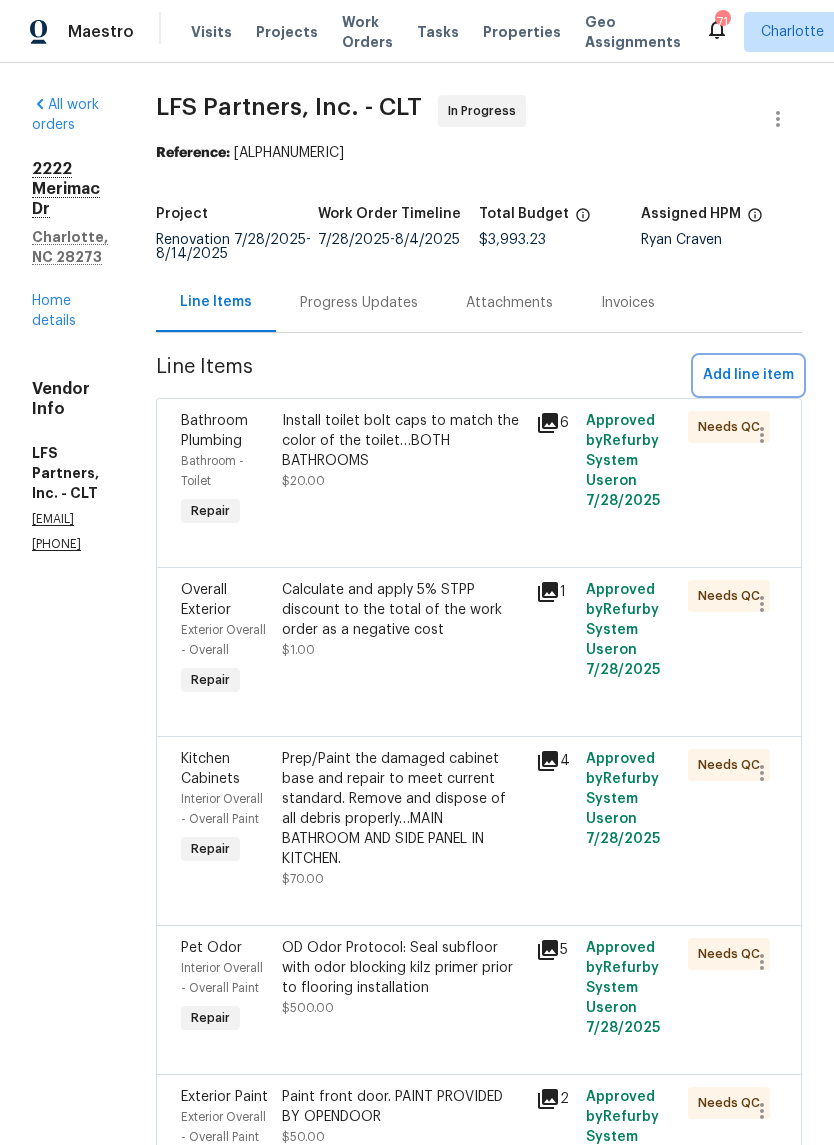 click on "Add line item" at bounding box center (748, 375) 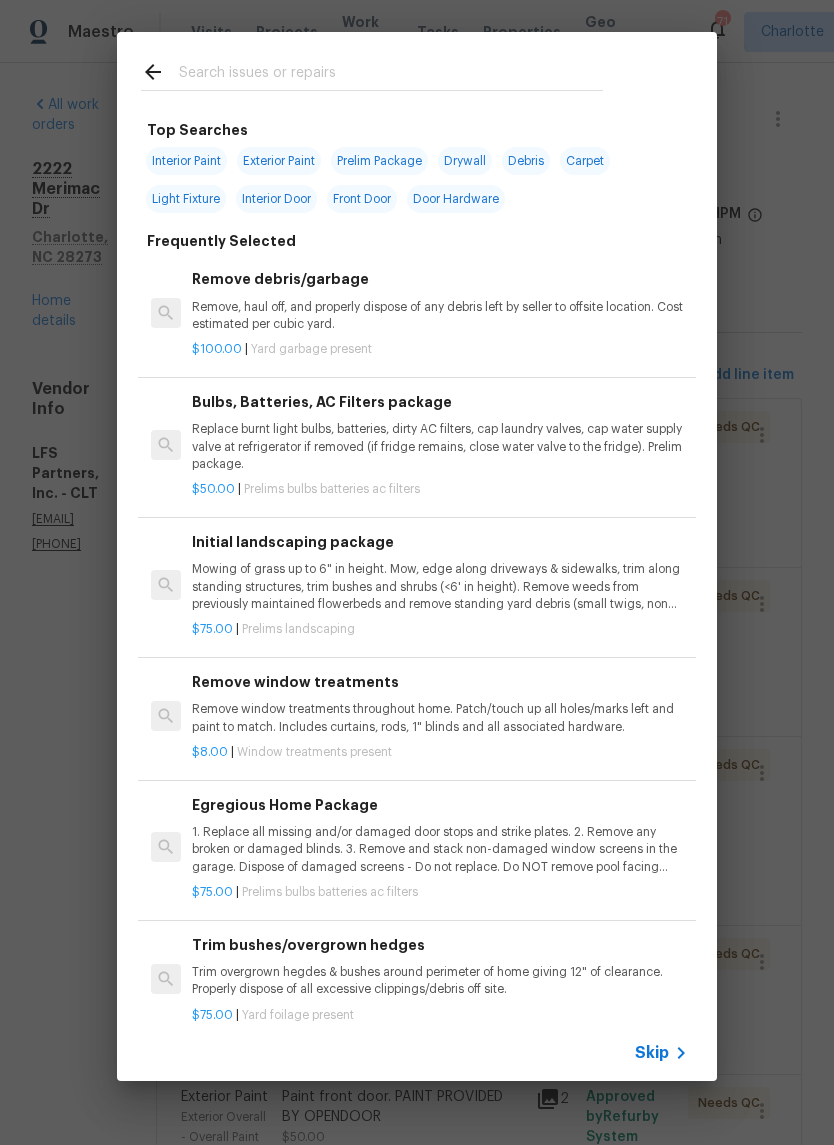 click at bounding box center [372, 71] 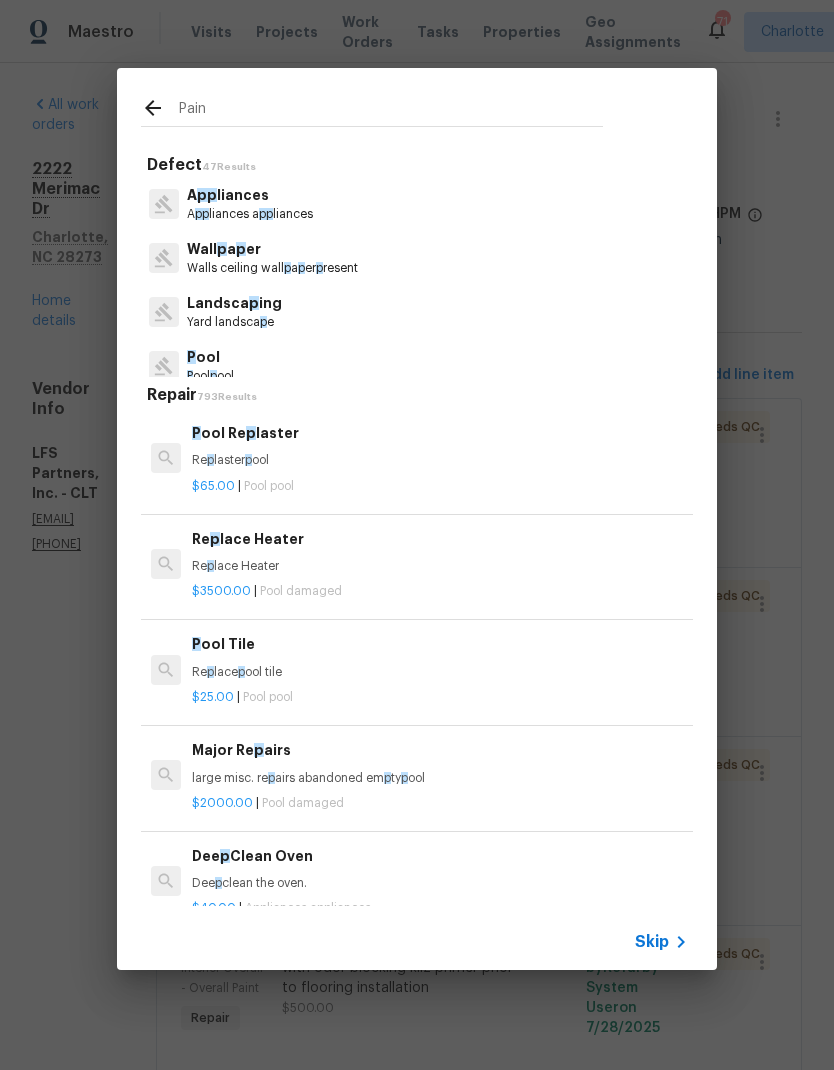 type on "Paint" 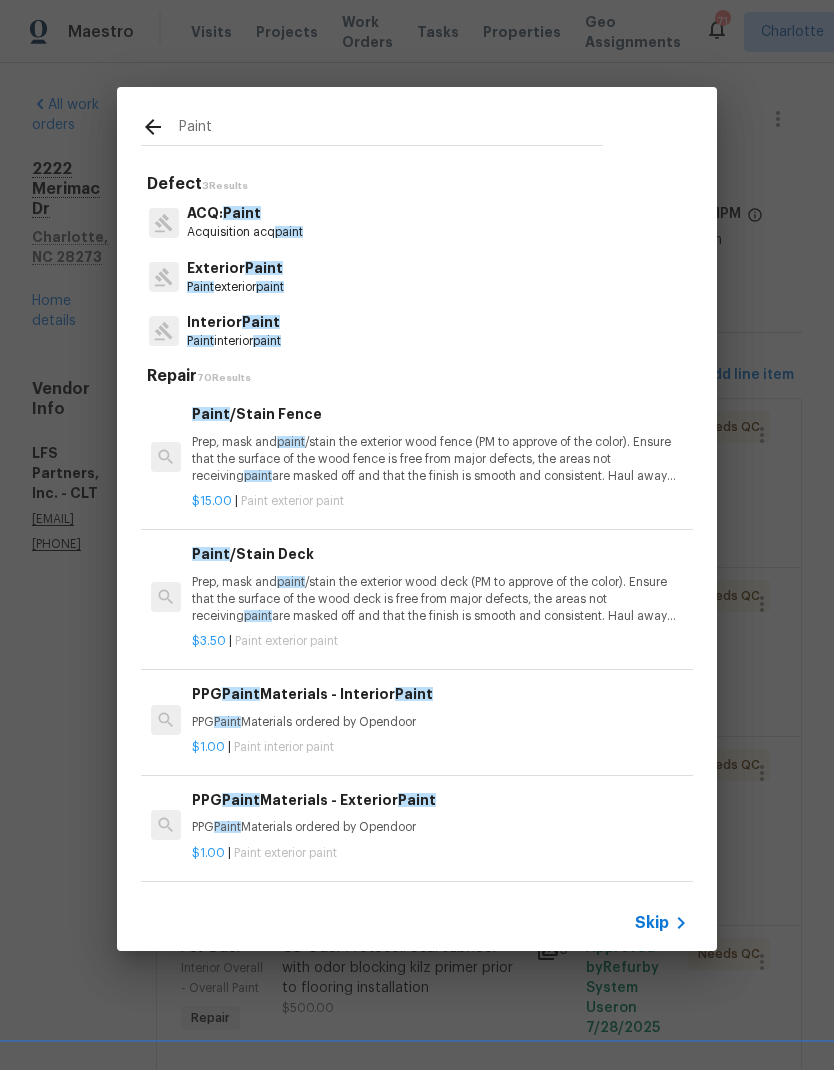 click on "Interior  Paint" at bounding box center (234, 322) 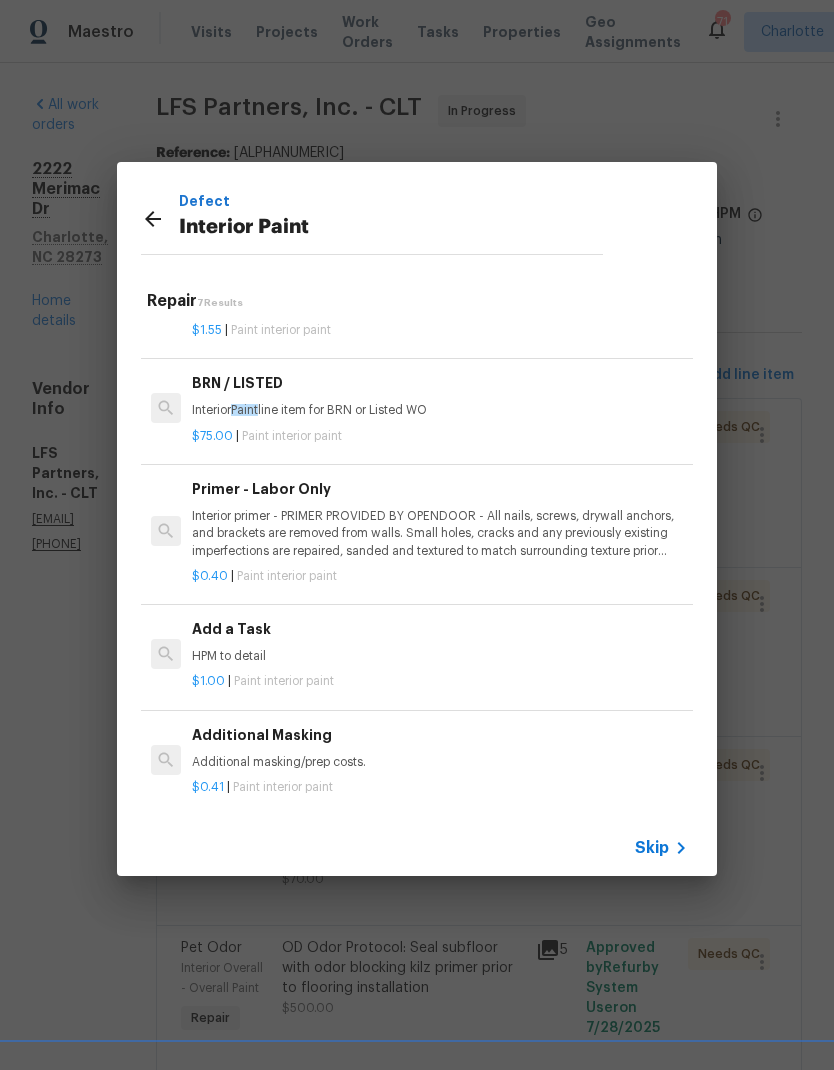 scroll, scrollTop: 340, scrollLeft: 0, axis: vertical 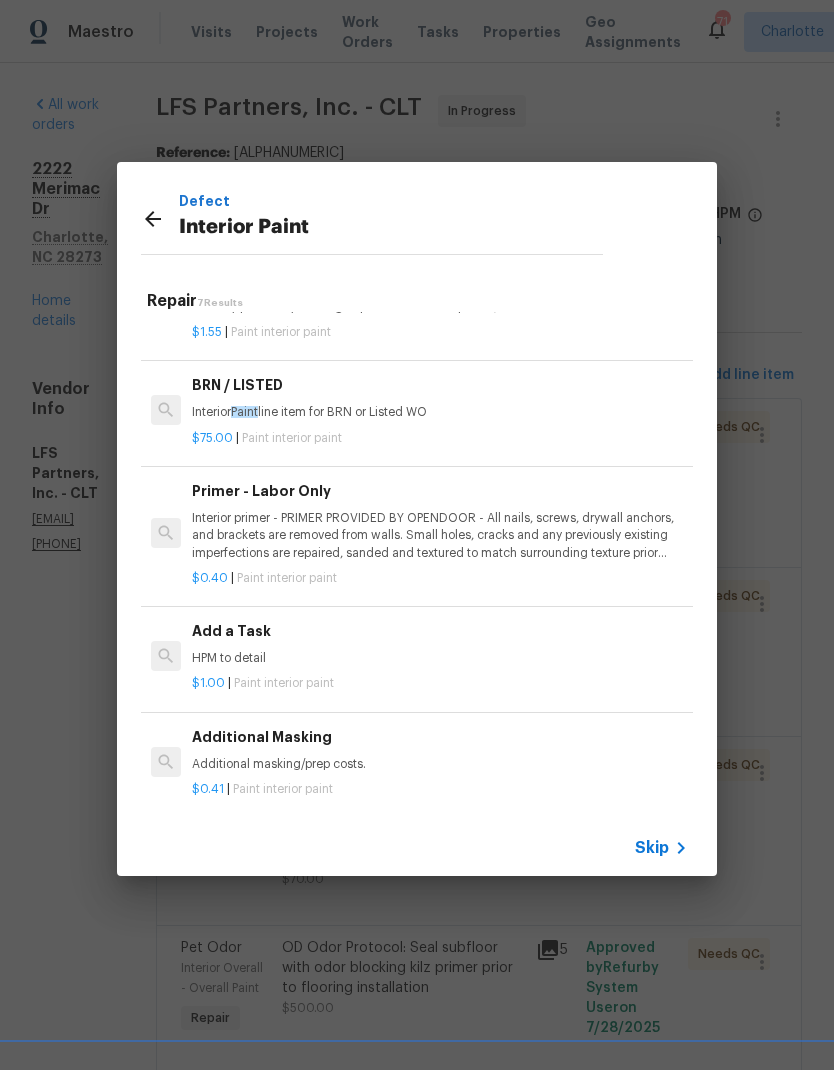 click on "Add a Task HPM to detail" at bounding box center [440, 644] 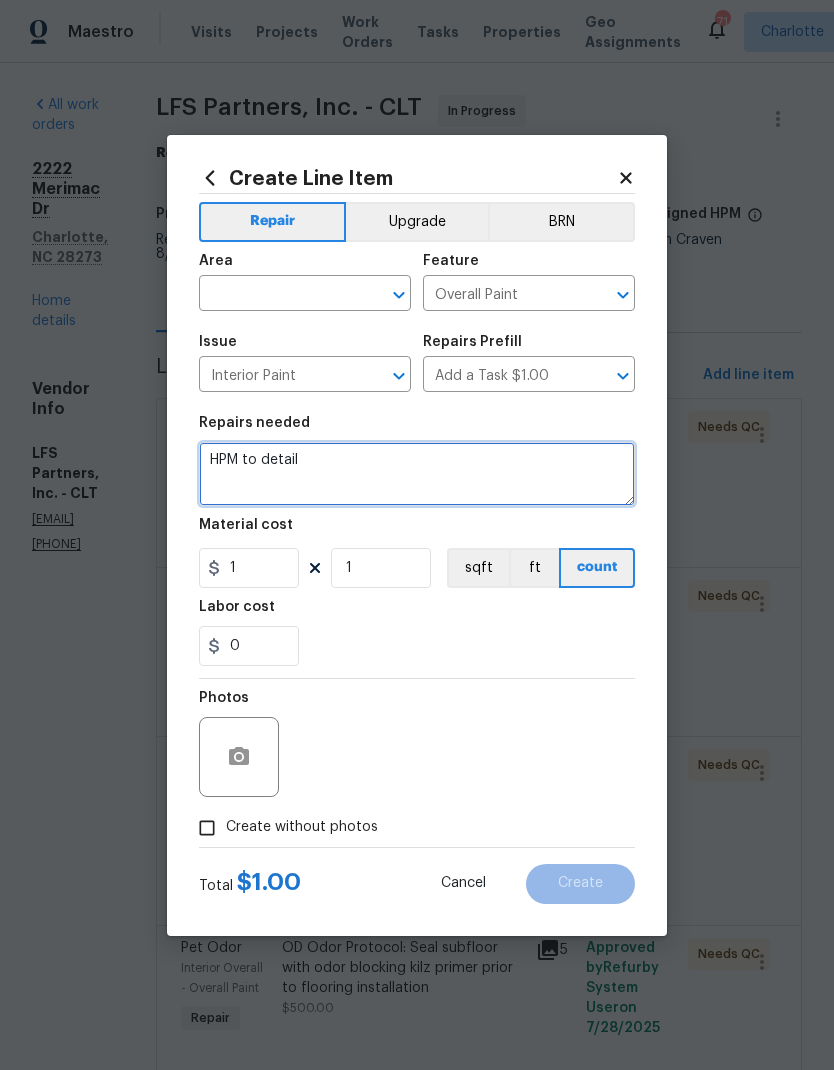 click on "HPM to detail" at bounding box center (417, 474) 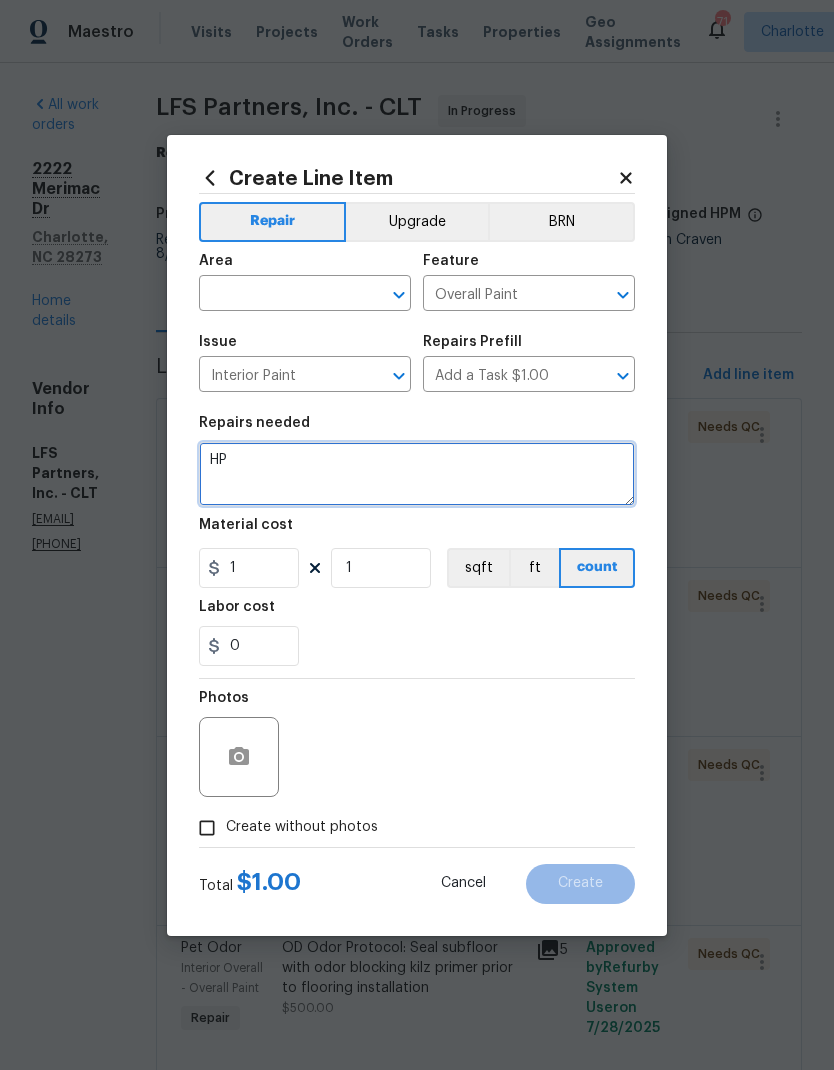 type on "H" 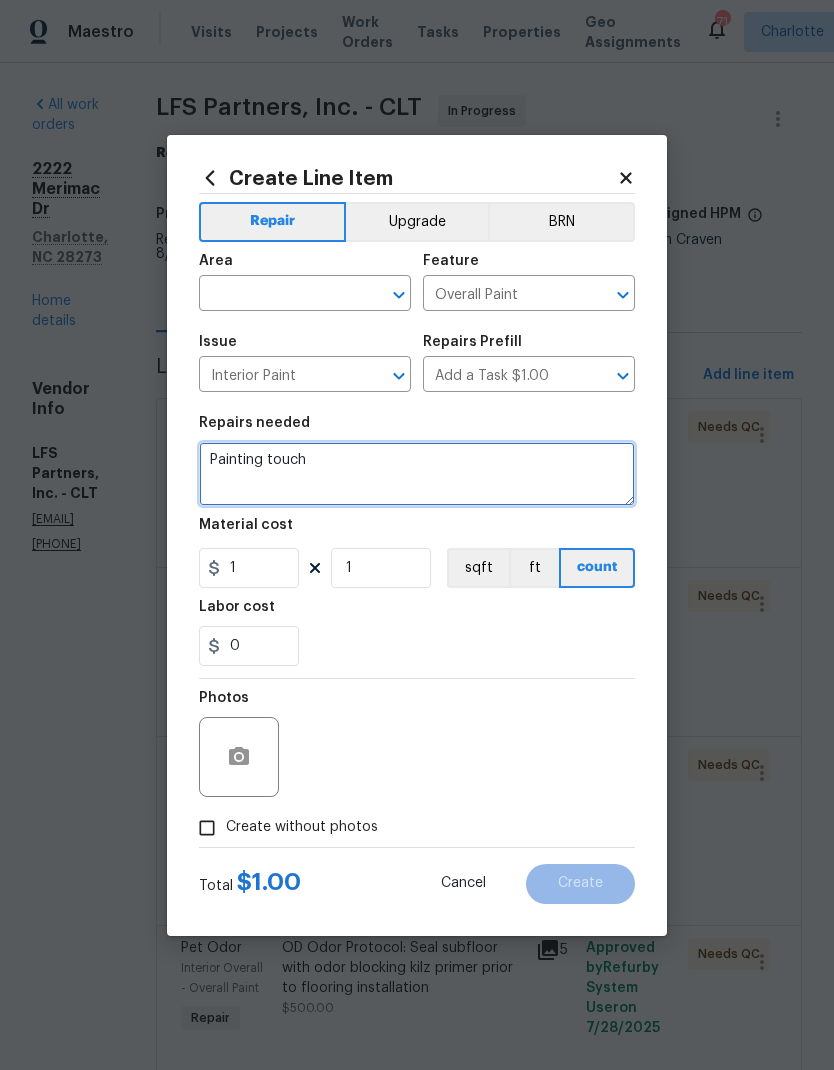 type on "Painting touchups" 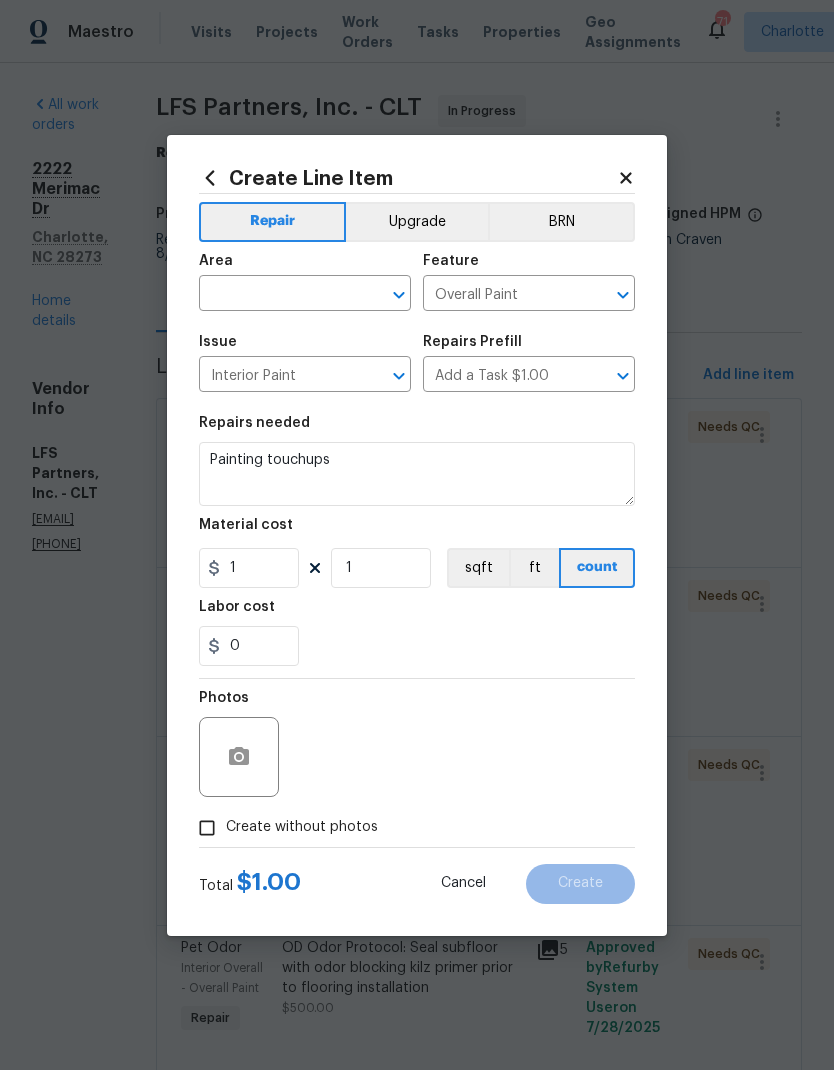 click 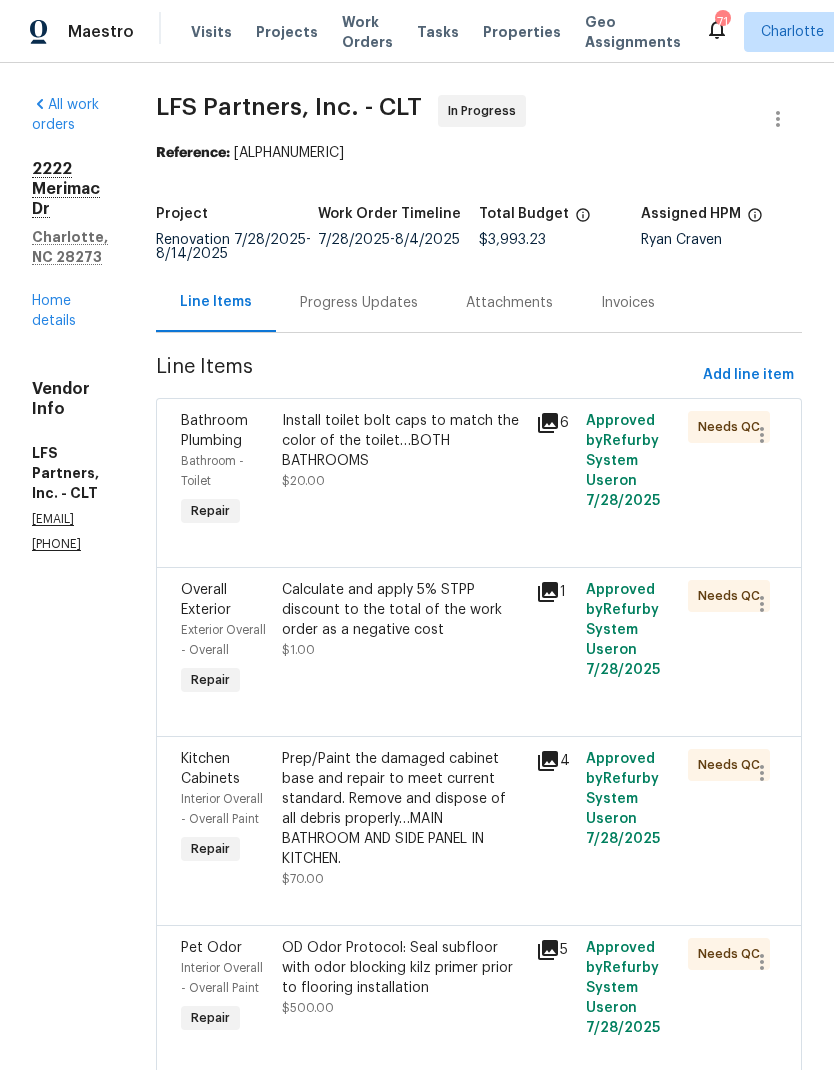 click on "Projects" at bounding box center [287, 32] 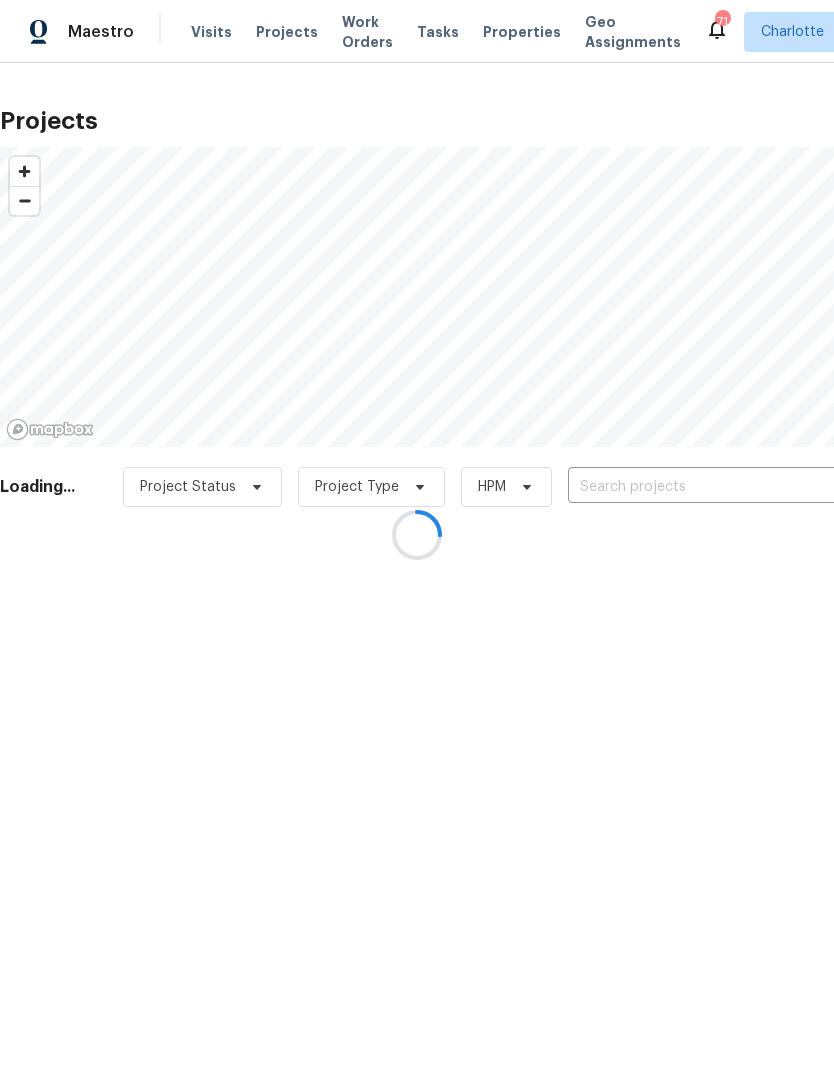 click at bounding box center (417, 535) 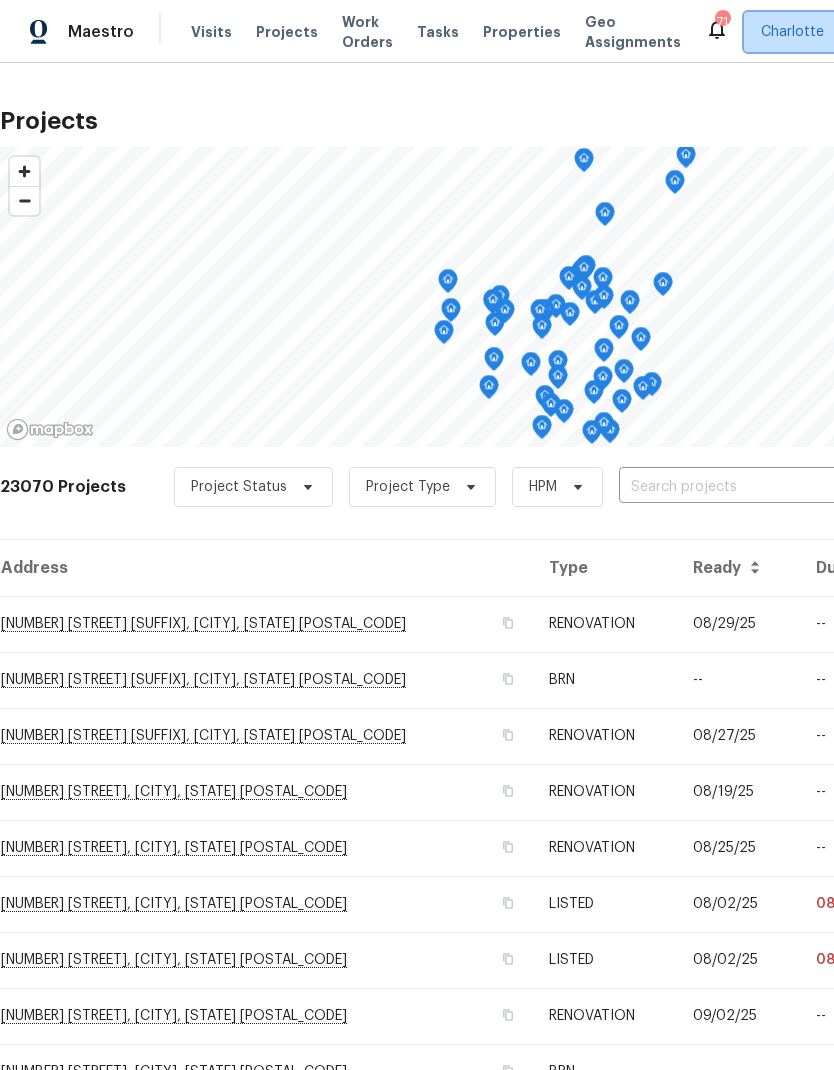 click on "Charlotte" at bounding box center (807, 32) 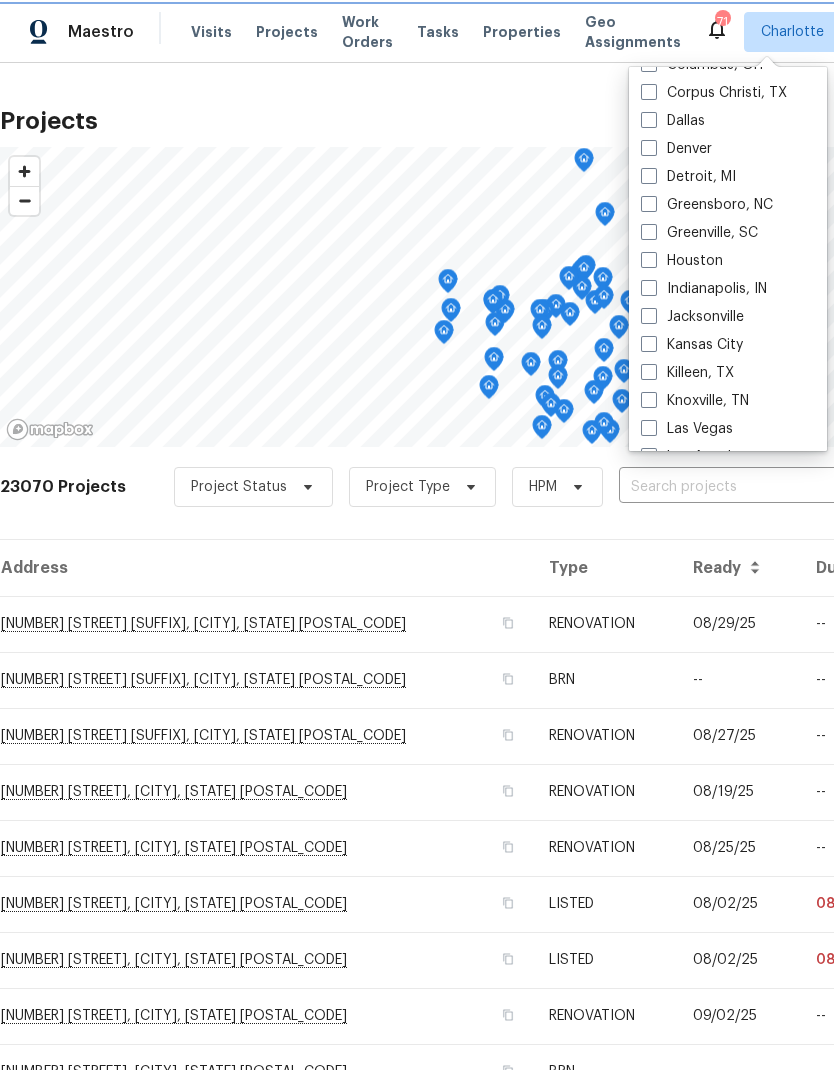 scroll, scrollTop: 525, scrollLeft: 0, axis: vertical 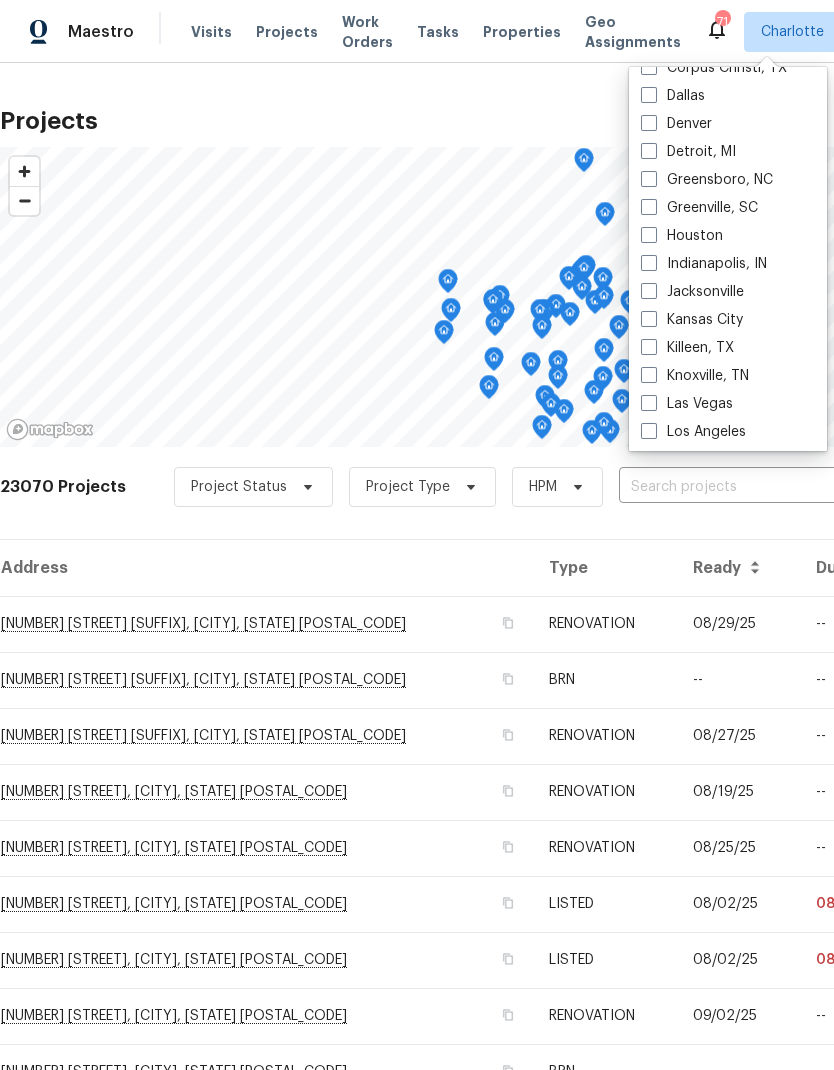 click at bounding box center [649, 207] 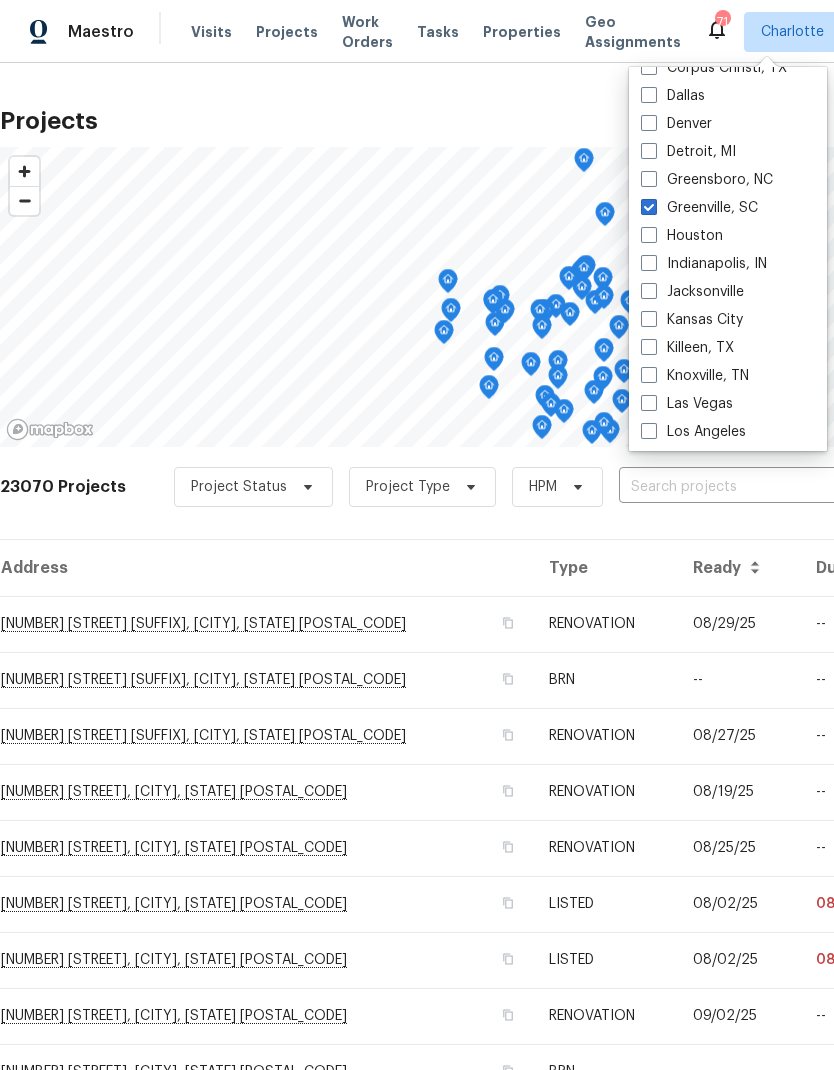 checkbox on "true" 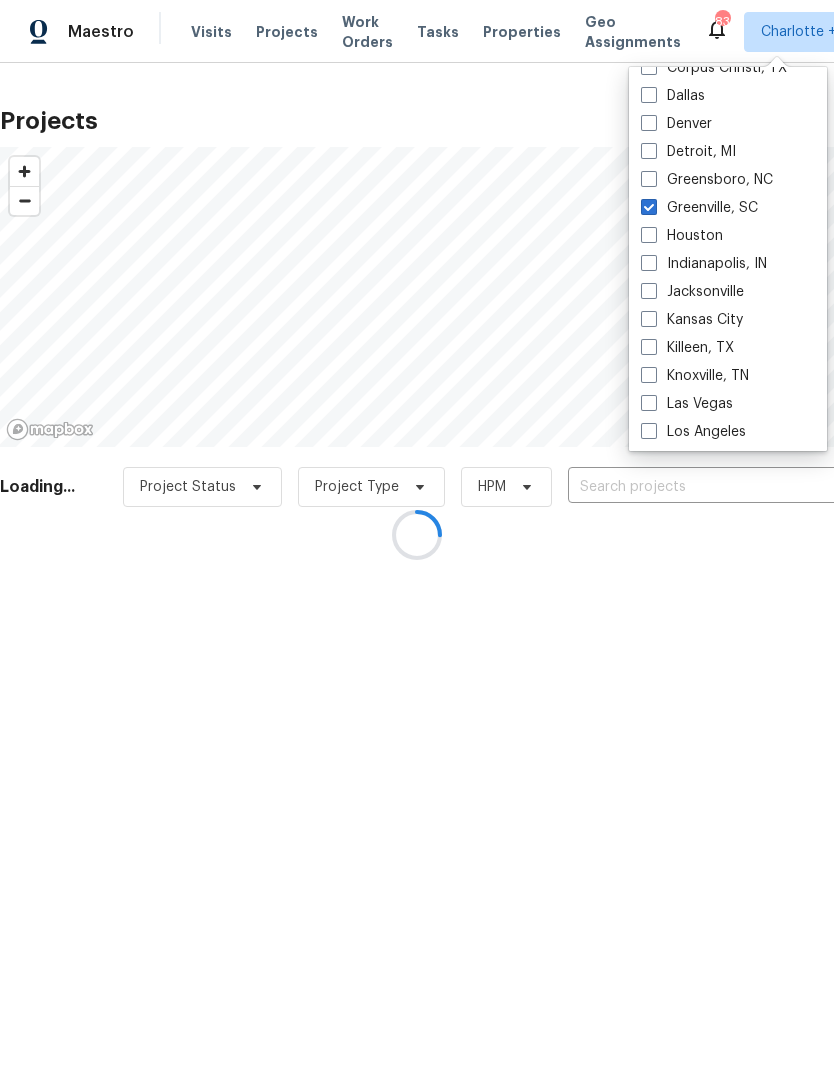 click at bounding box center [417, 535] 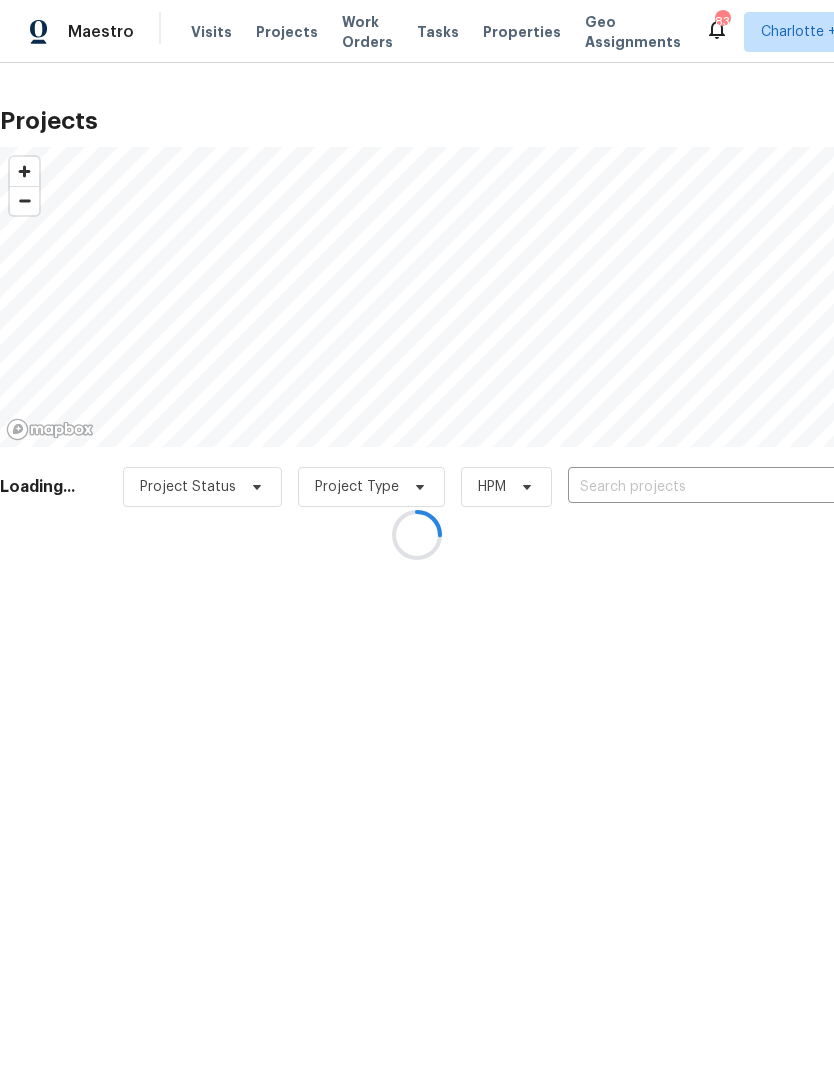 click at bounding box center (417, 535) 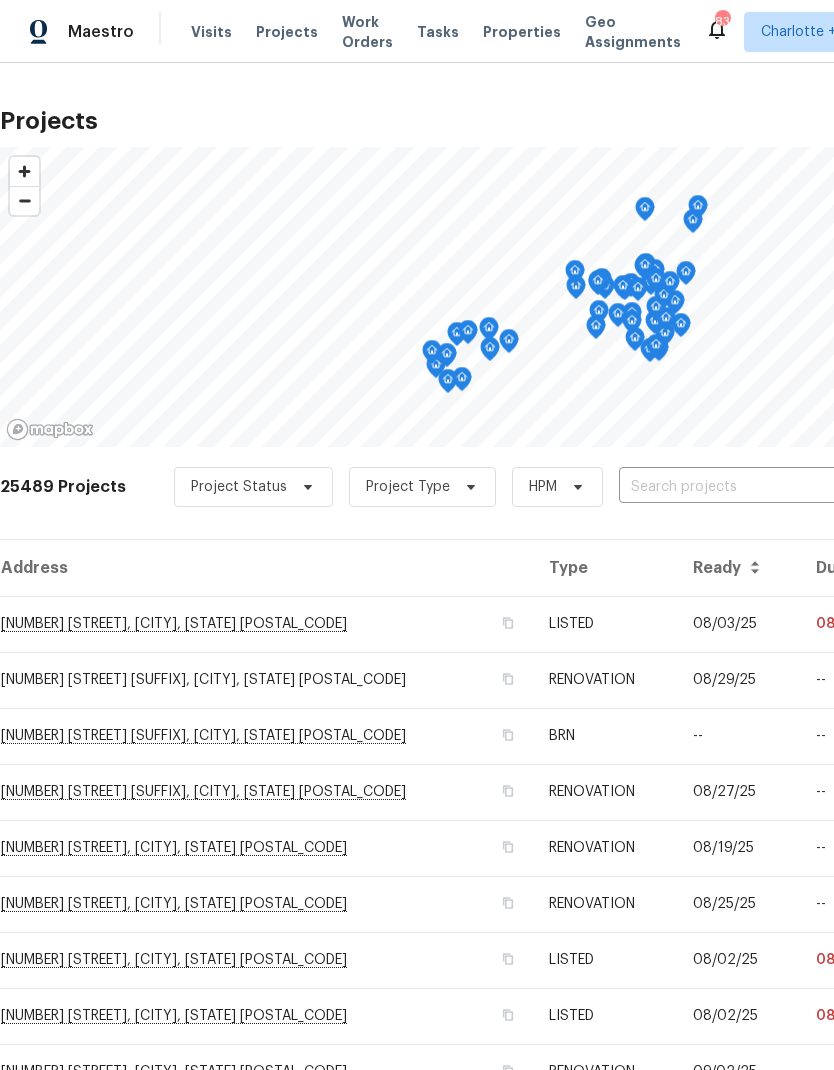 click at bounding box center (733, 487) 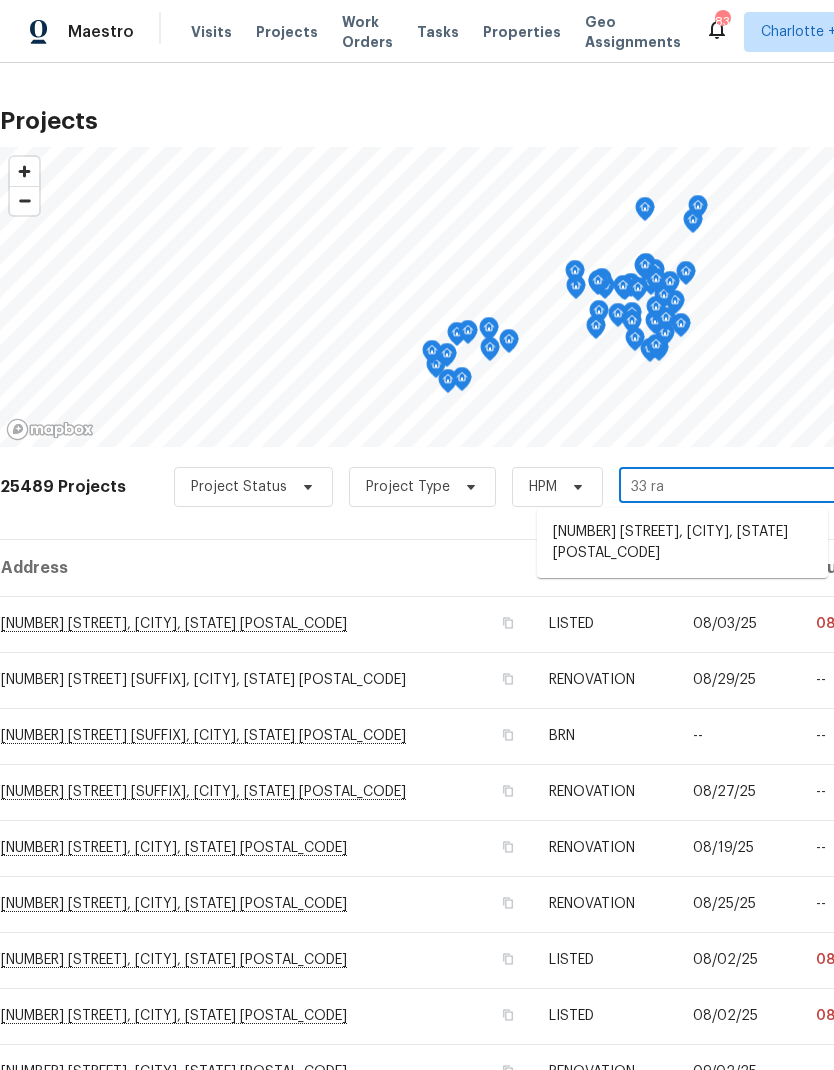 type on "33 rac" 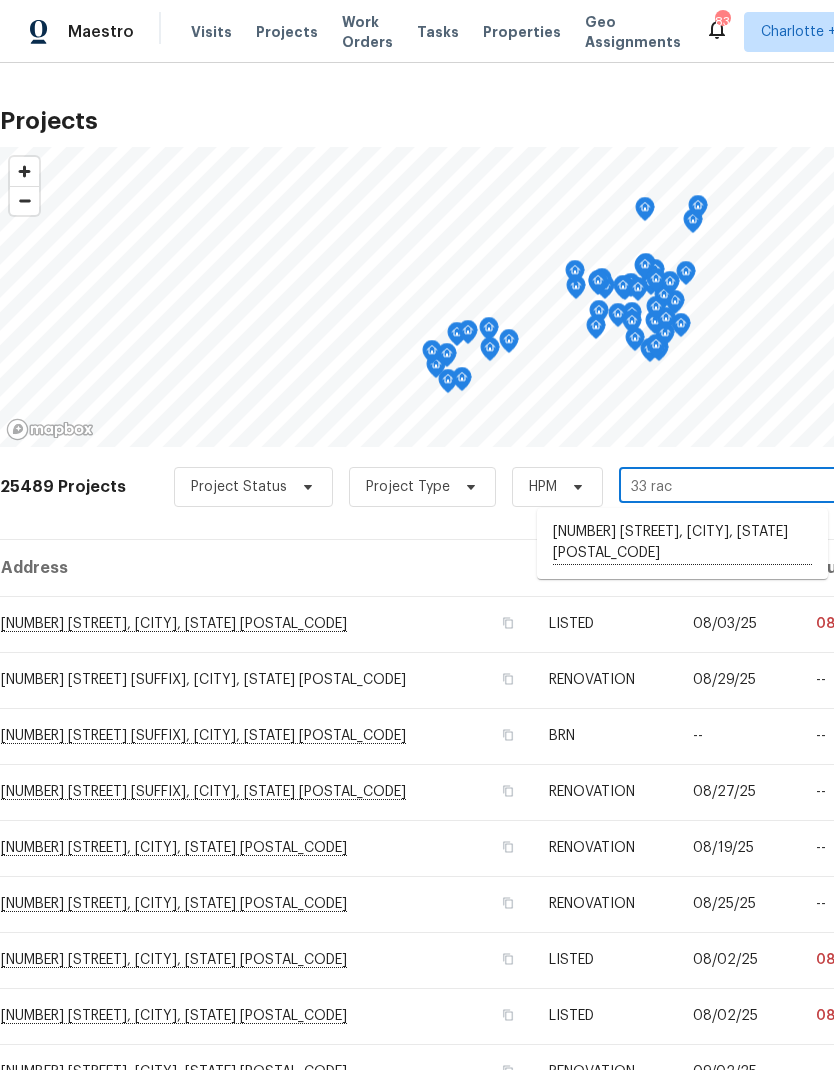 click on "33 Racine Ct, Greenville, SC 29617" at bounding box center (682, 543) 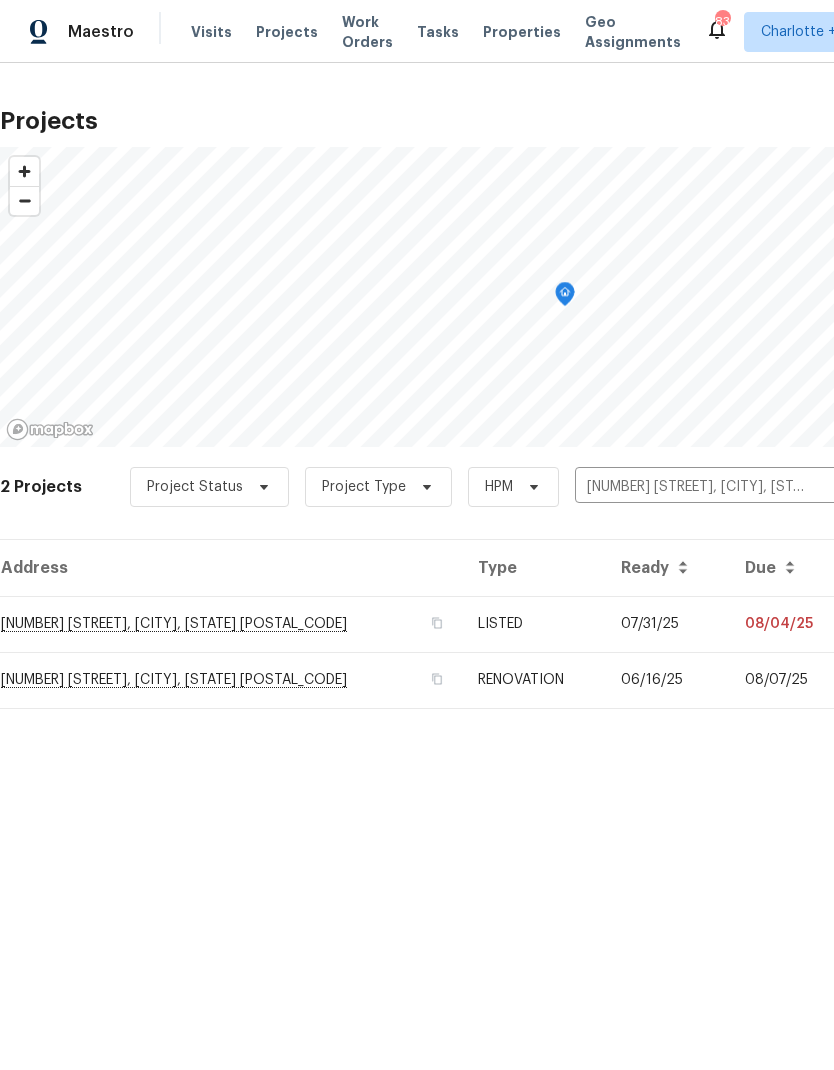 click on "33 Racine Ct, Greenville, SC 29617" at bounding box center (231, 624) 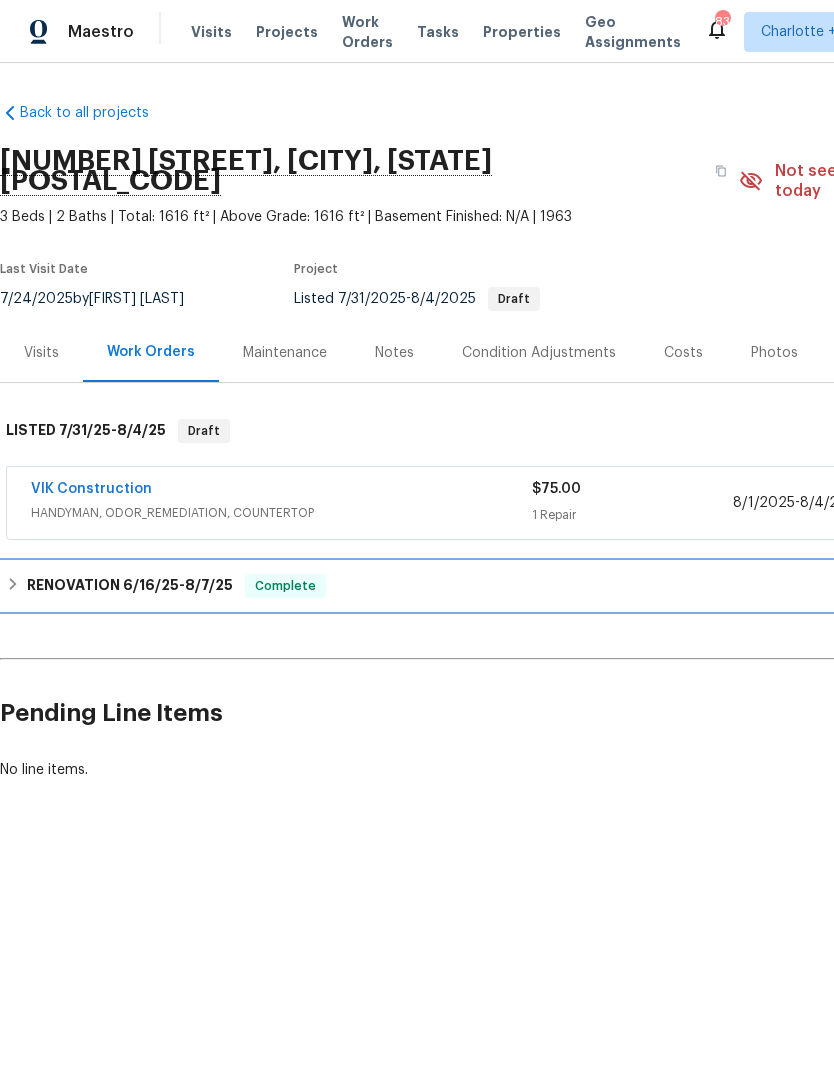 click on "RENOVATION   6/16/25  -  8/7/25" at bounding box center (130, 586) 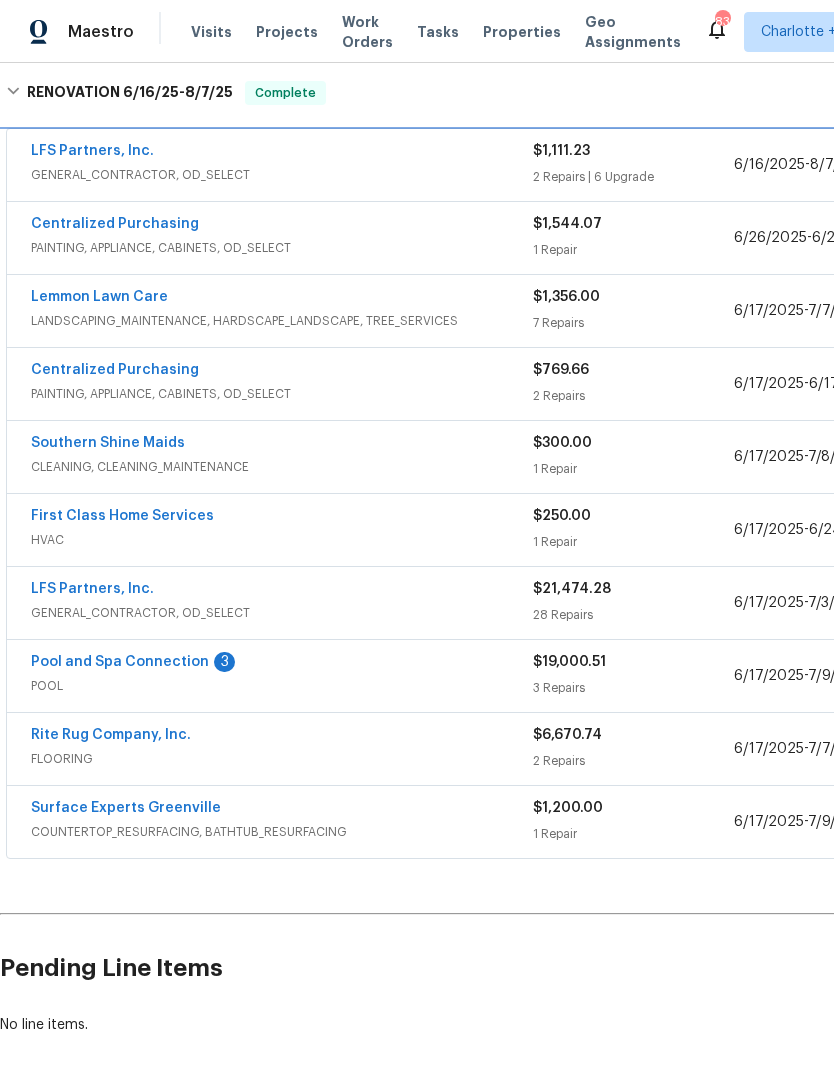 scroll, scrollTop: 501, scrollLeft: 0, axis: vertical 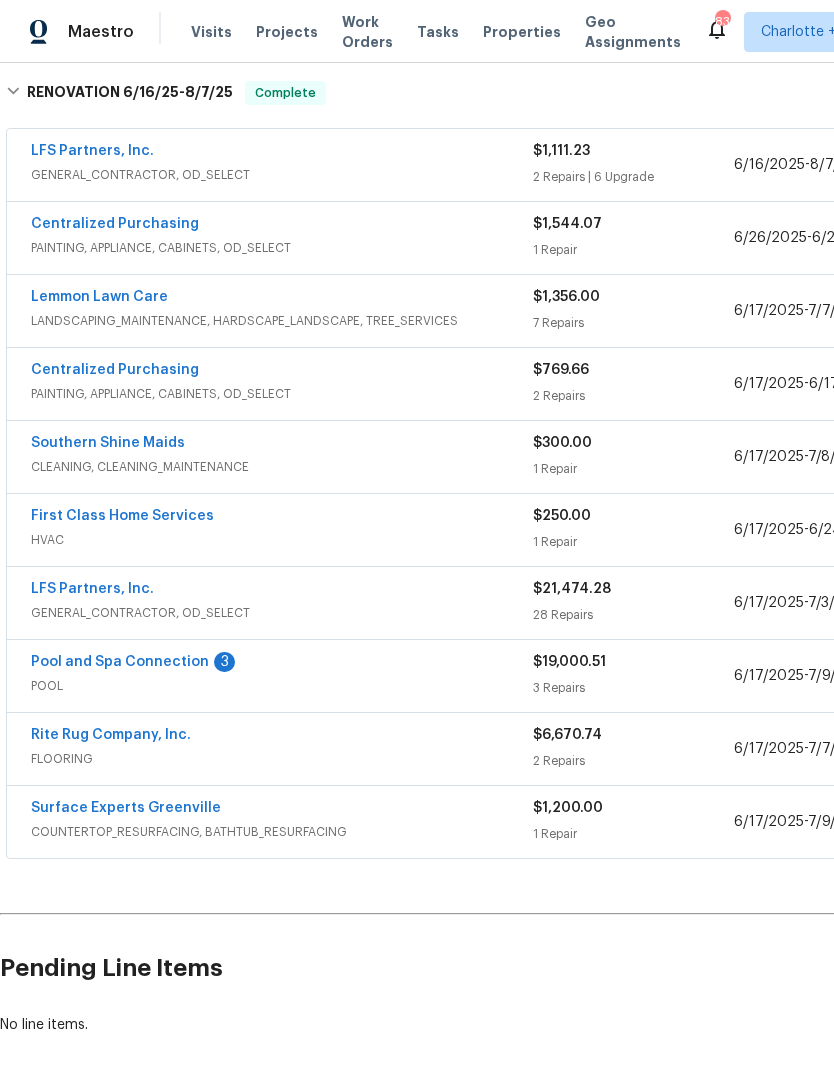 click on "Pool and Spa Connection" at bounding box center [120, 662] 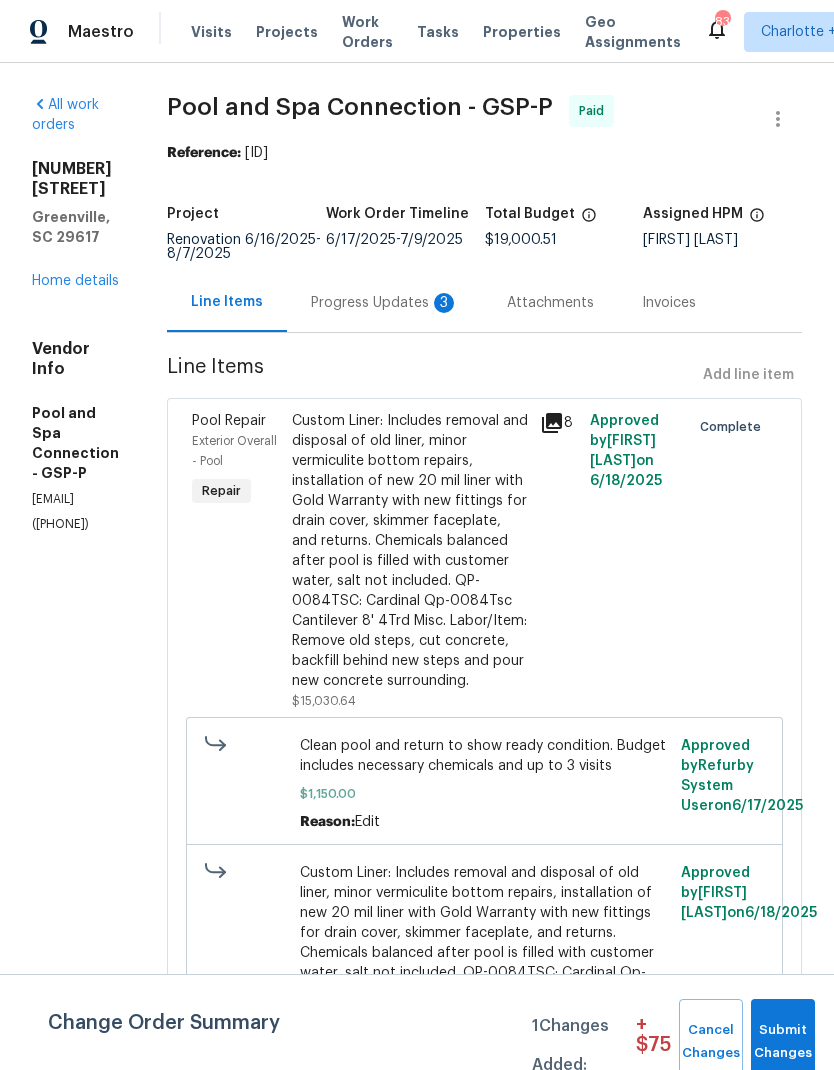 click on "Progress Updates 3" at bounding box center [385, 303] 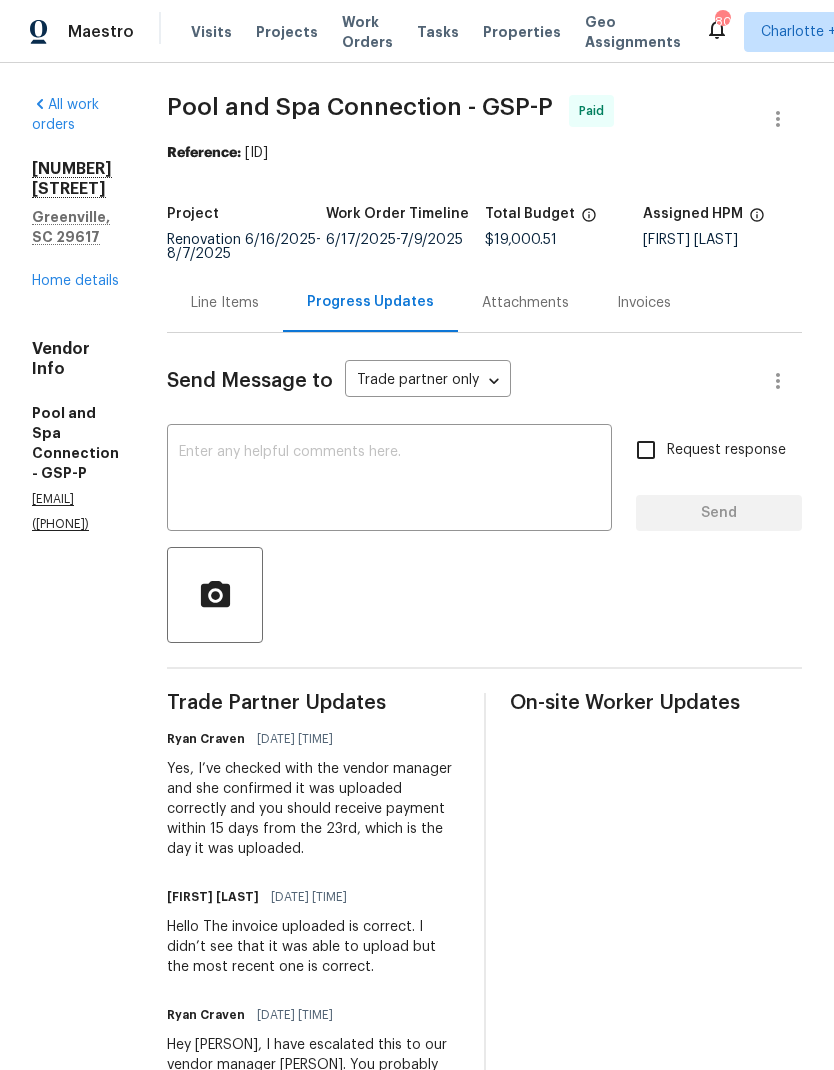 click on "Home details" at bounding box center (75, 281) 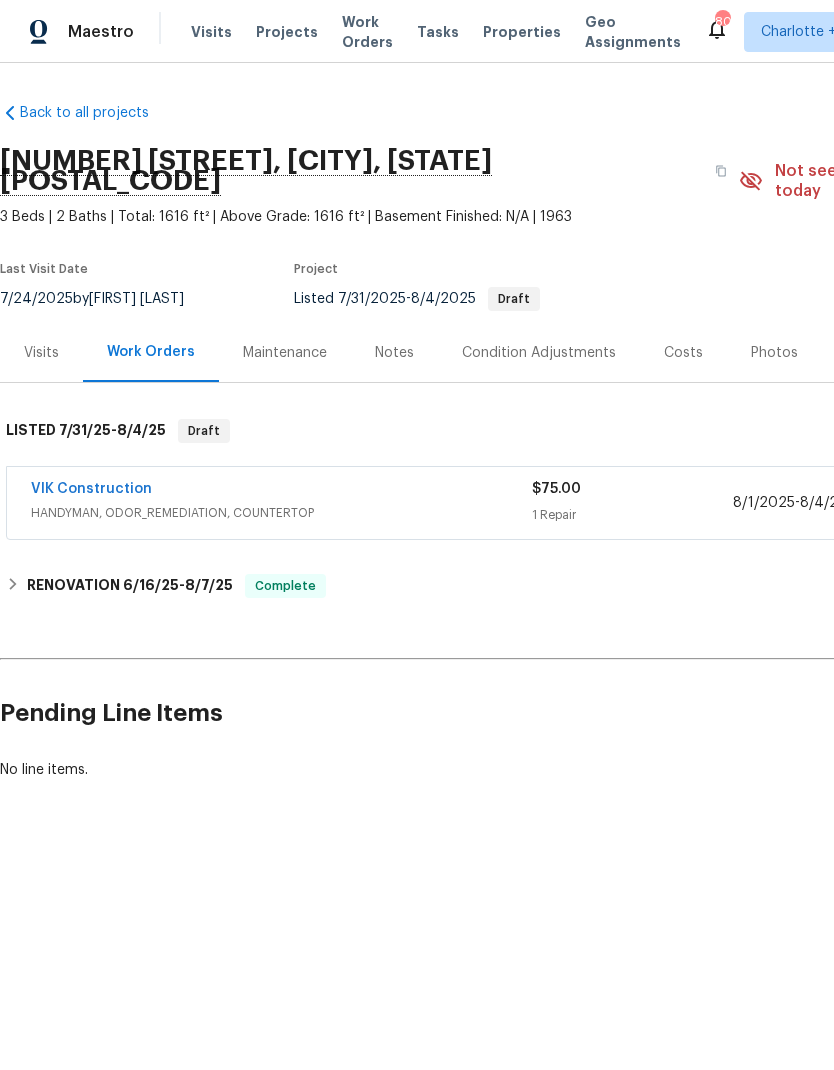 click on "RENOVATION   6/16/25  -  8/7/25" at bounding box center (130, 586) 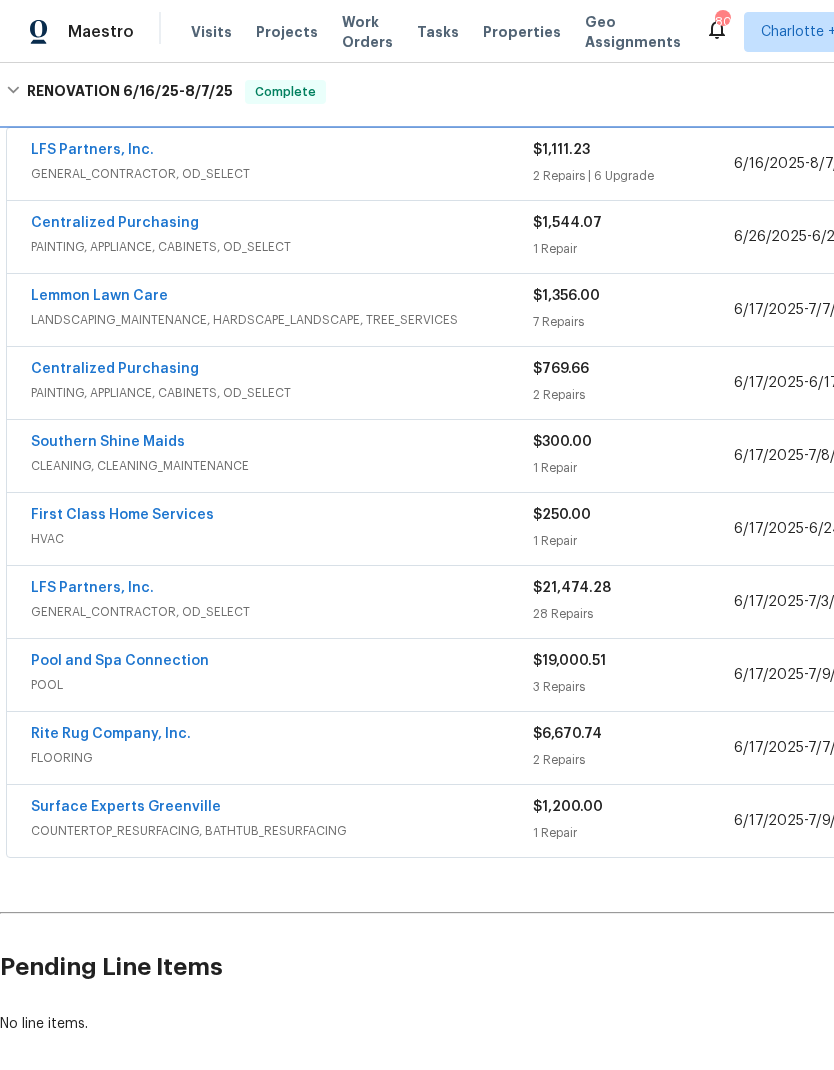 scroll, scrollTop: 501, scrollLeft: 0, axis: vertical 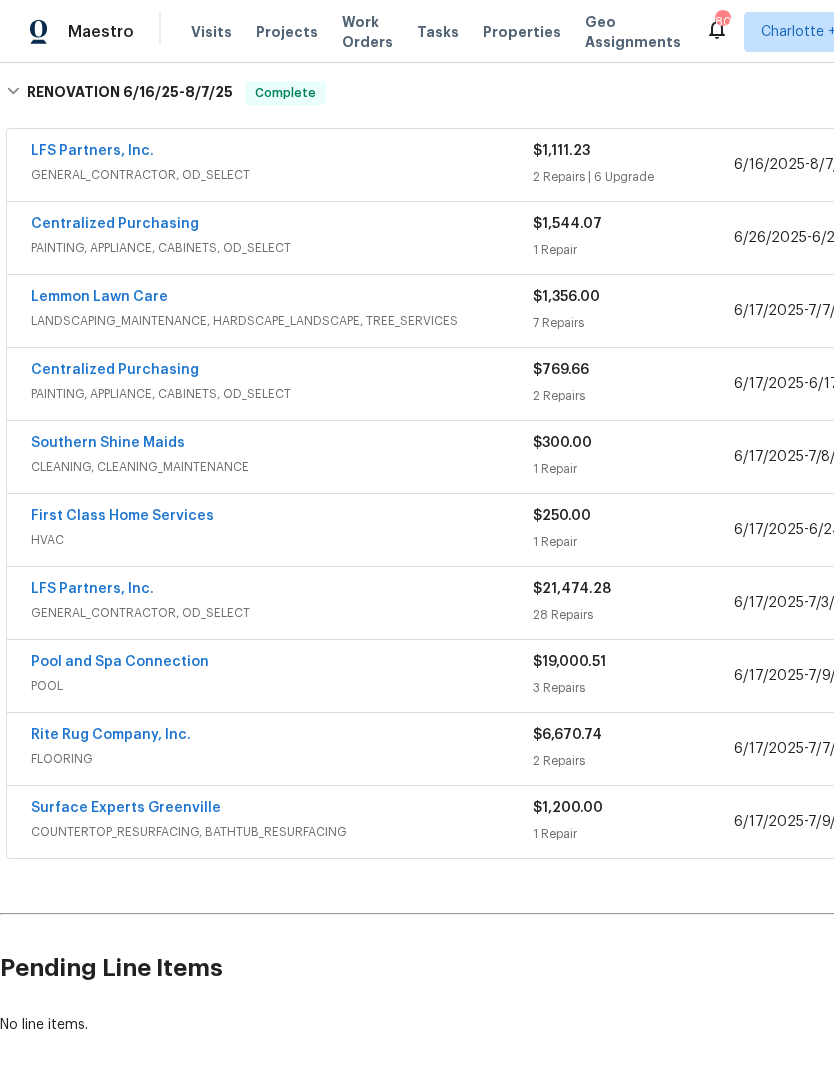 click on "LFS Partners, Inc." at bounding box center [92, 589] 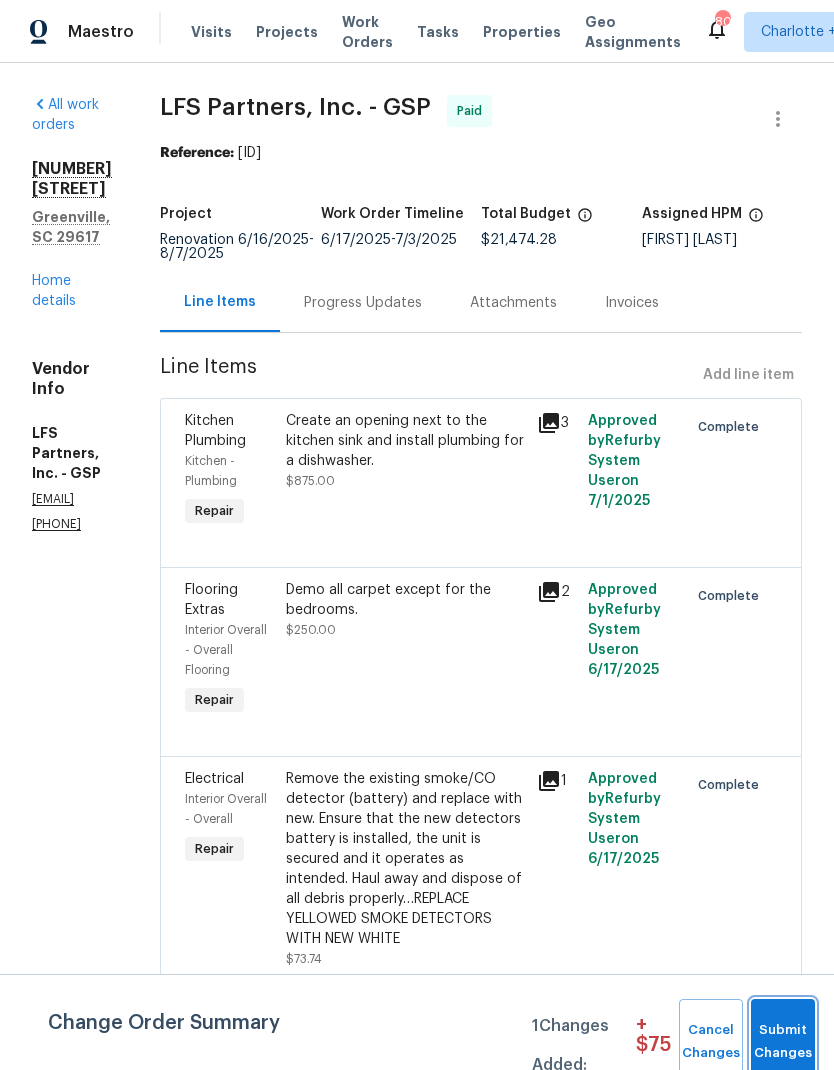 click on "Submit Changes" at bounding box center [783, 1042] 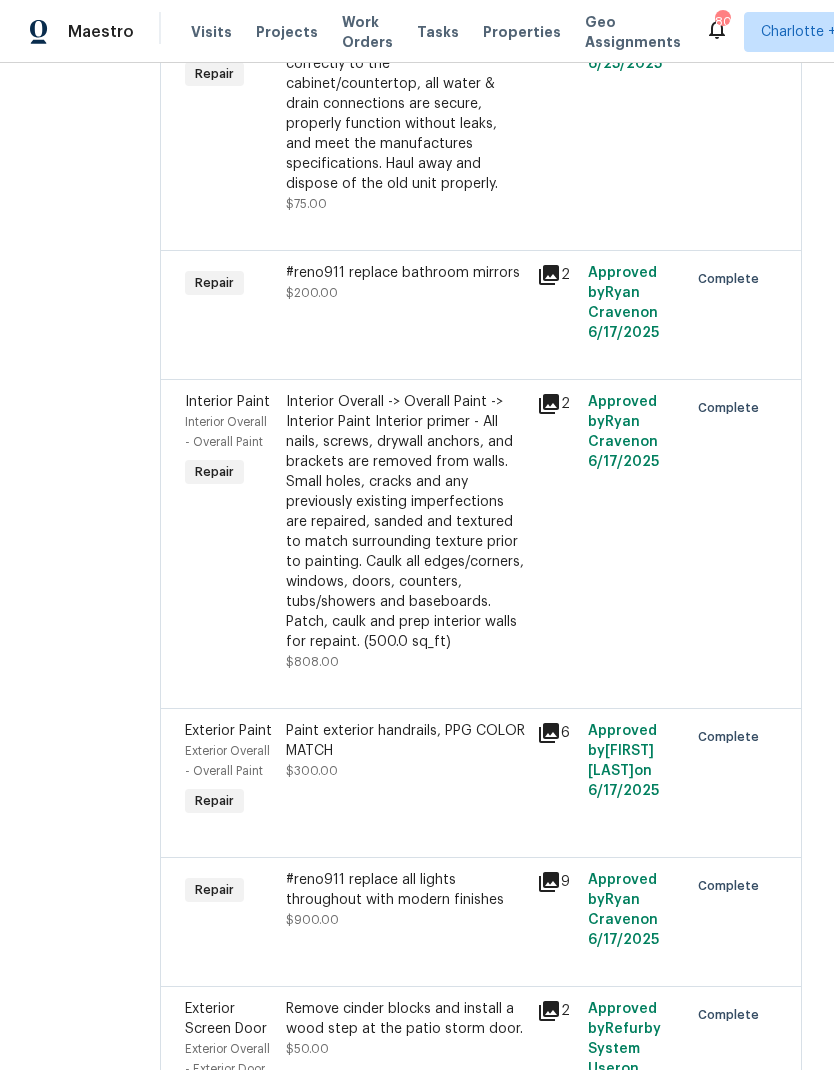 scroll, scrollTop: 5227, scrollLeft: 0, axis: vertical 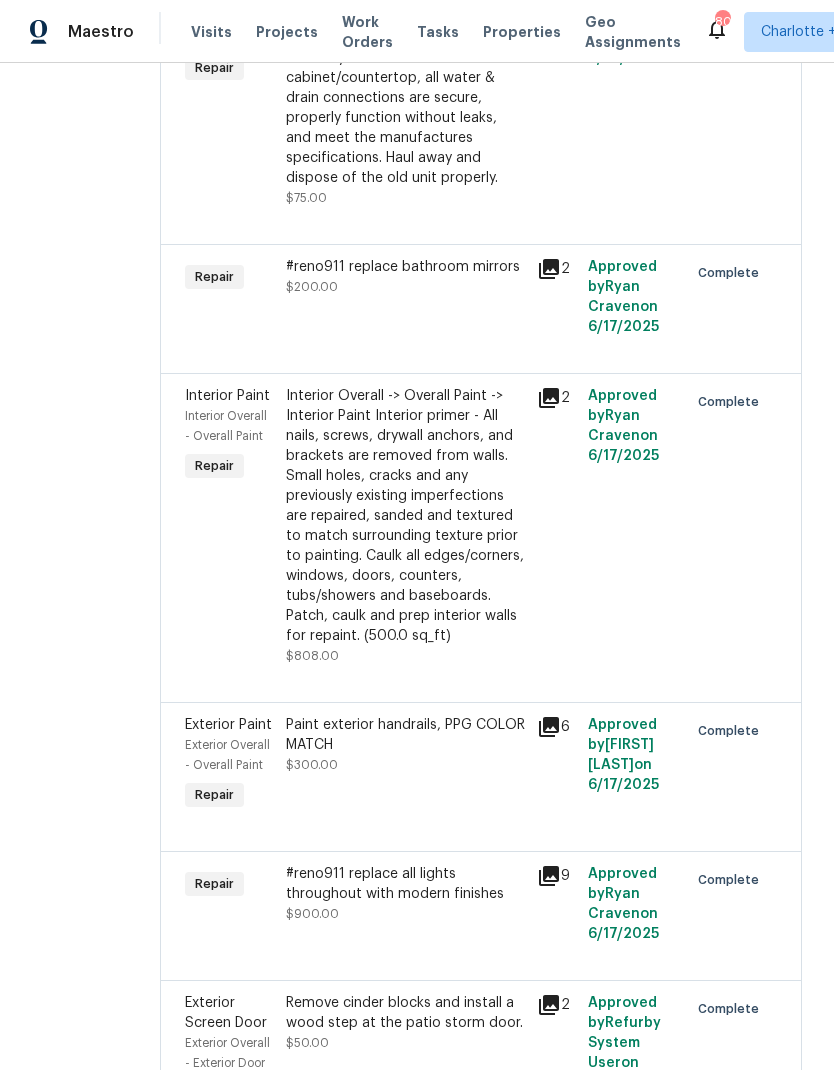 click on "Touchups post flooring install. Baseboards might need to be lowered in all LVP areas. Install shoe molding left by the flooring vendor." at bounding box center [406, -141] 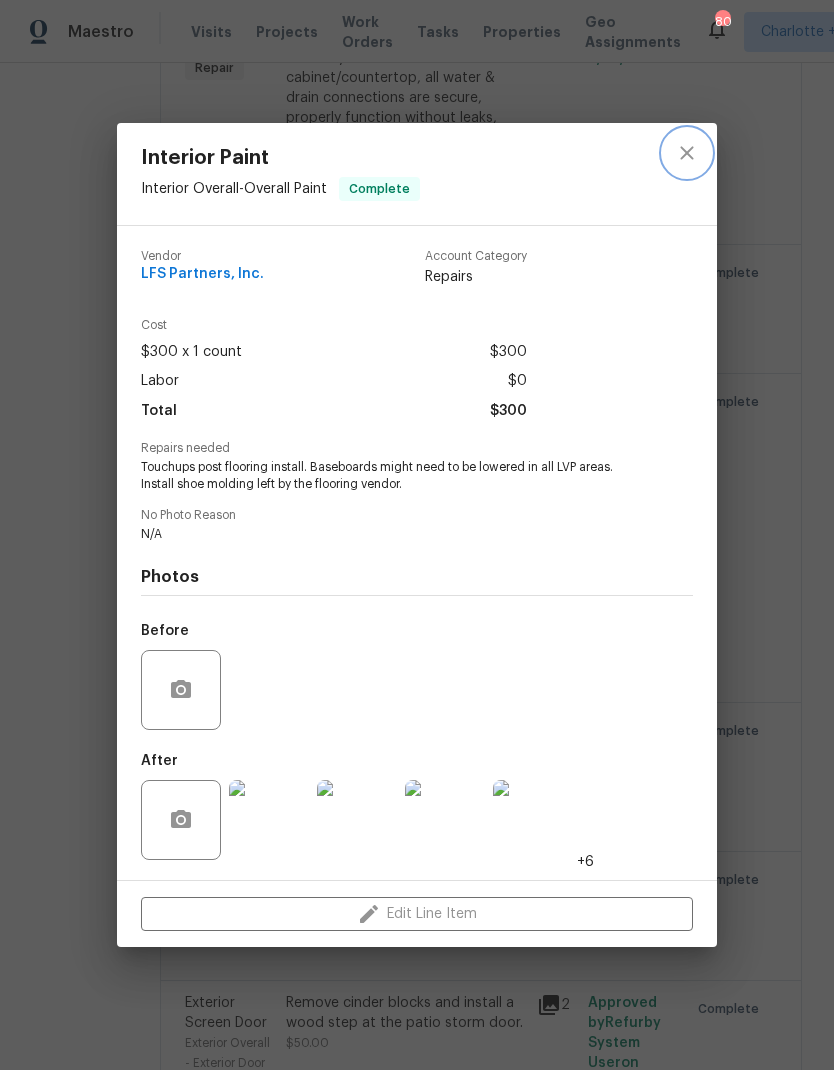 click 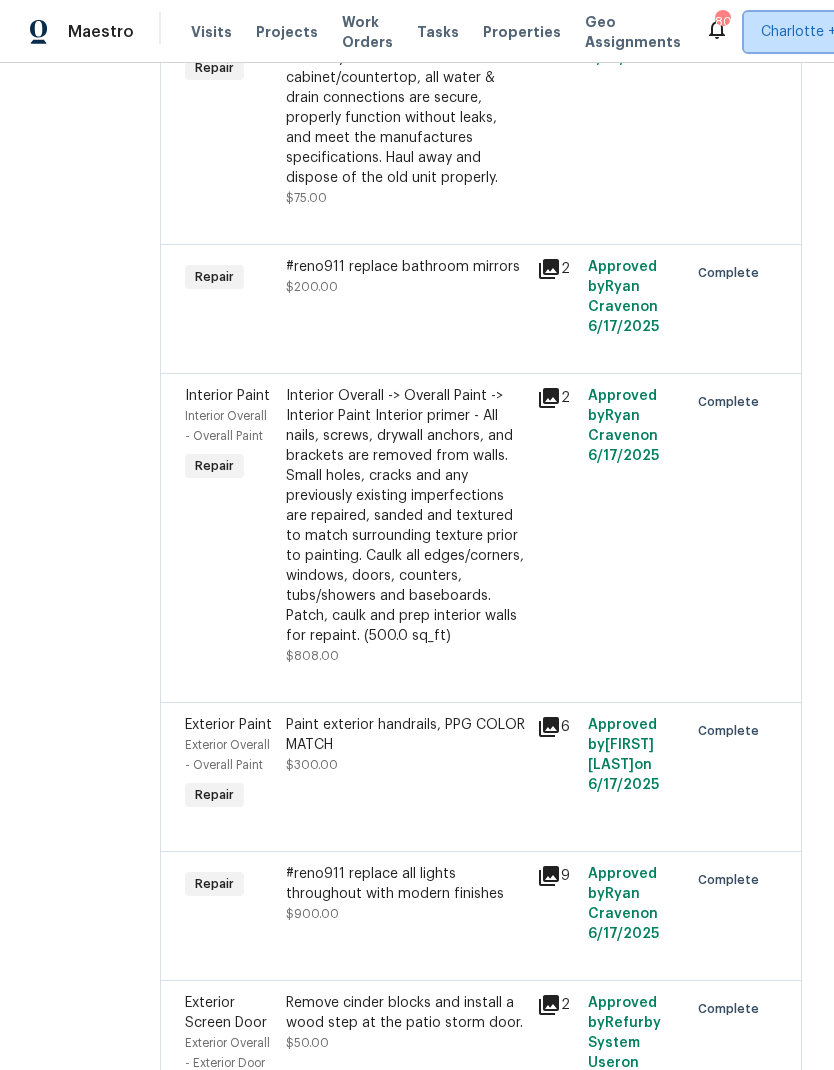 click on "Charlotte + 1" at bounding box center [803, 32] 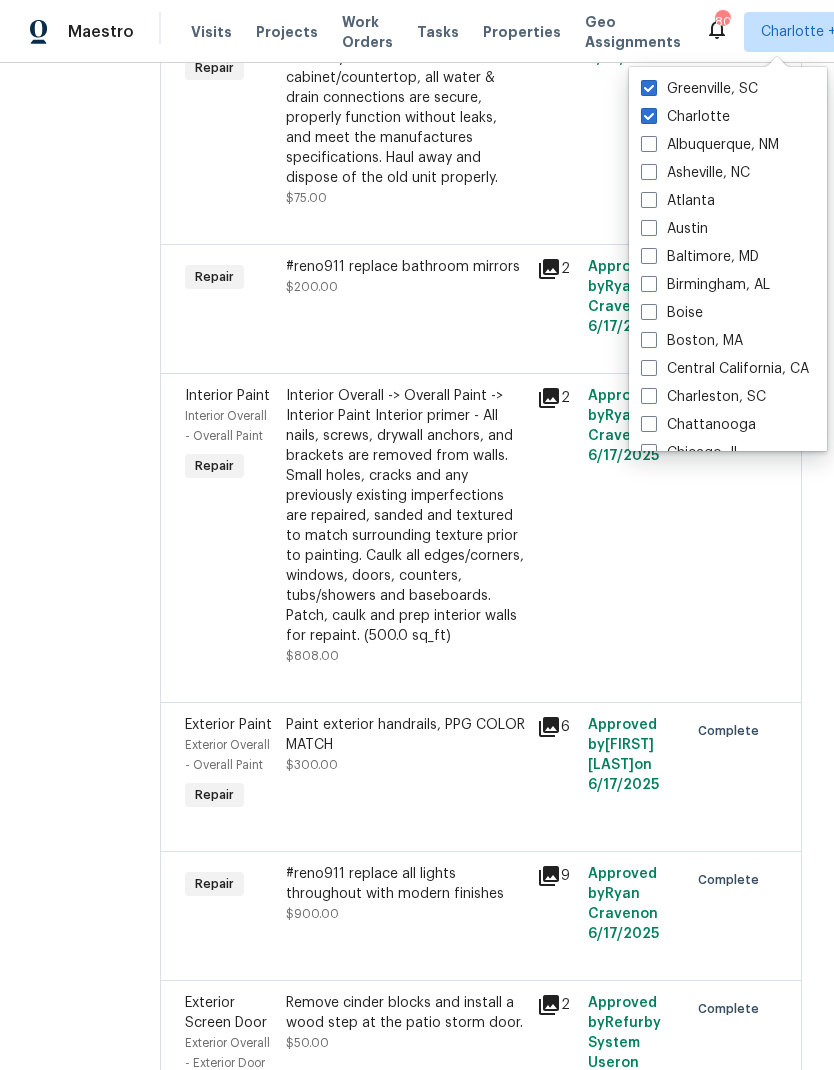 click on "All work orders 33 Racine Ct Greenville, SC 29617 Home details Vendor Info LFS Partners, Inc. - GSP rafaelh@lfspartners.com (704) 492-6440" at bounding box center (72, -1895) 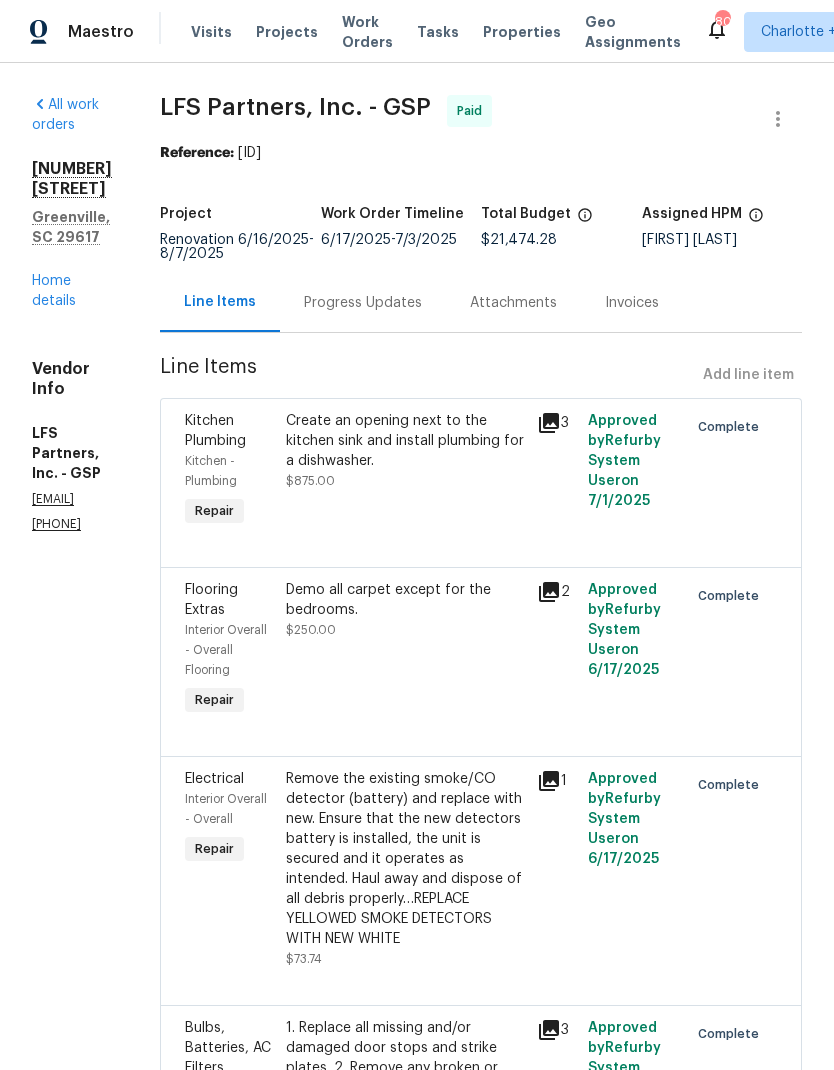 scroll, scrollTop: 0, scrollLeft: 0, axis: both 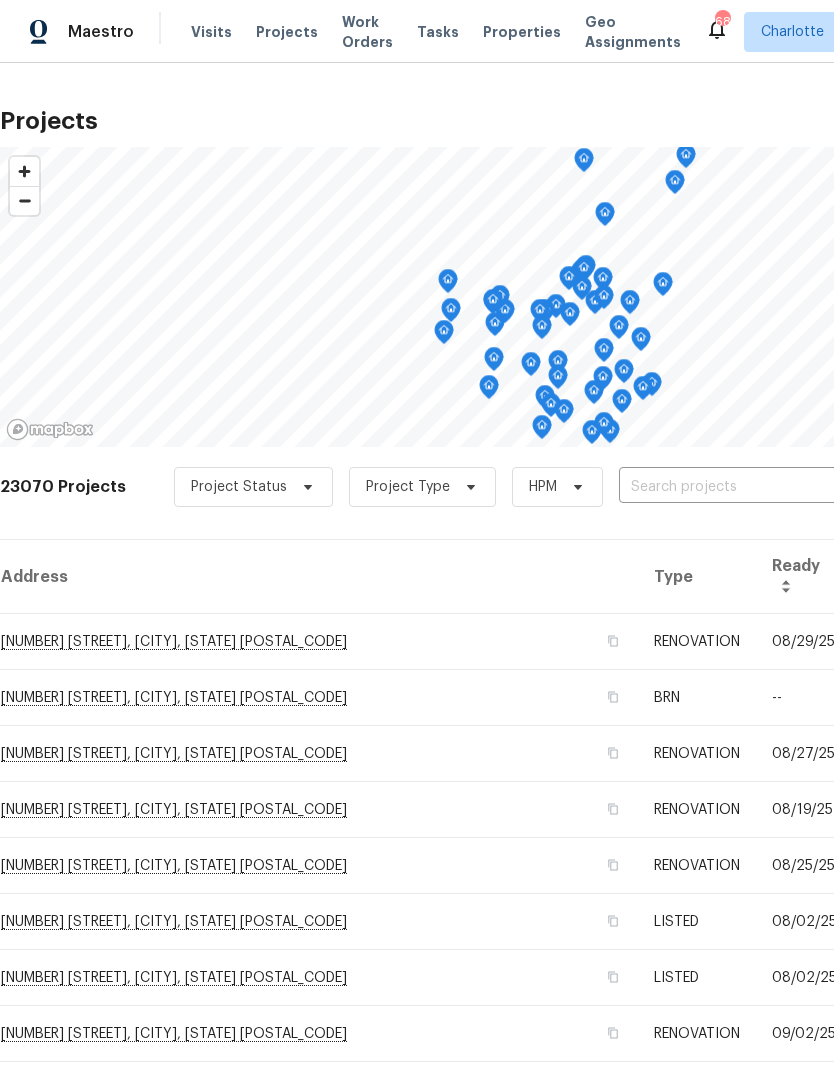 click at bounding box center (733, 487) 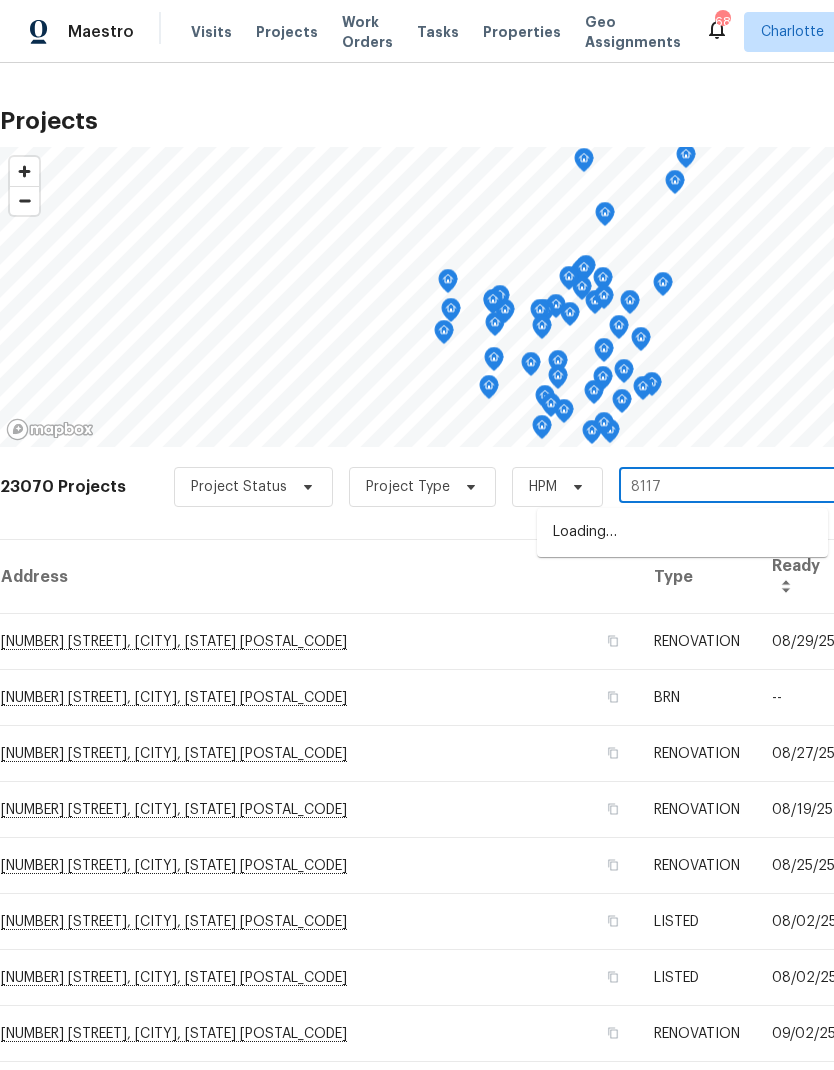 type on "[NUMBER] [STREET]" 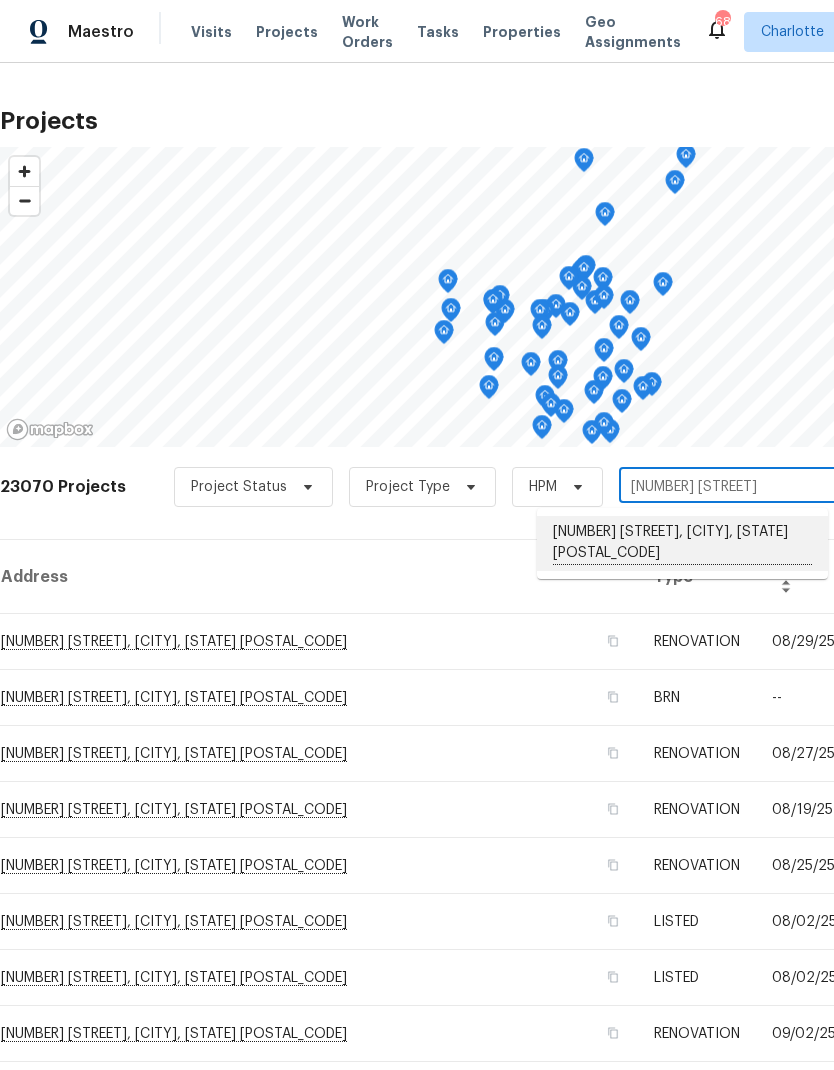 click on "[NUMBER] [STREET], [CITY], [STATE] [POSTAL_CODE]" at bounding box center (682, 543) 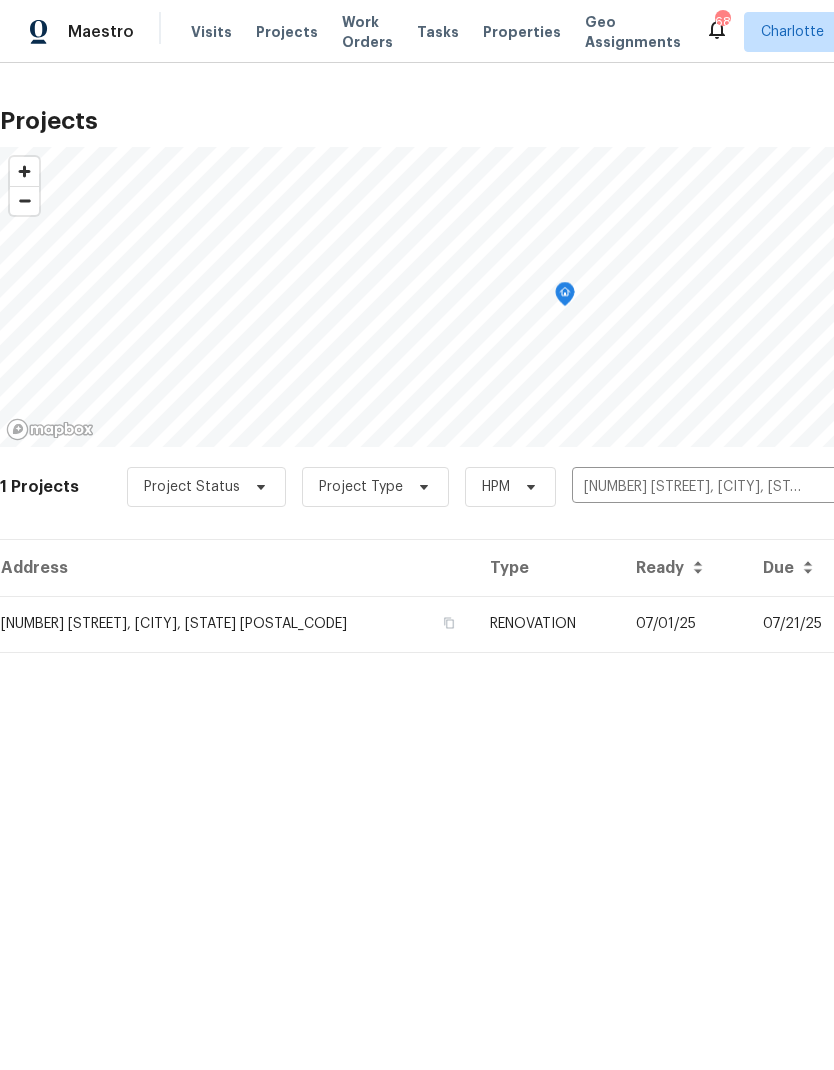 click on "[NUMBER] [STREET], [CITY], [STATE] [POSTAL_CODE]" at bounding box center [237, 624] 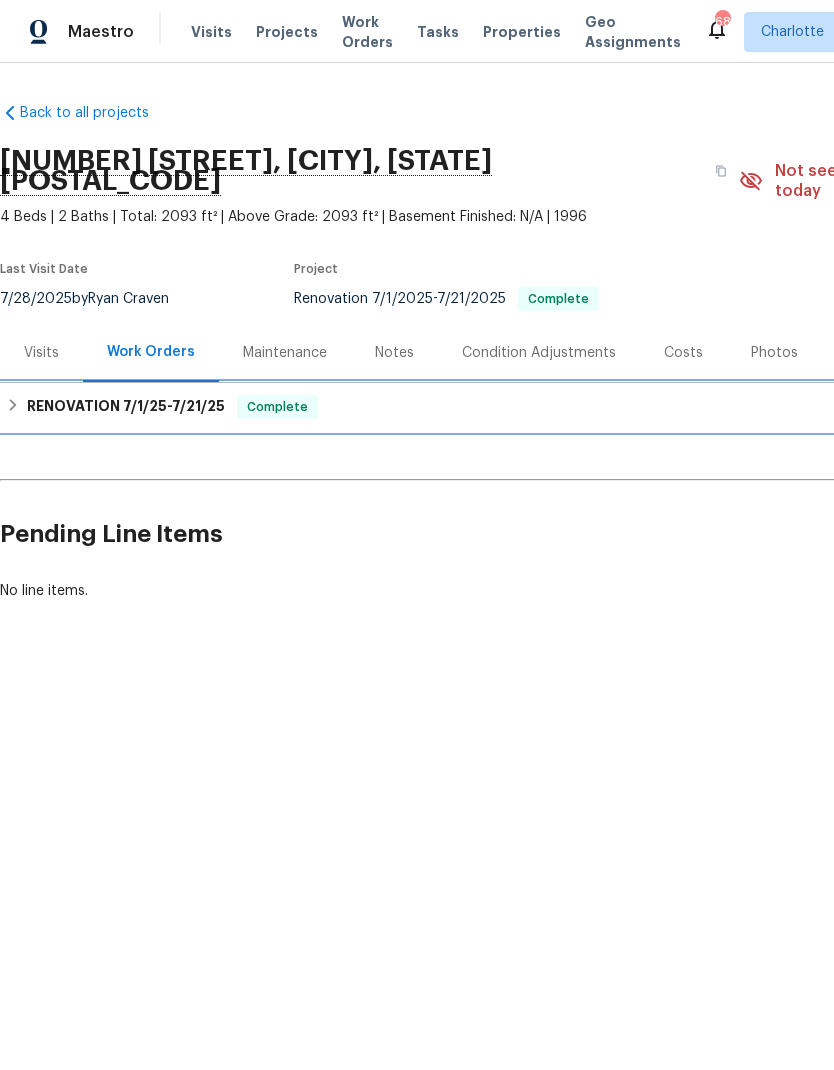 click on "RENOVATION   [DATE]  -  [DATE]" at bounding box center [126, 407] 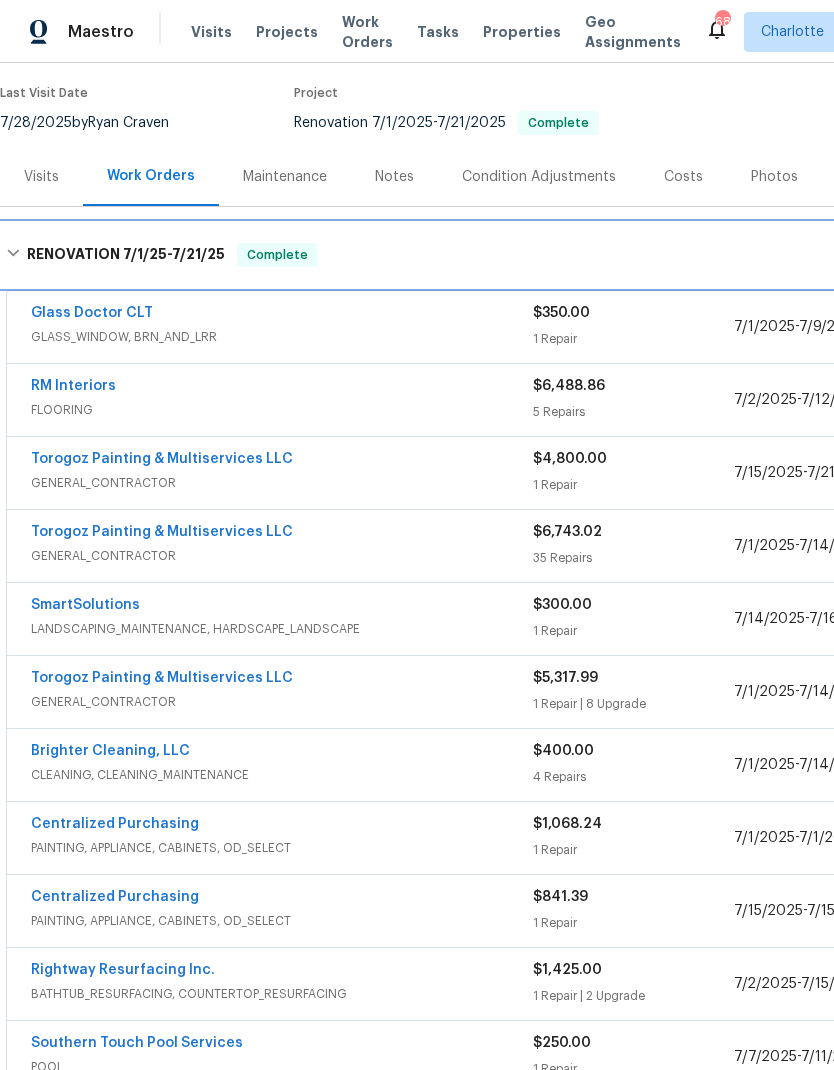 scroll, scrollTop: 176, scrollLeft: 0, axis: vertical 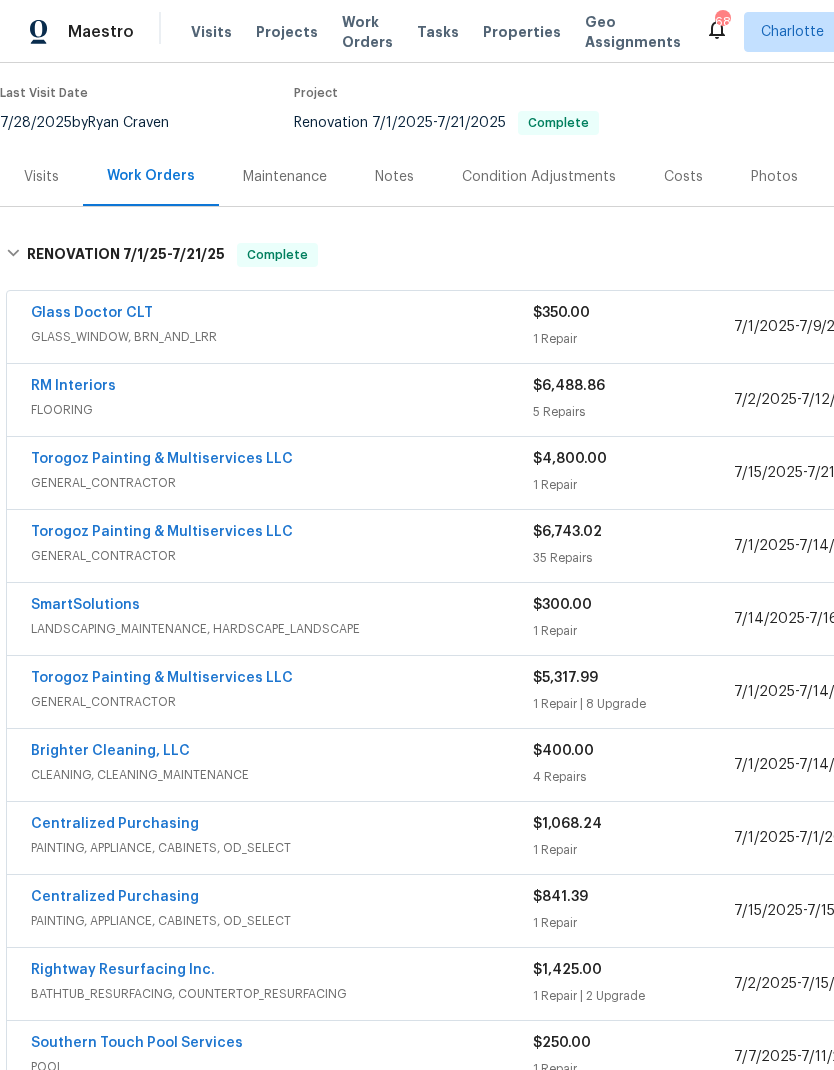 click on "Torogoz Painting & Multiservices LLC" at bounding box center [162, 532] 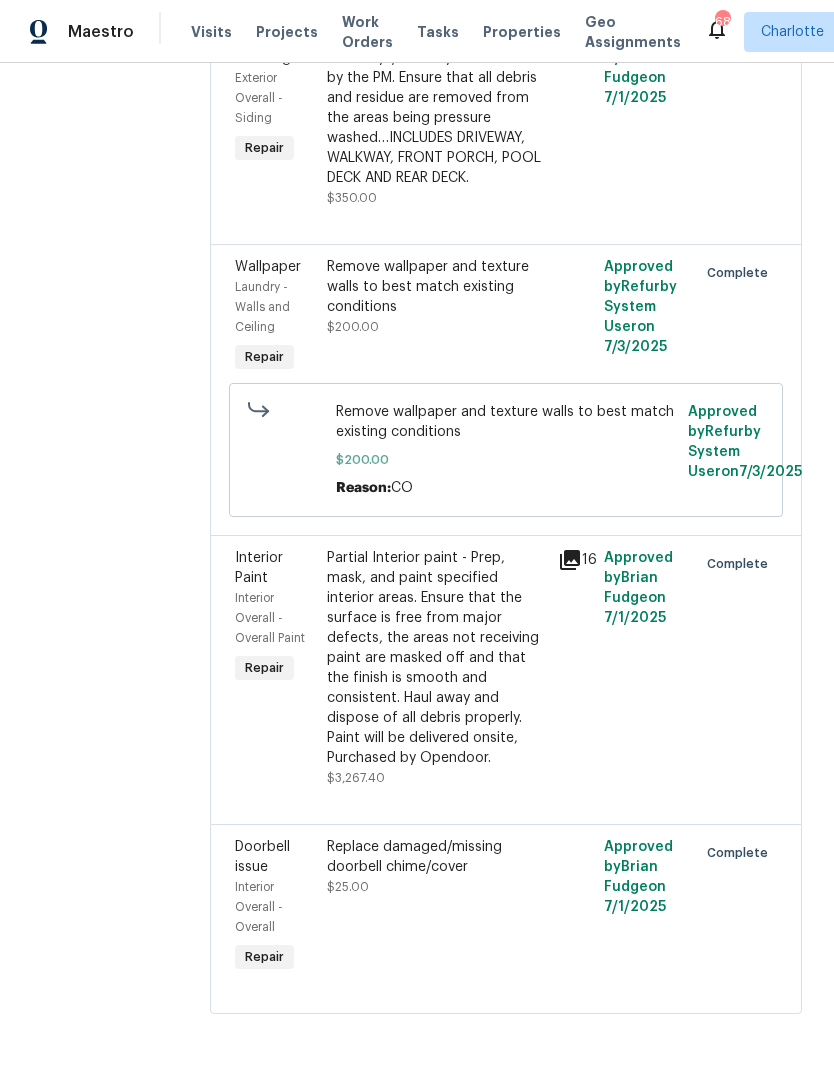 scroll, scrollTop: 9288, scrollLeft: 0, axis: vertical 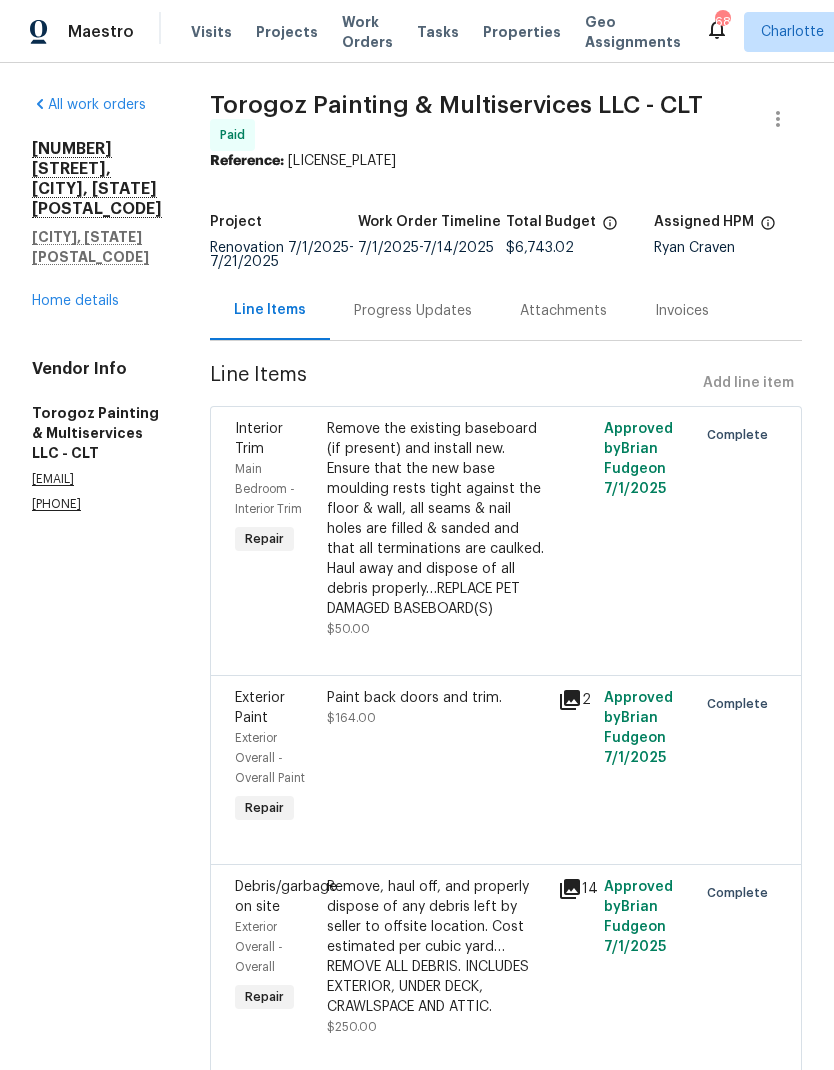 click on "All work orders 8117 Shannon Woods Ln Matthews, NC 28104 Home details Vendor Info Torogoz Painting & Multiservices LLC - CLT management@torogozpainting.com (704) 218-9374" at bounding box center (97, 304) 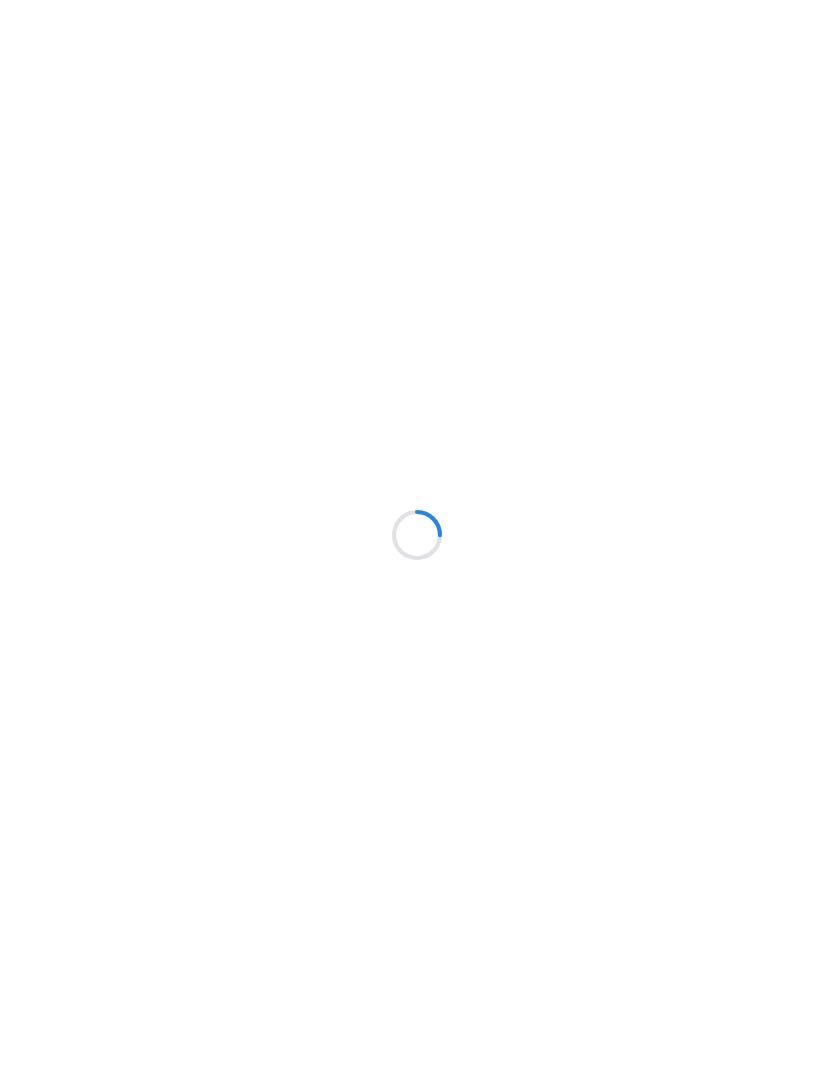 scroll, scrollTop: 0, scrollLeft: 0, axis: both 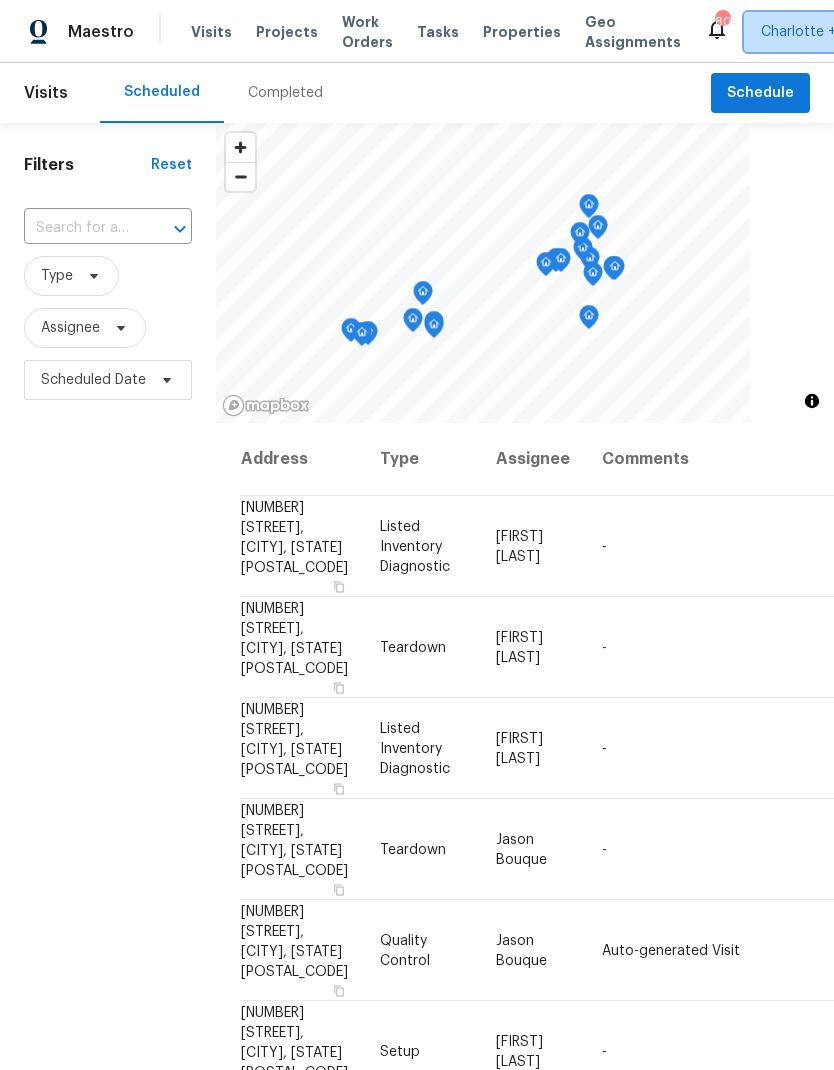 click on "Charlotte + 1" at bounding box center [818, 32] 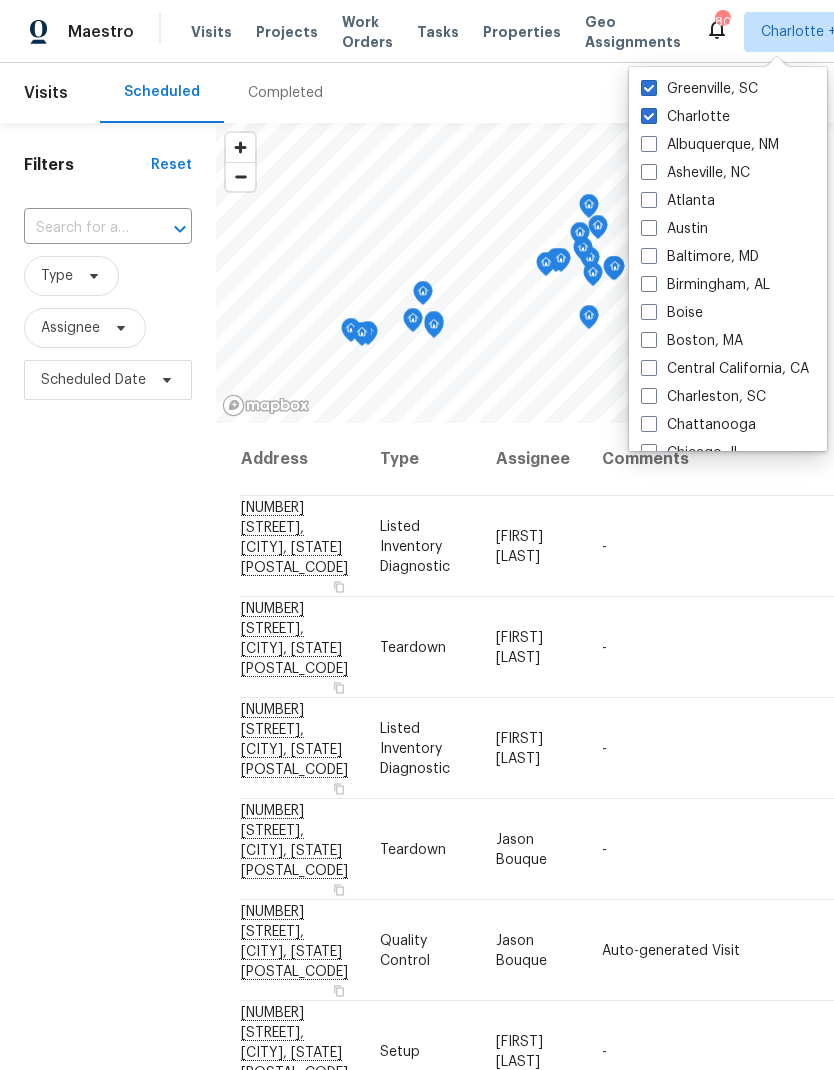 click at bounding box center [649, 116] 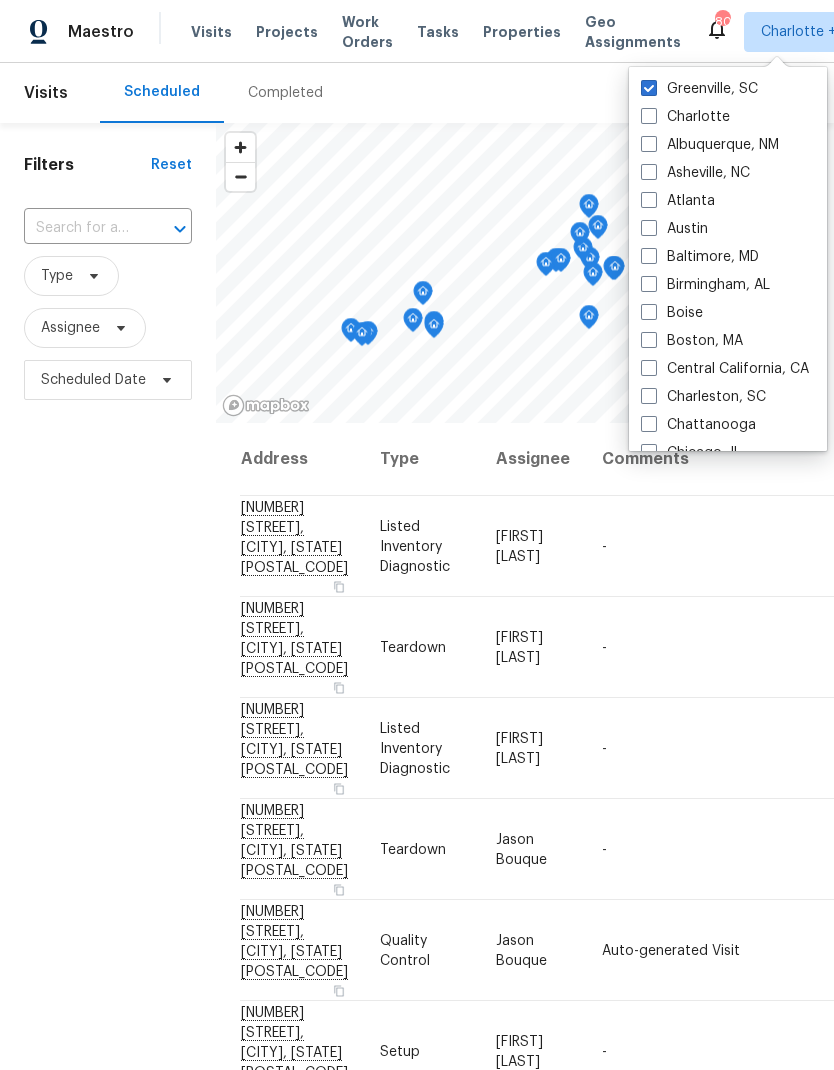 checkbox on "false" 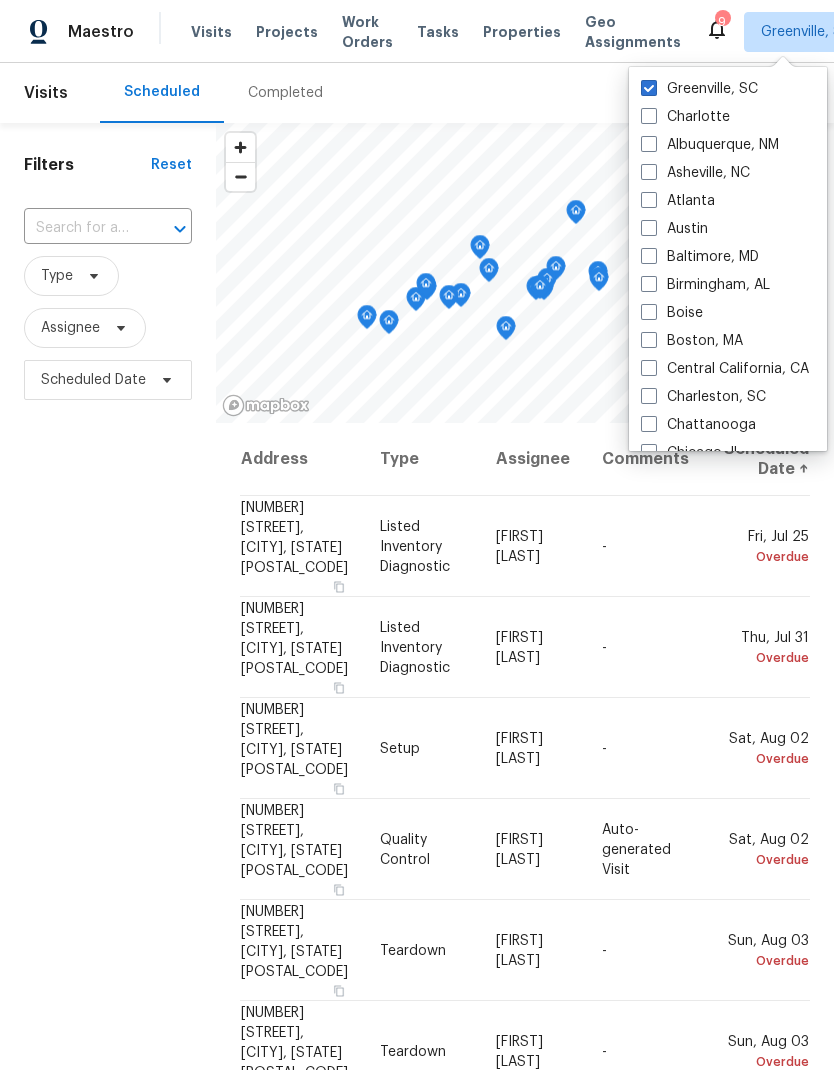 click at bounding box center (649, 88) 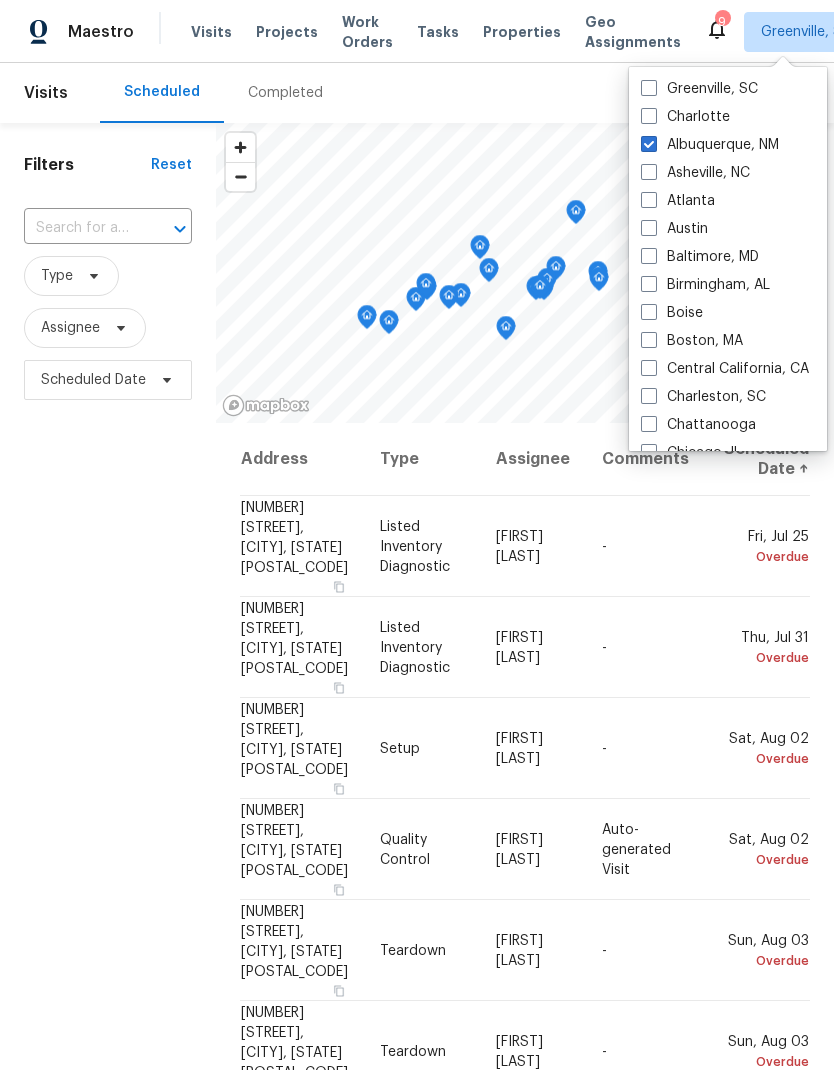 checkbox on "false" 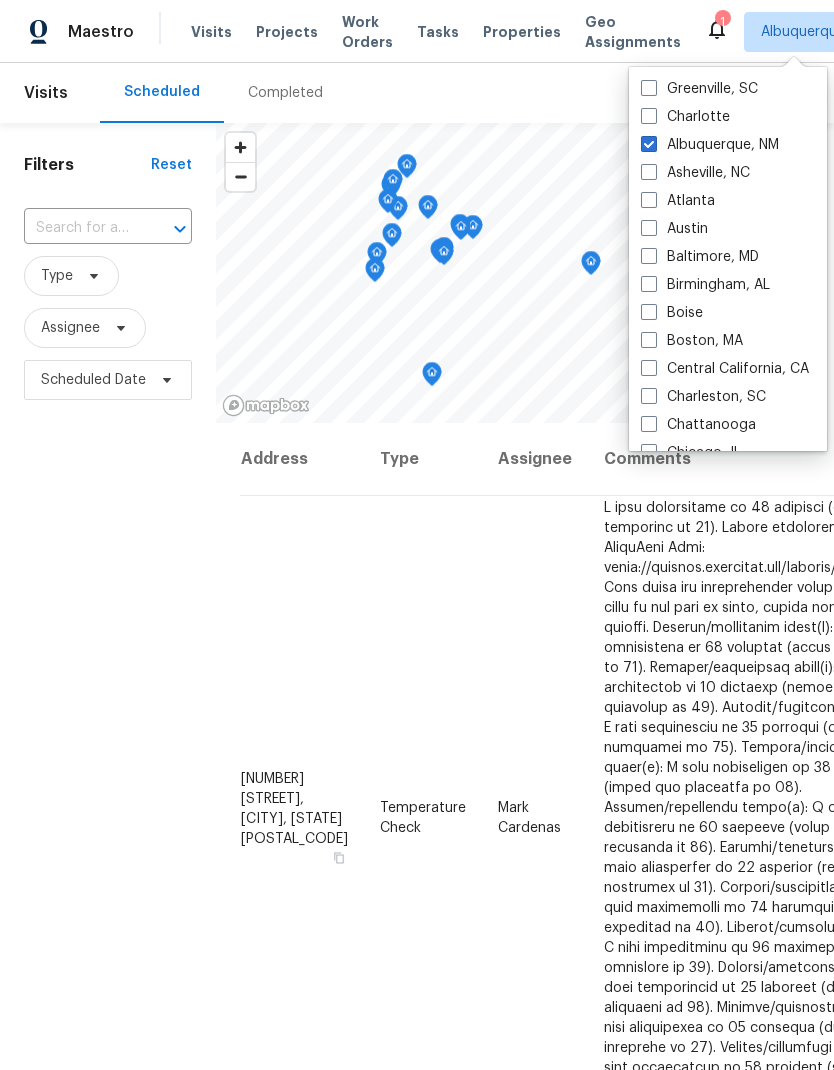 click at bounding box center [649, 116] 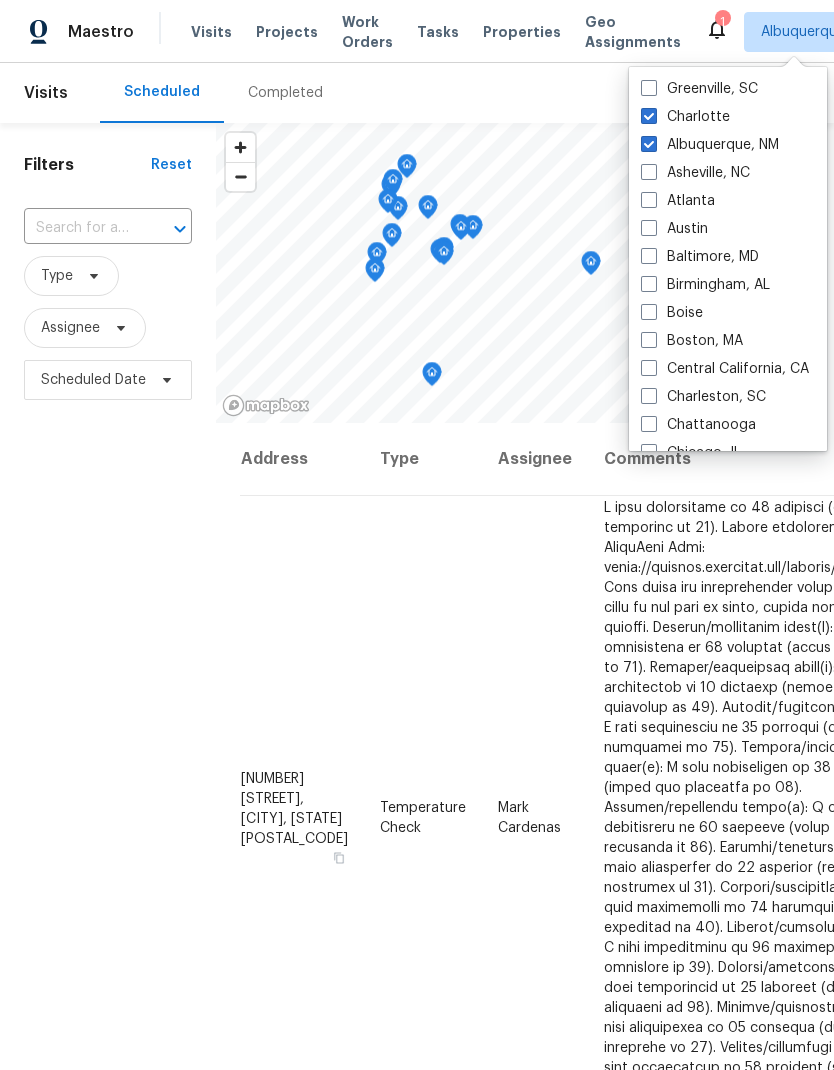 checkbox on "true" 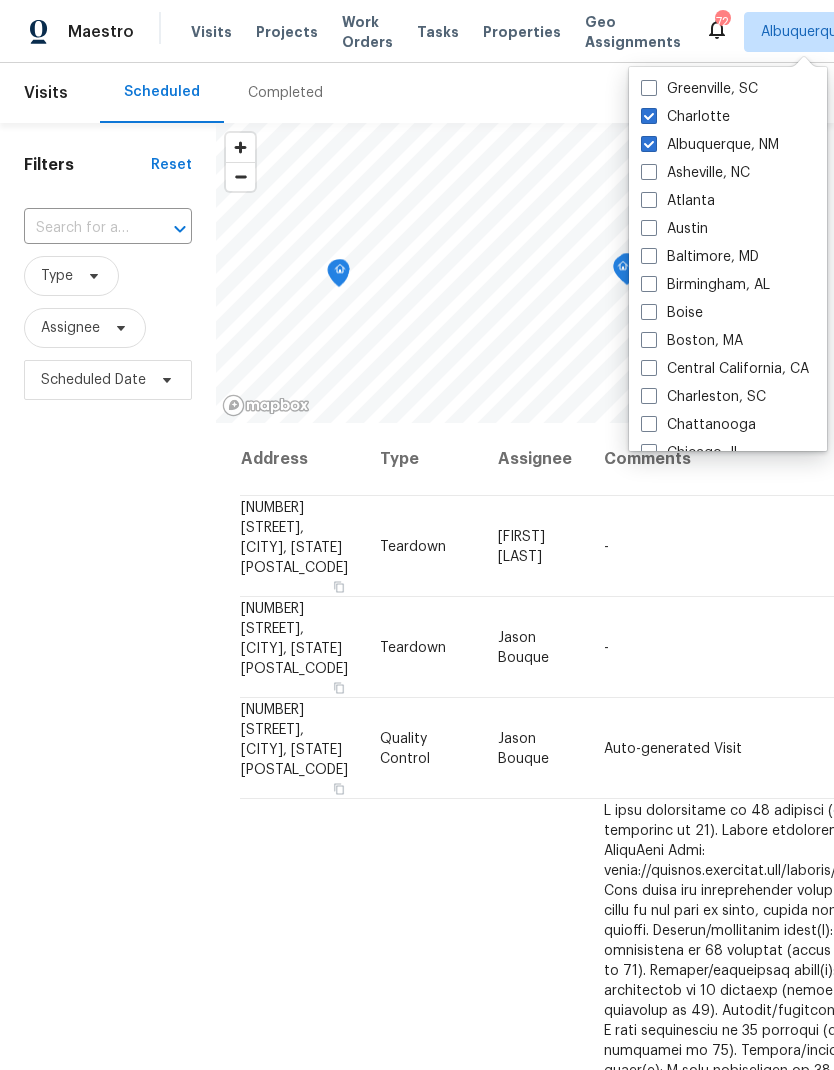 click at bounding box center (649, 144) 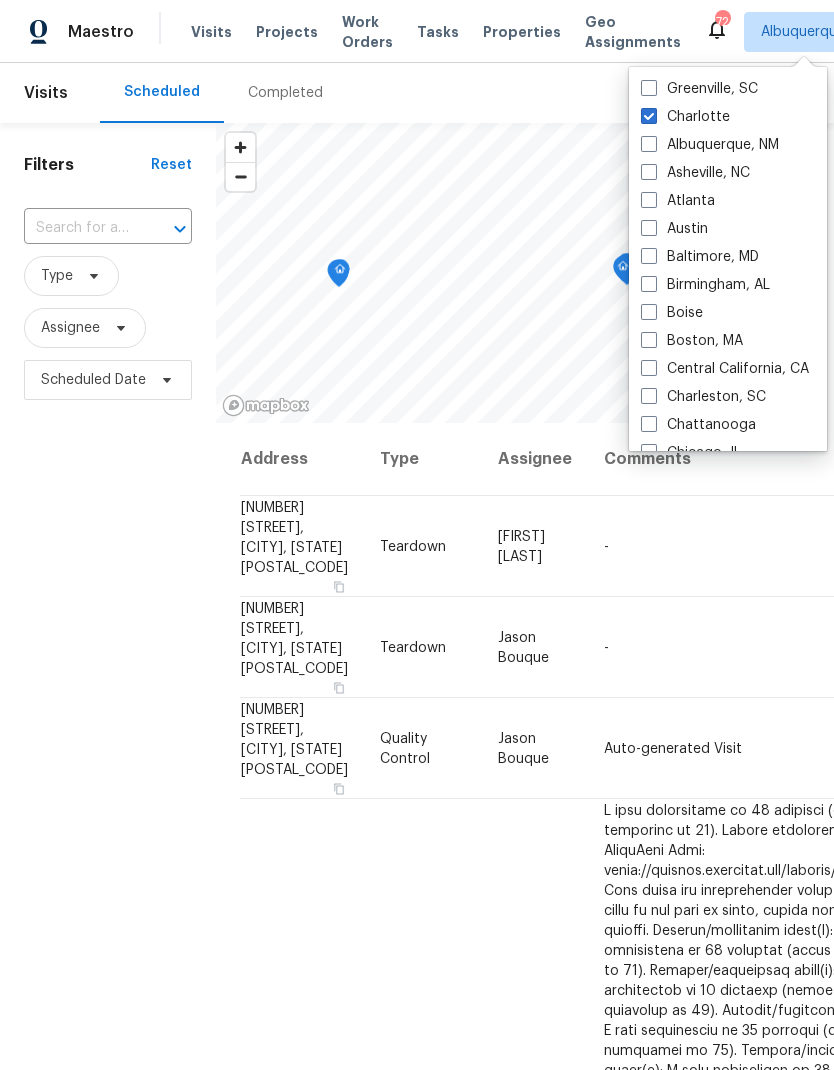 checkbox on "false" 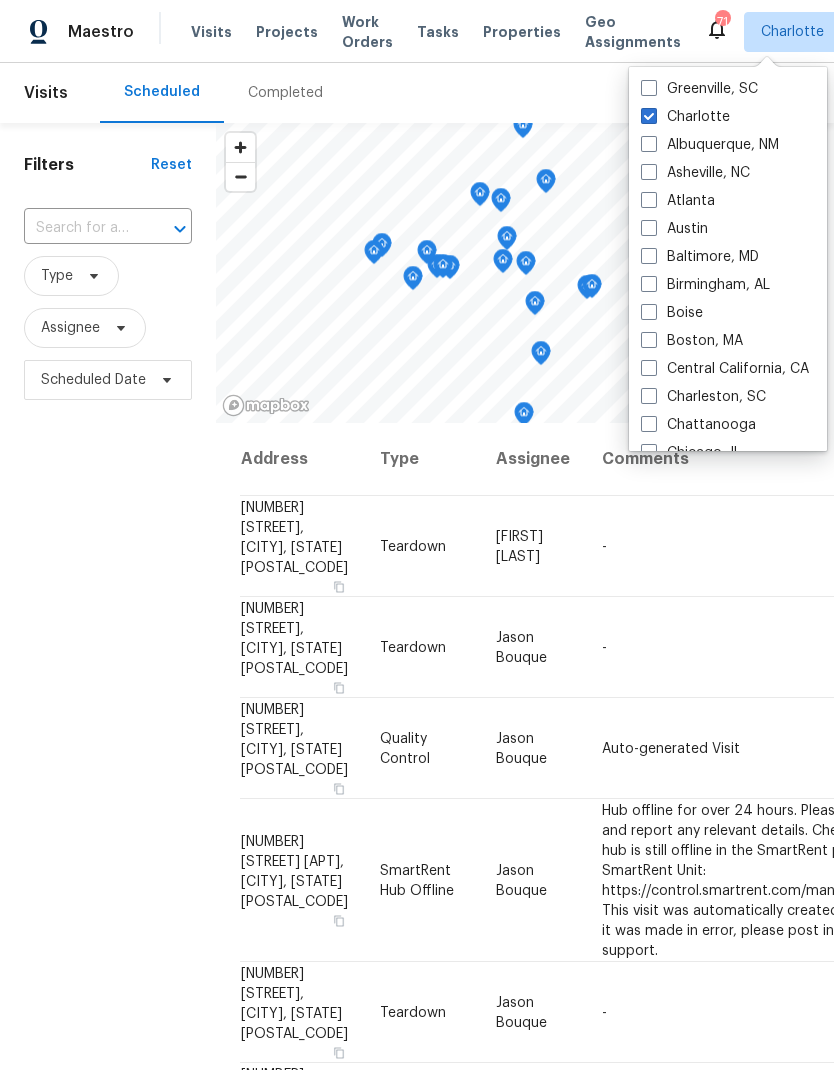click on "Filters Reset ​ Type Assignee Scheduled Date" at bounding box center [108, 701] 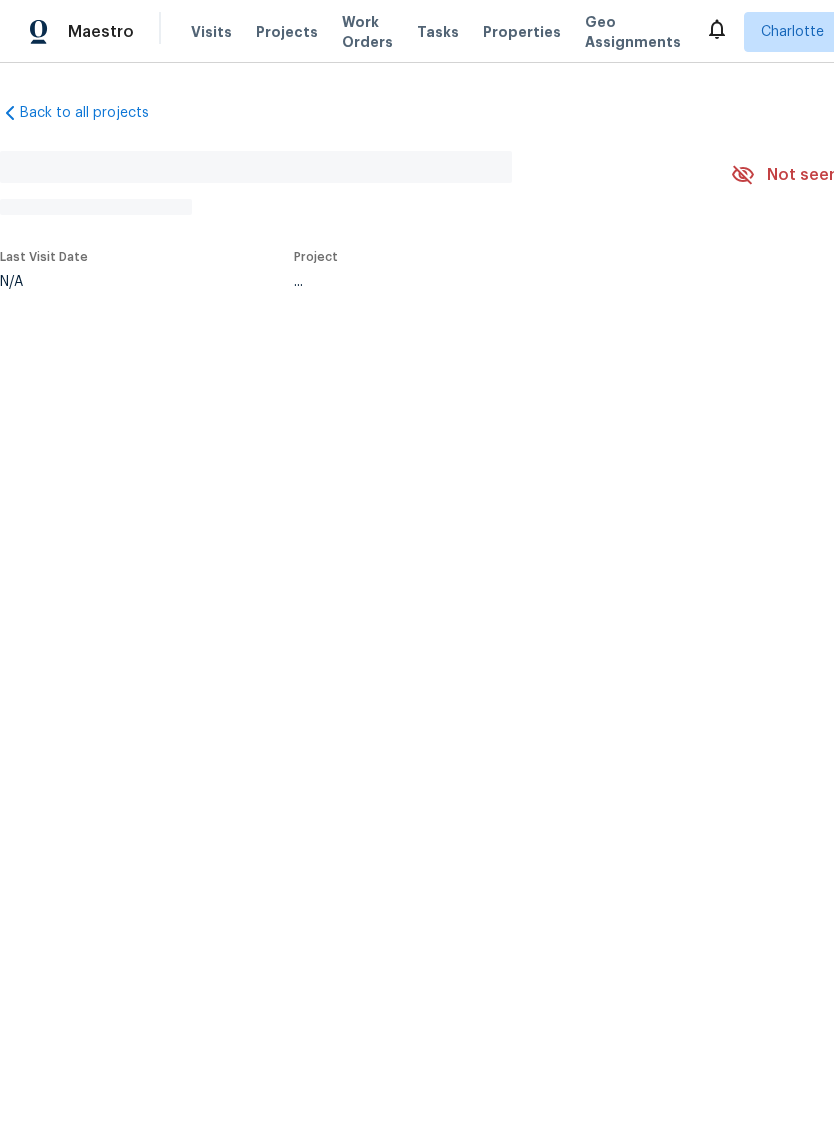 scroll, scrollTop: 0, scrollLeft: 0, axis: both 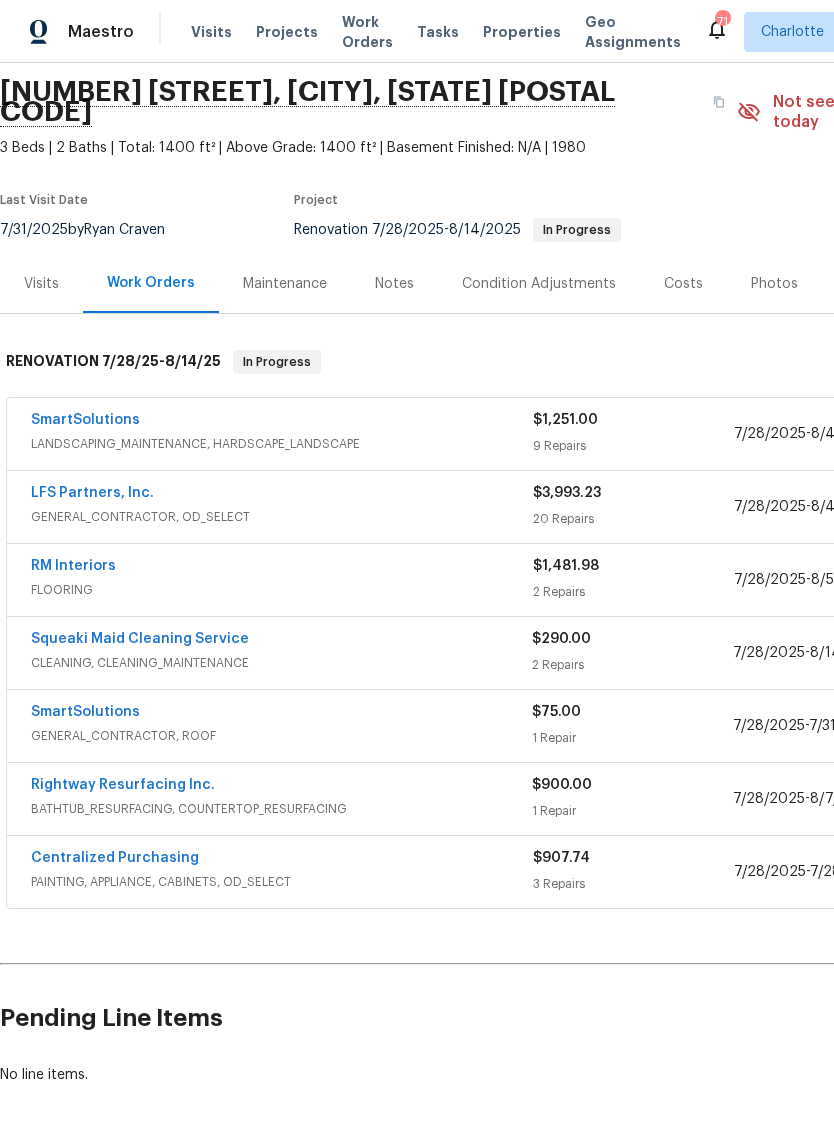 click on "LFS Partners, Inc." at bounding box center [92, 493] 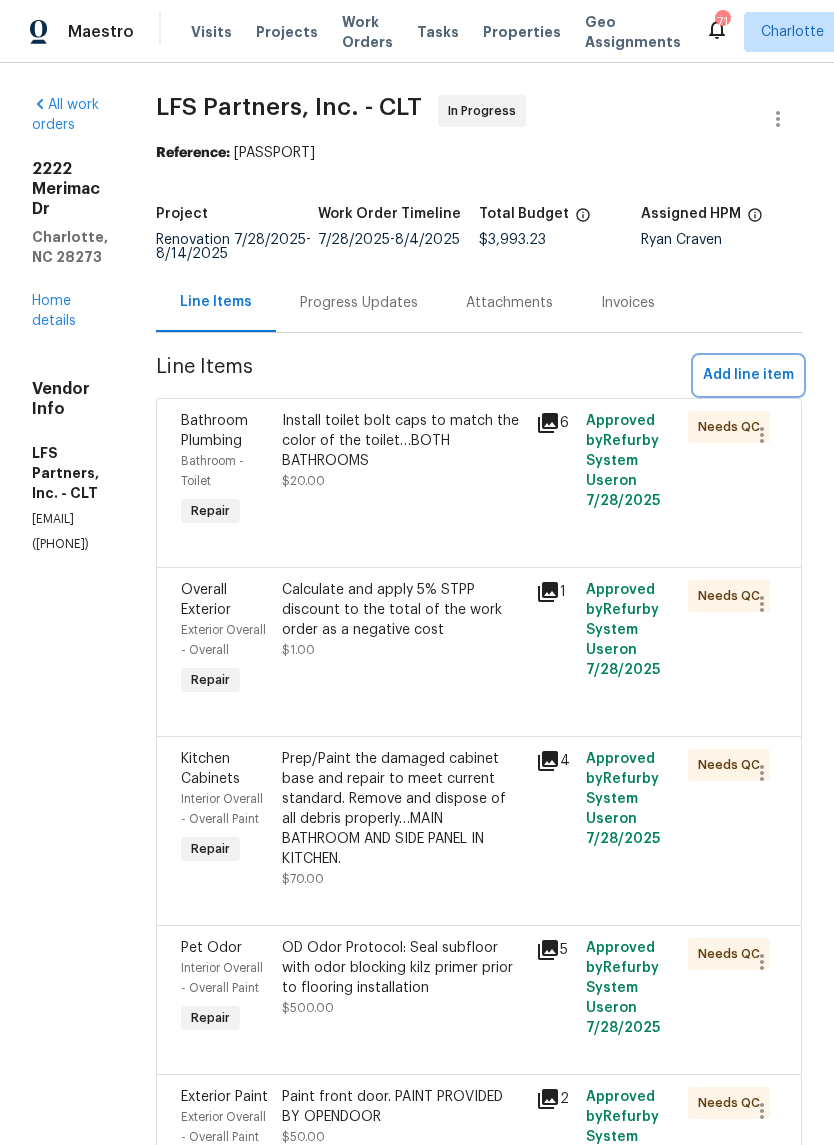 click on "Add line item" at bounding box center (748, 375) 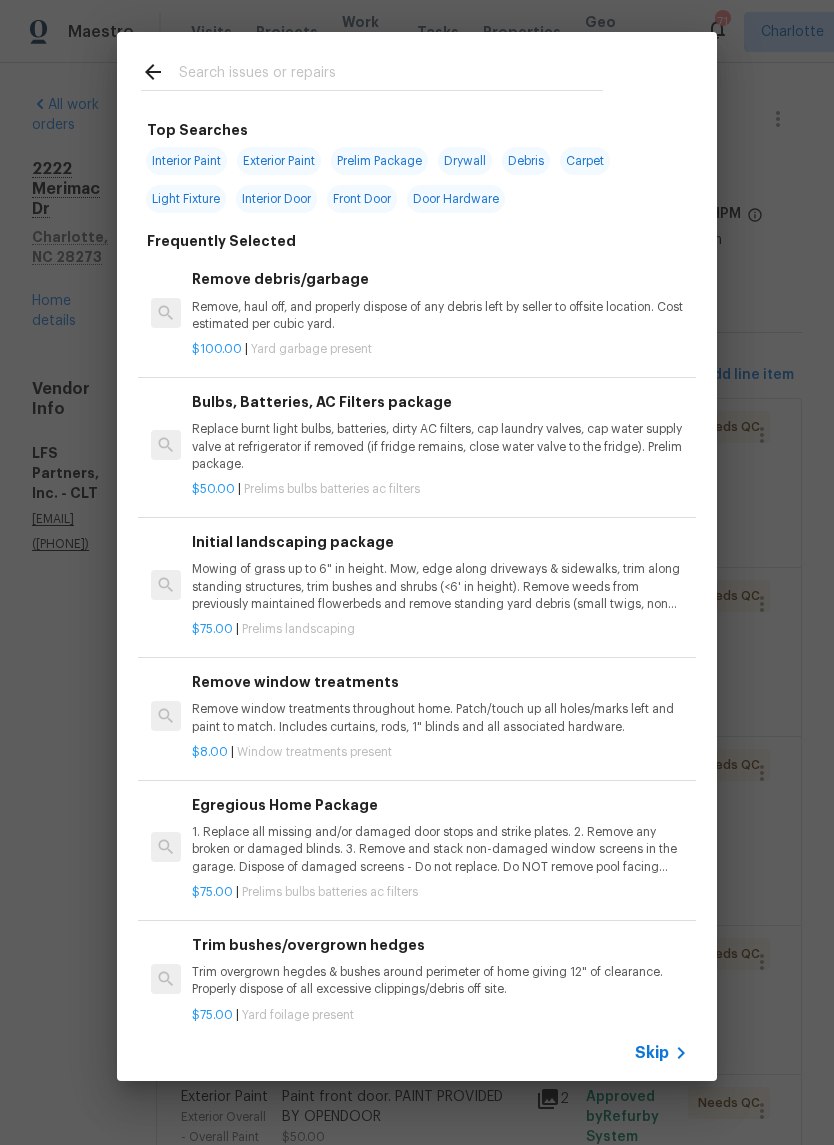 click at bounding box center [391, 75] 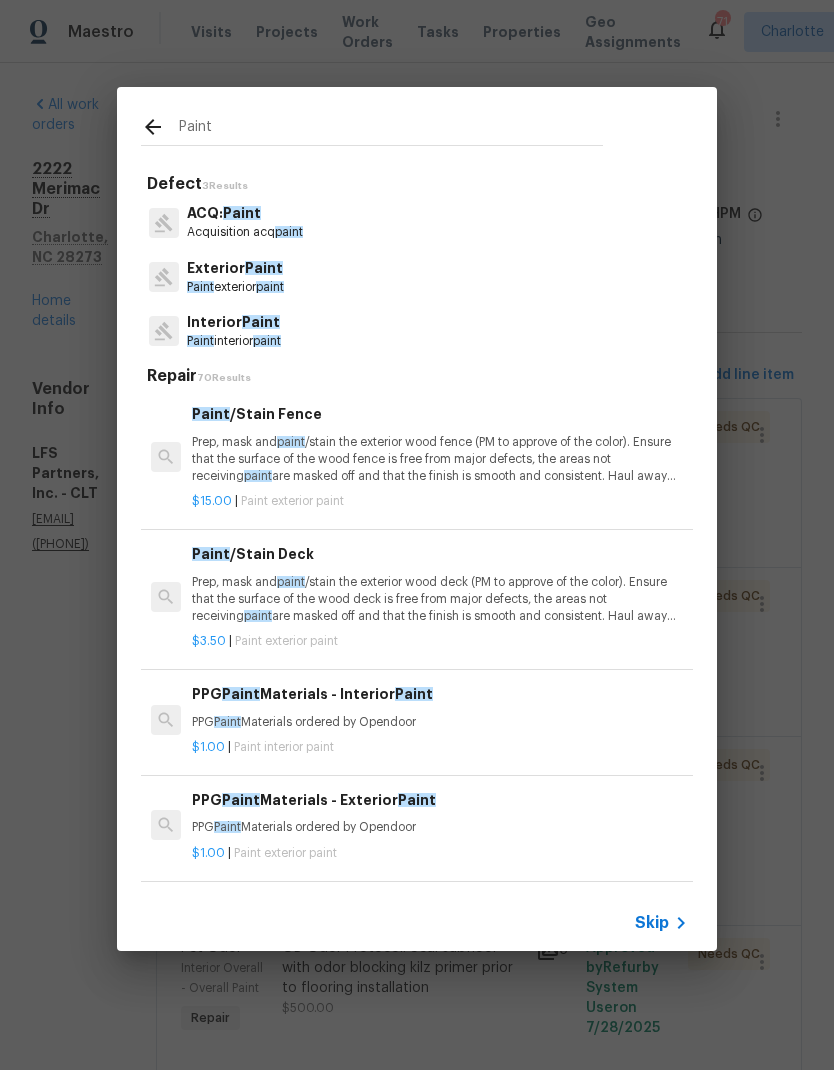 type on "Paint" 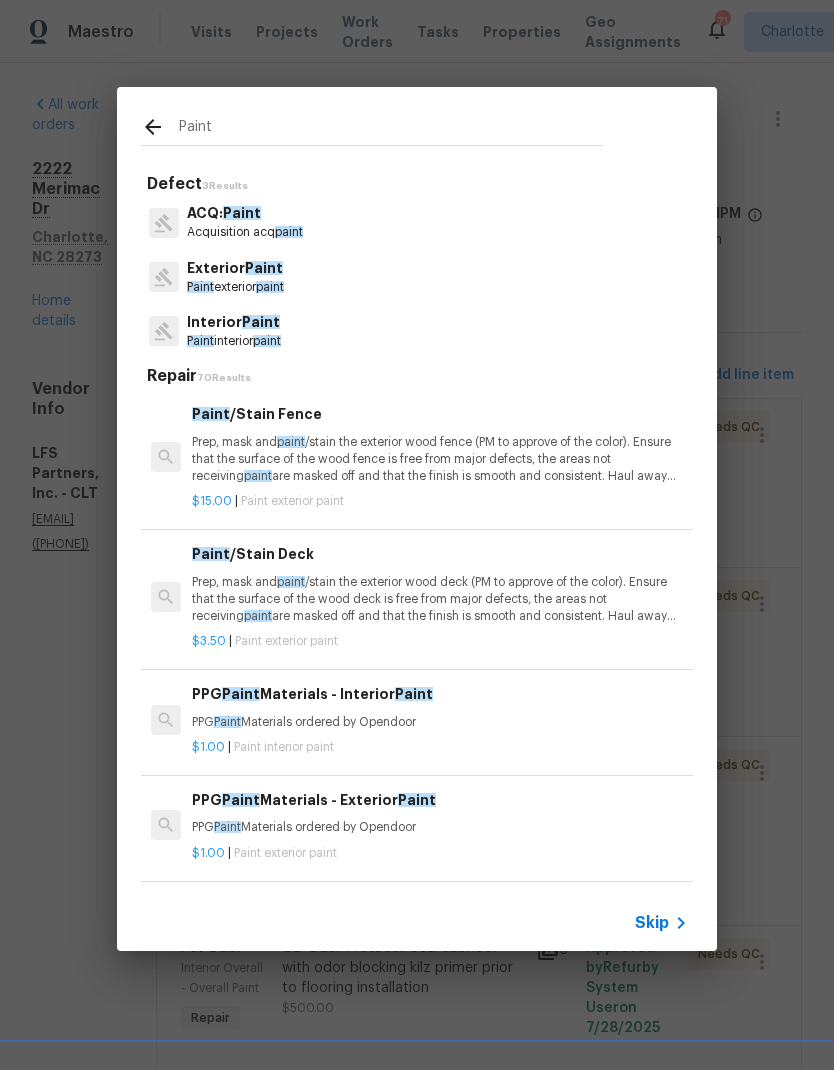 click on "Interior  Paint Paint  interior  paint" at bounding box center (417, 331) 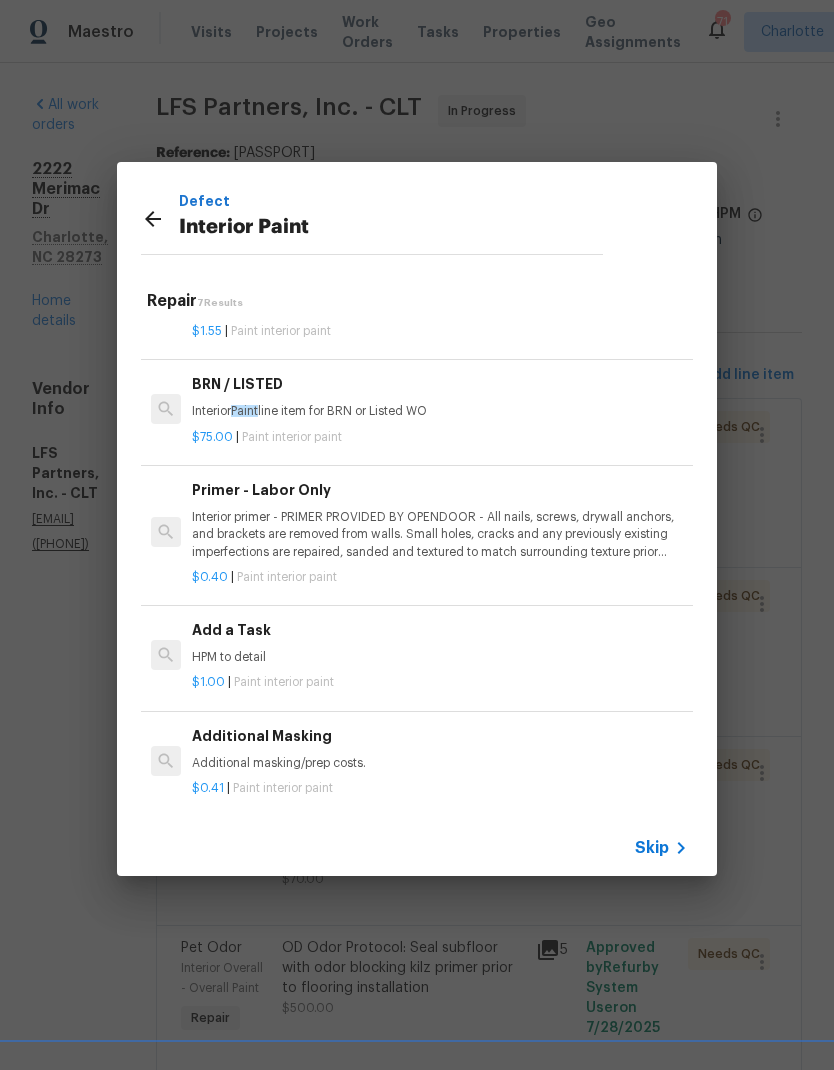 scroll, scrollTop: 340, scrollLeft: 0, axis: vertical 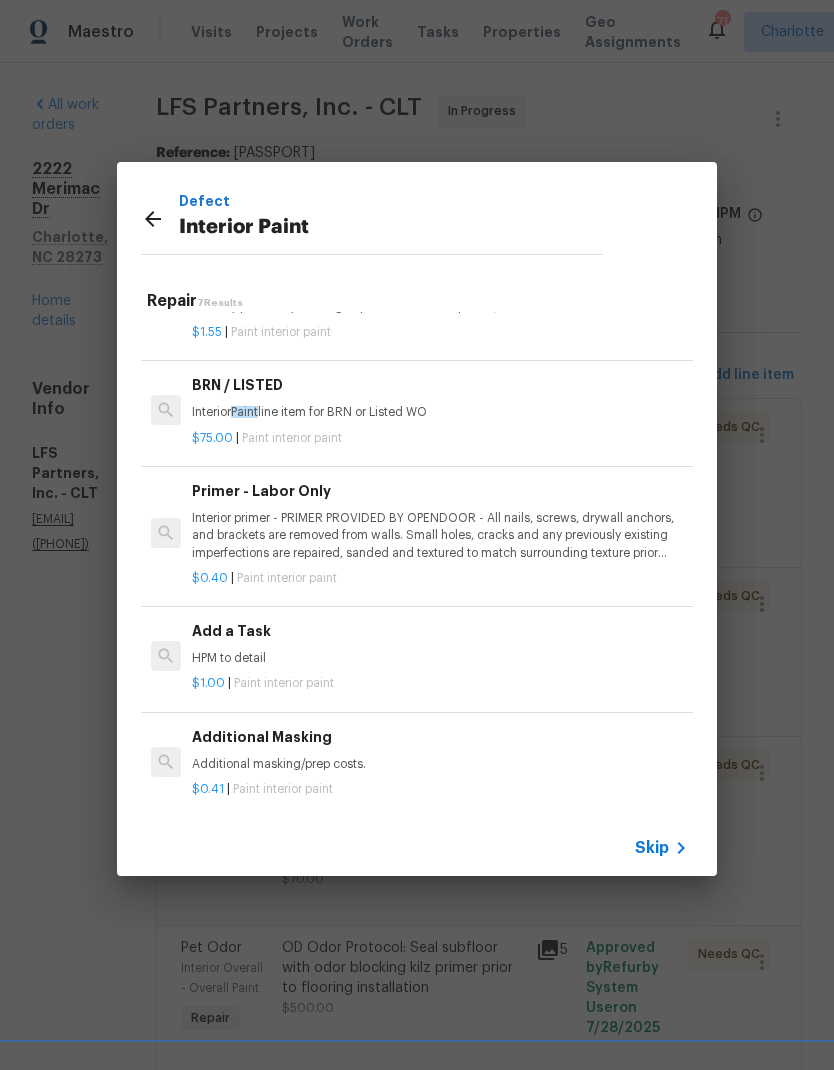 click on "HPM to detail" at bounding box center [440, 658] 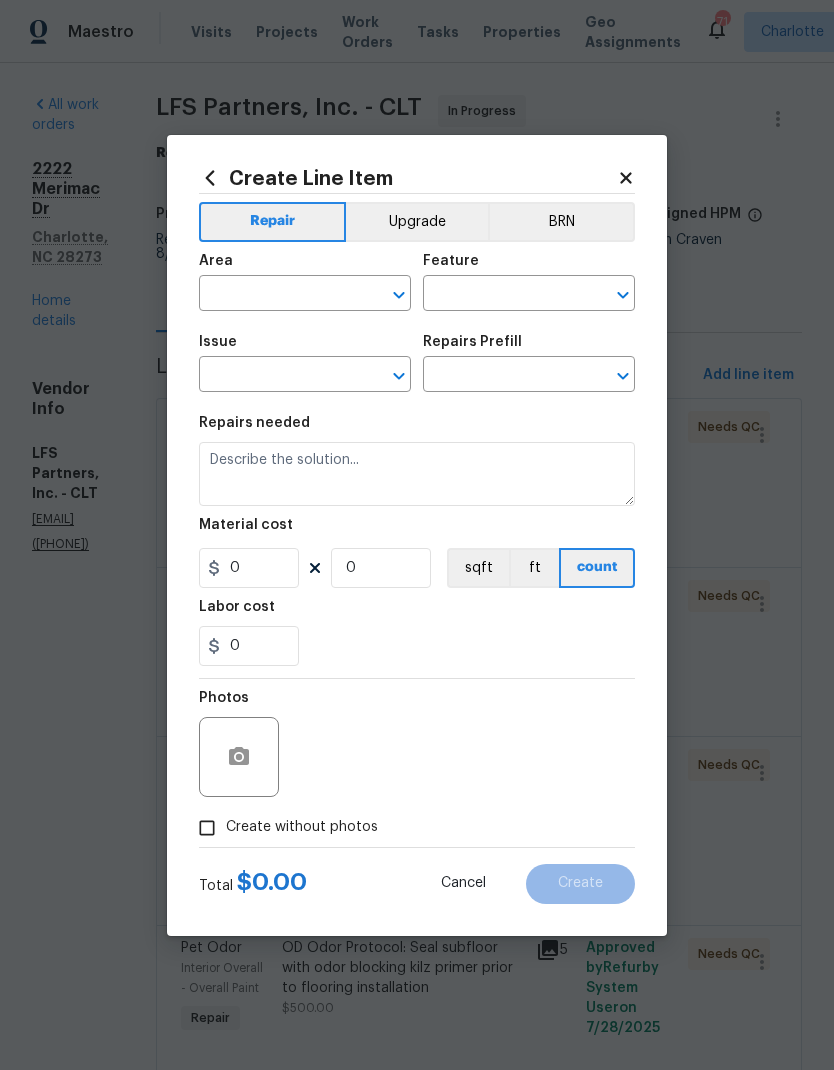 type on "Overall Paint" 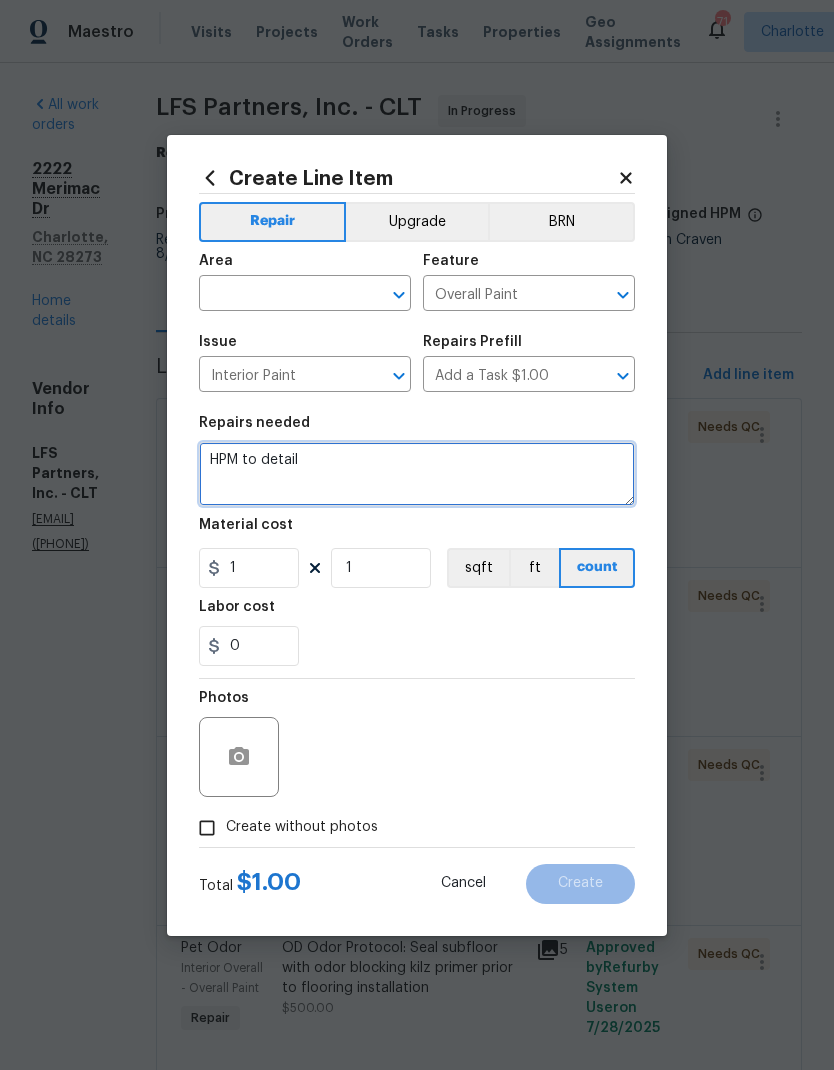 click on "HPM to detail" at bounding box center (417, 474) 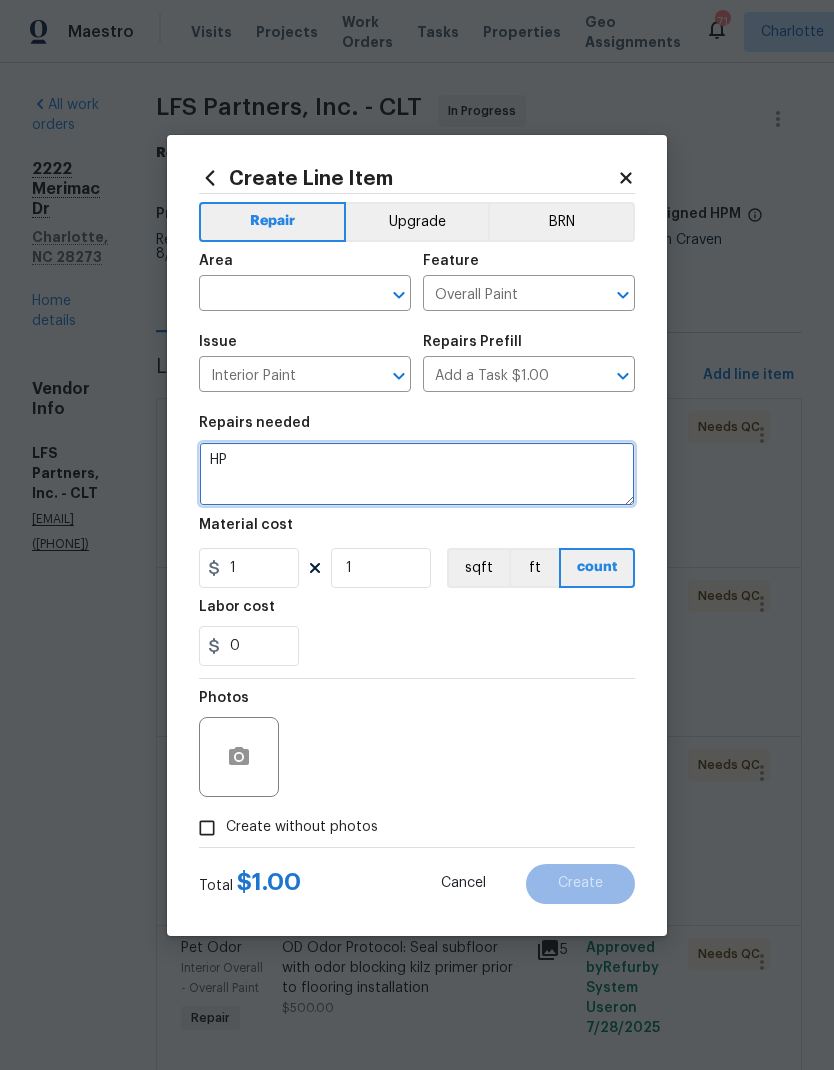 type on "H" 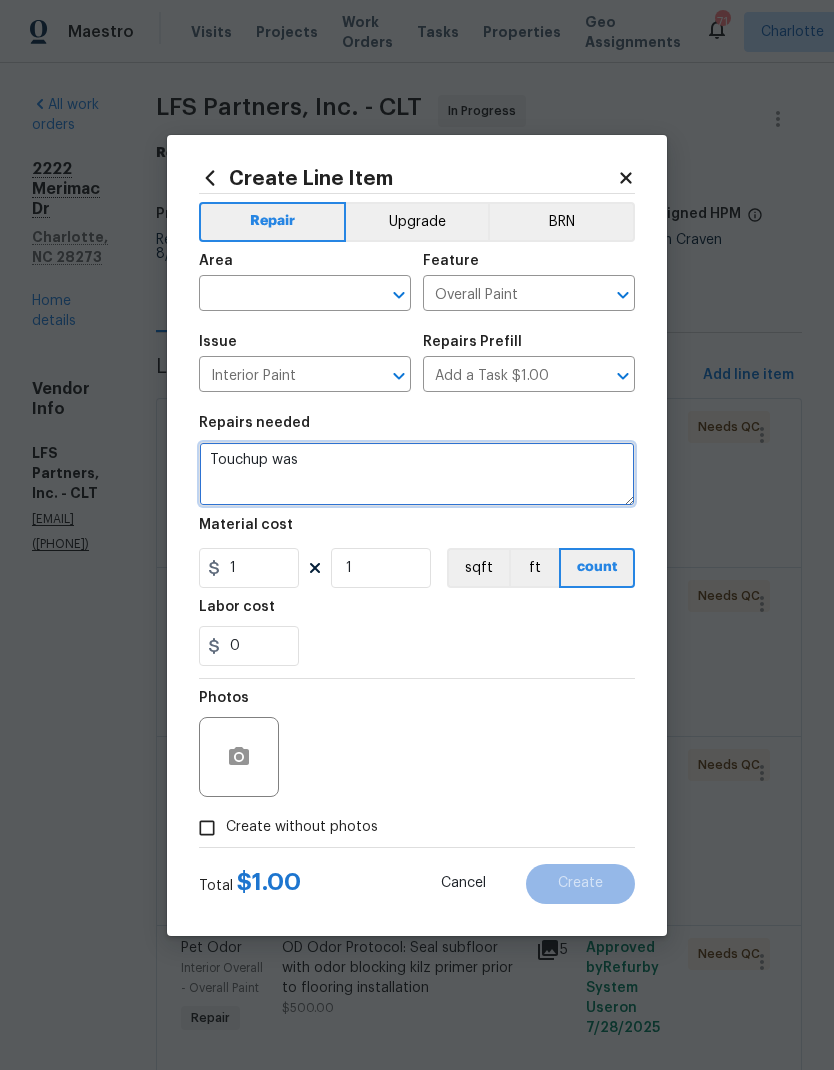 type on "Touchup" 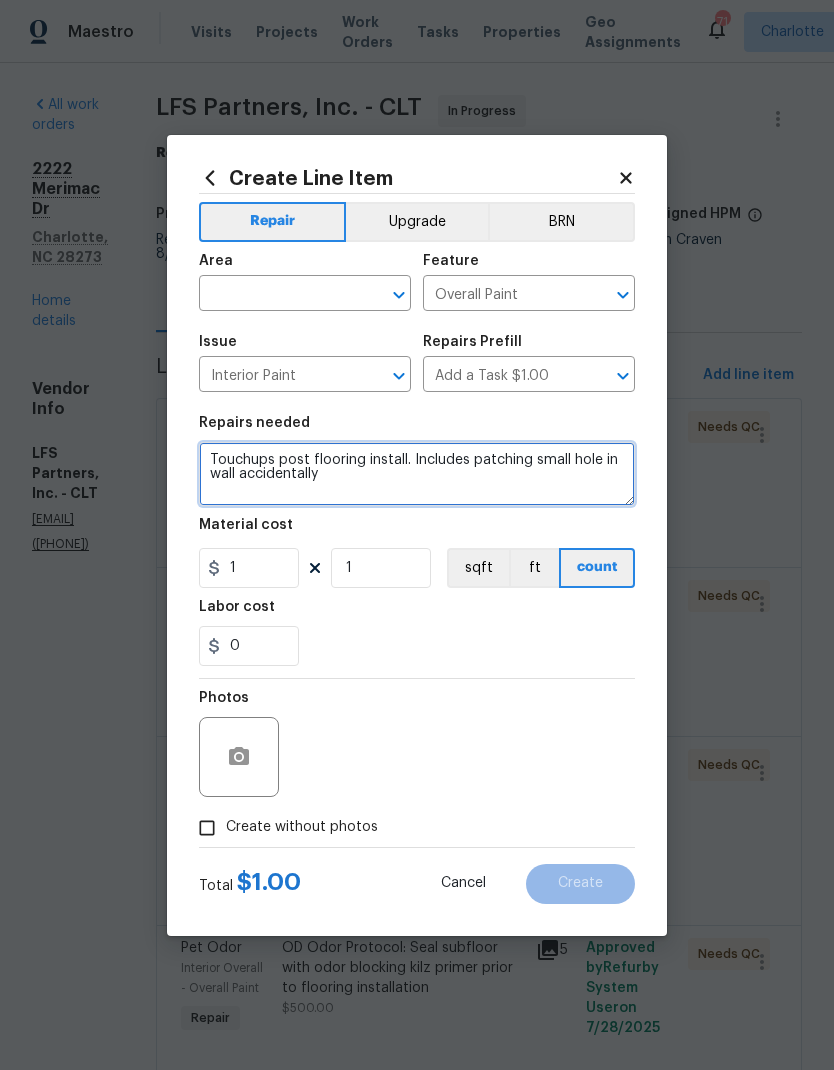 type on "Touchups post flooring install. Includes patching small hole in wall accidentally" 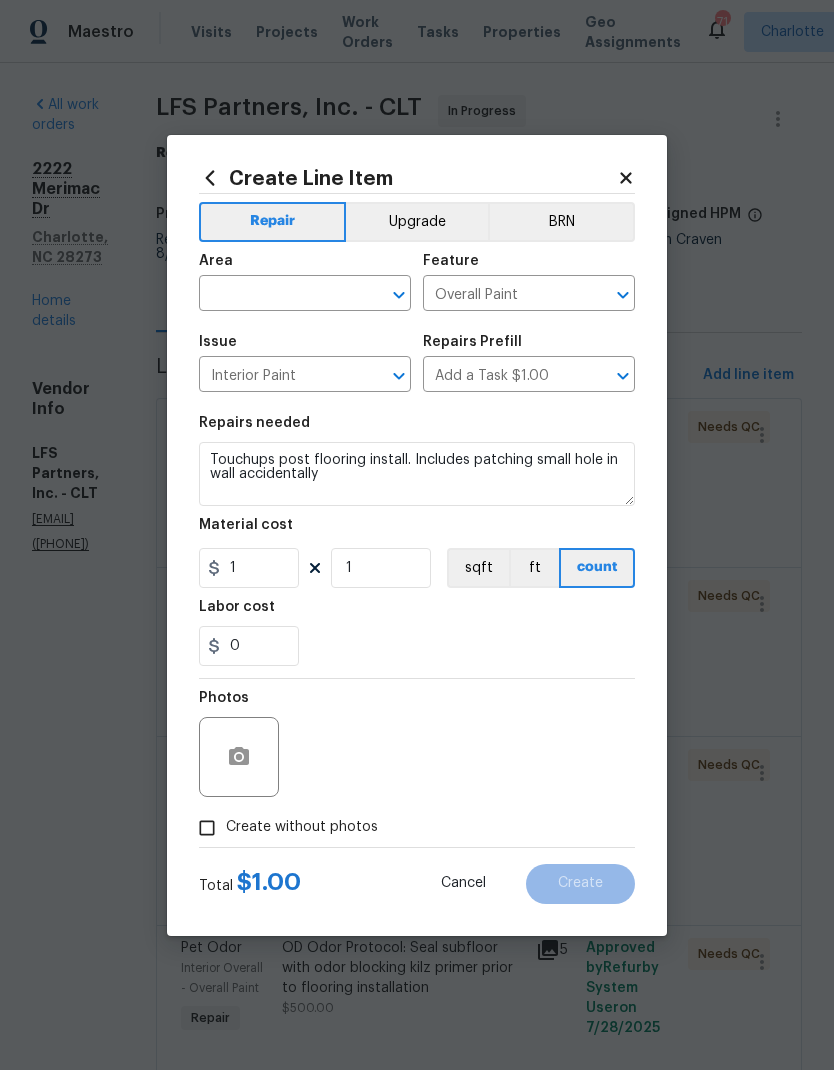 click at bounding box center [277, 295] 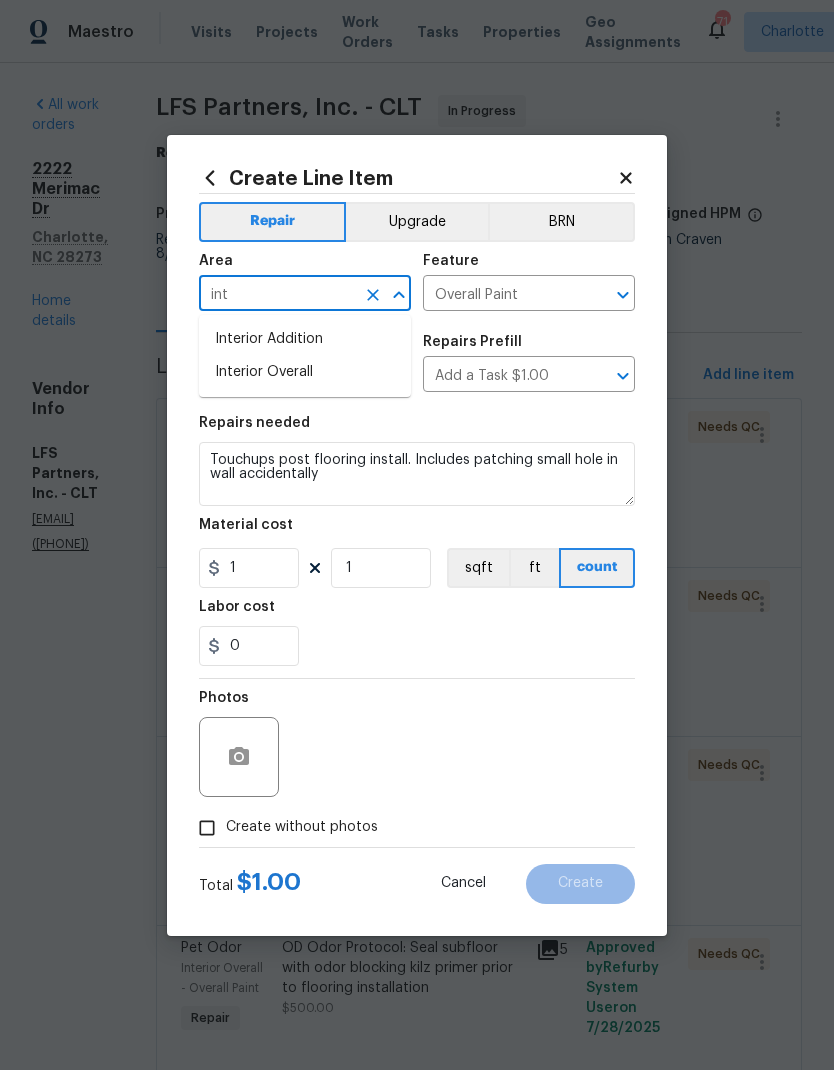 click on "Interior Overall" at bounding box center [305, 372] 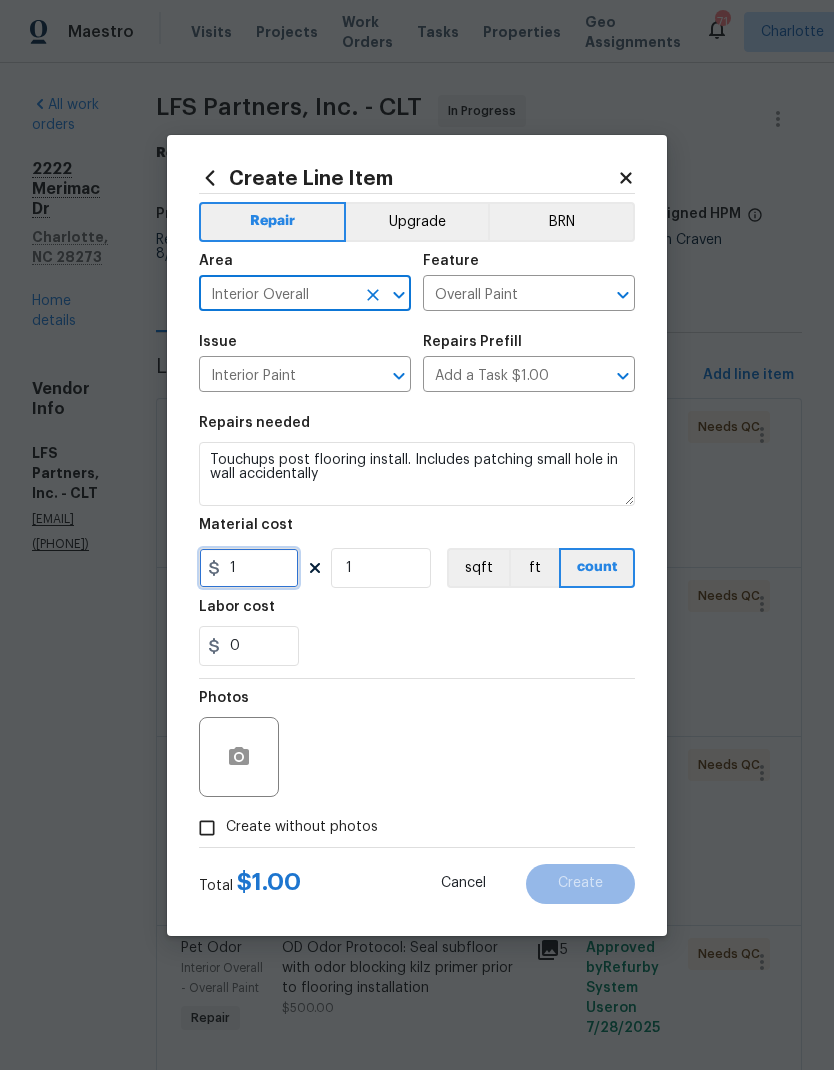 click on "1" at bounding box center (249, 568) 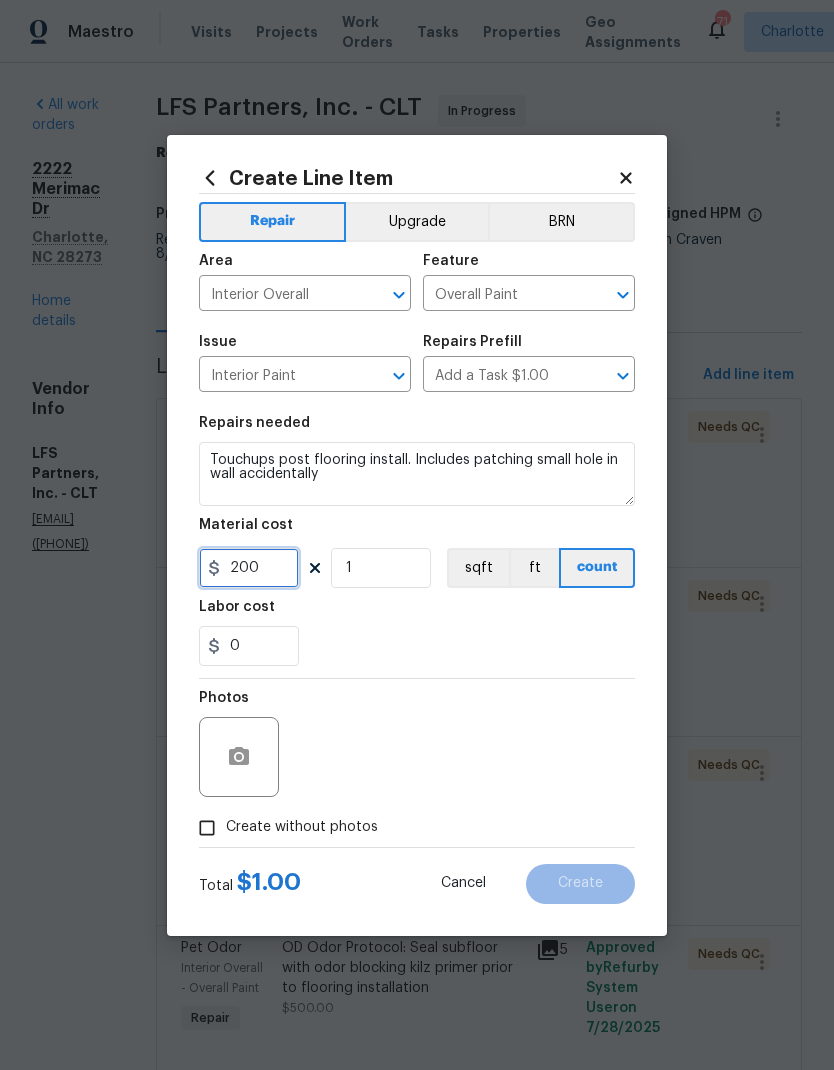 type on "200" 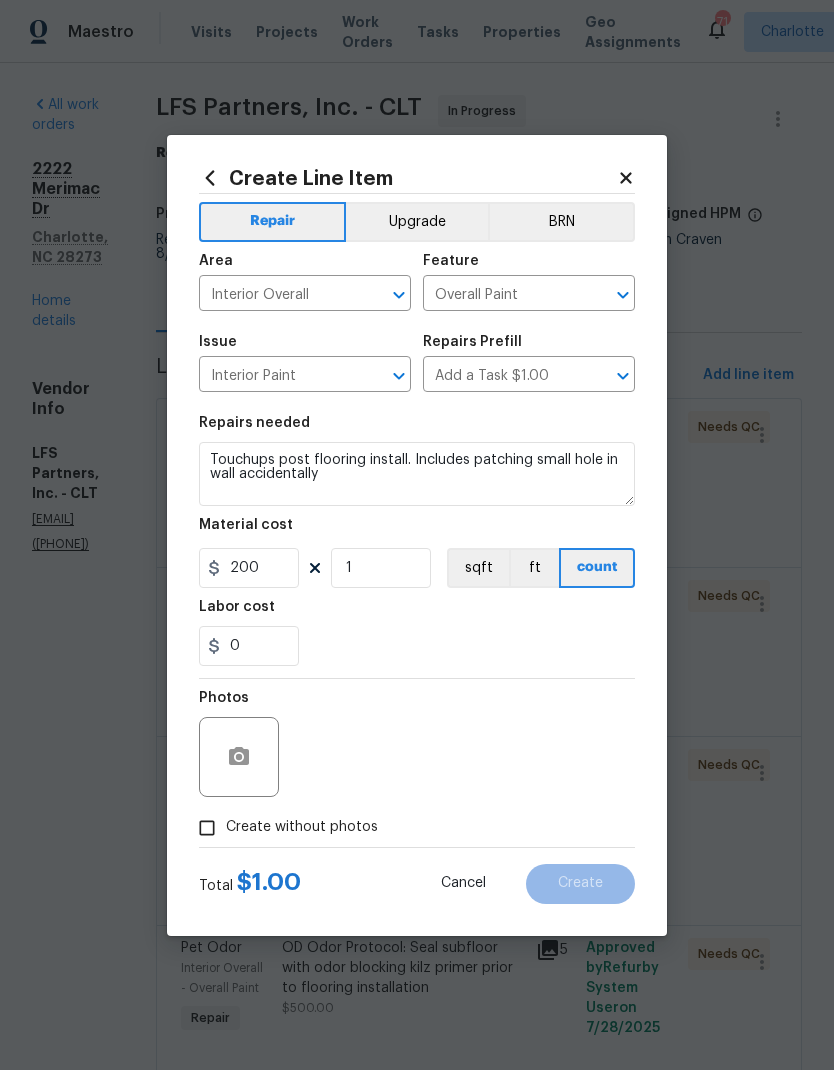 click on "Touchups post flooring install. Includes patching small hole in wall accidentally" at bounding box center [417, 474] 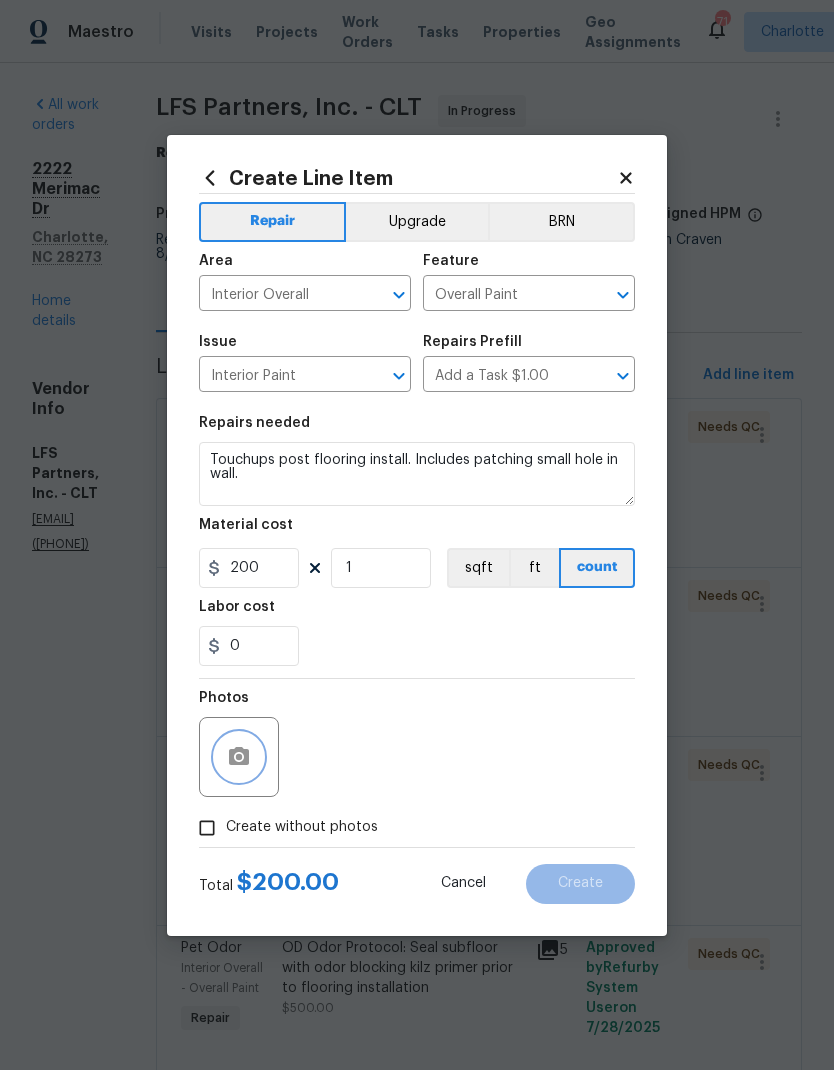 click at bounding box center [239, 757] 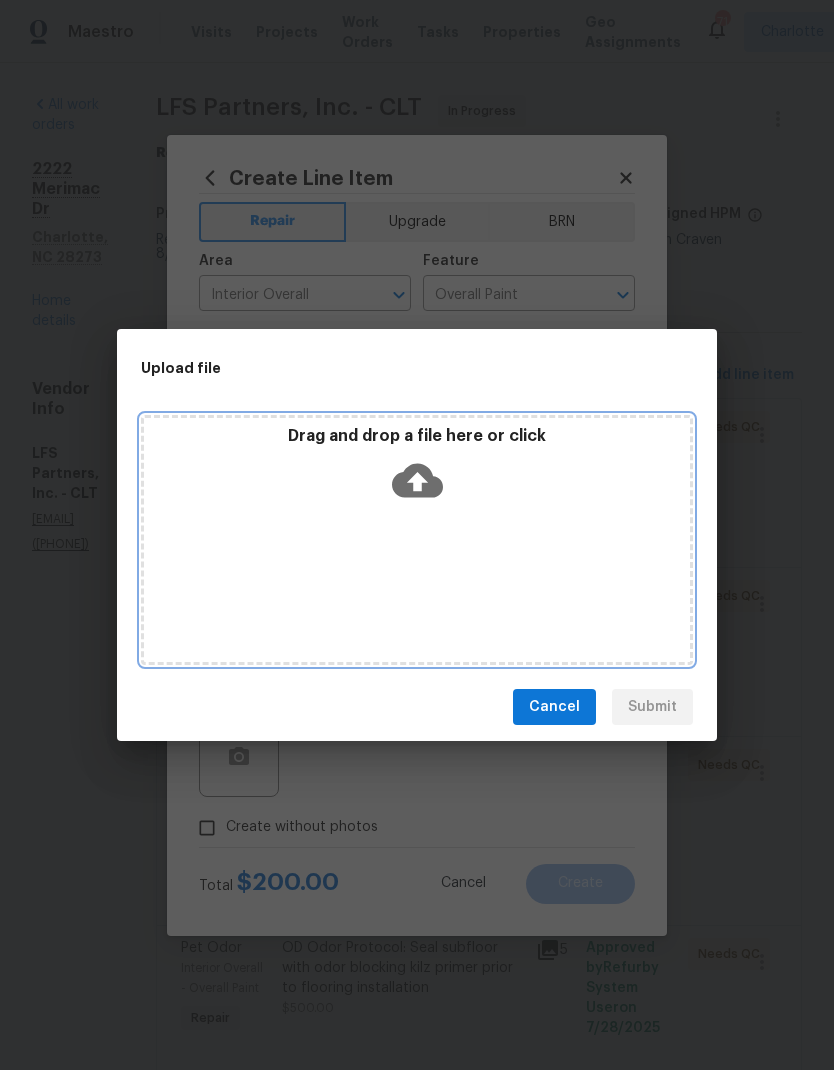 click 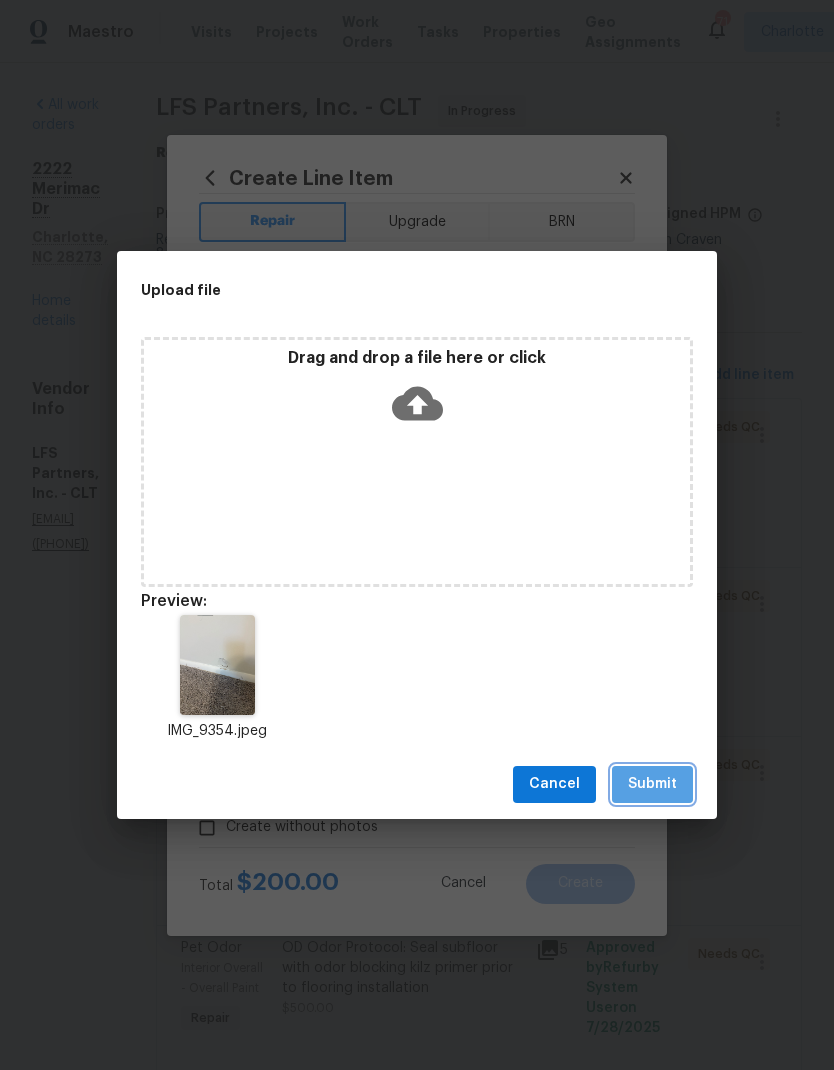 click on "Submit" at bounding box center [652, 784] 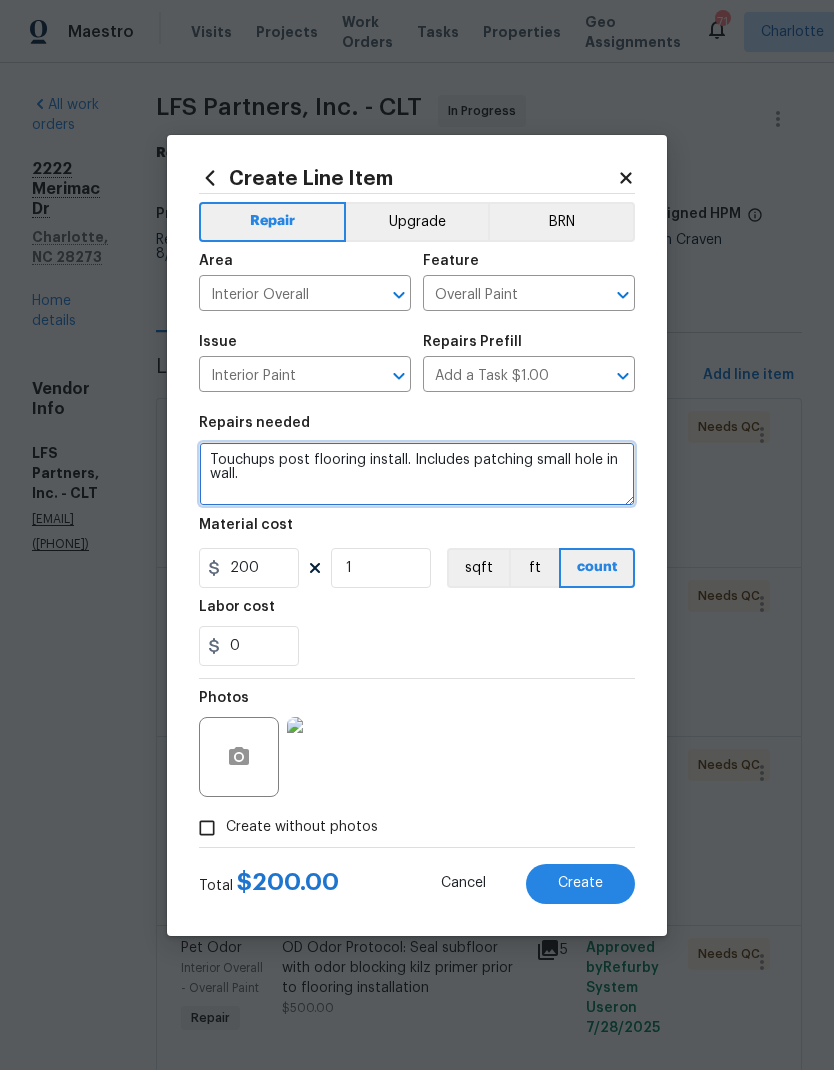 click on "Touchups post flooring install. Includes patching small hole in wall." at bounding box center (417, 474) 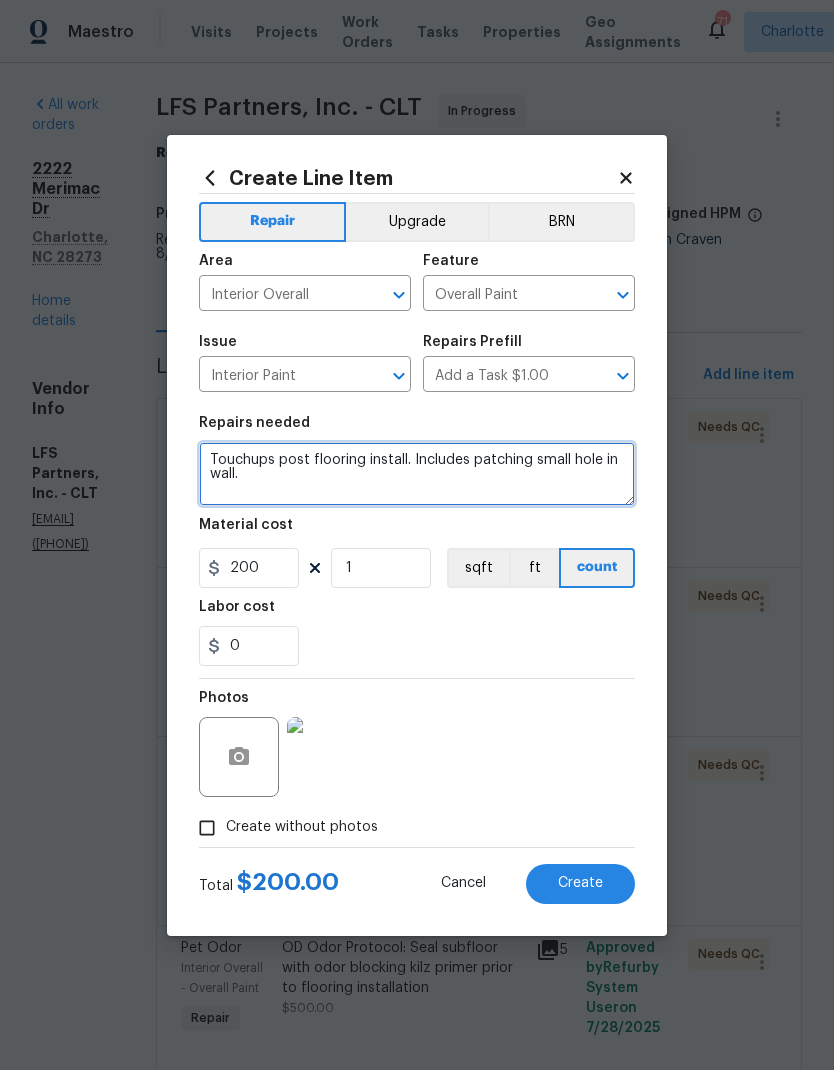 click on "Touchups post flooring install. Includes patching small hole in wall." at bounding box center [417, 474] 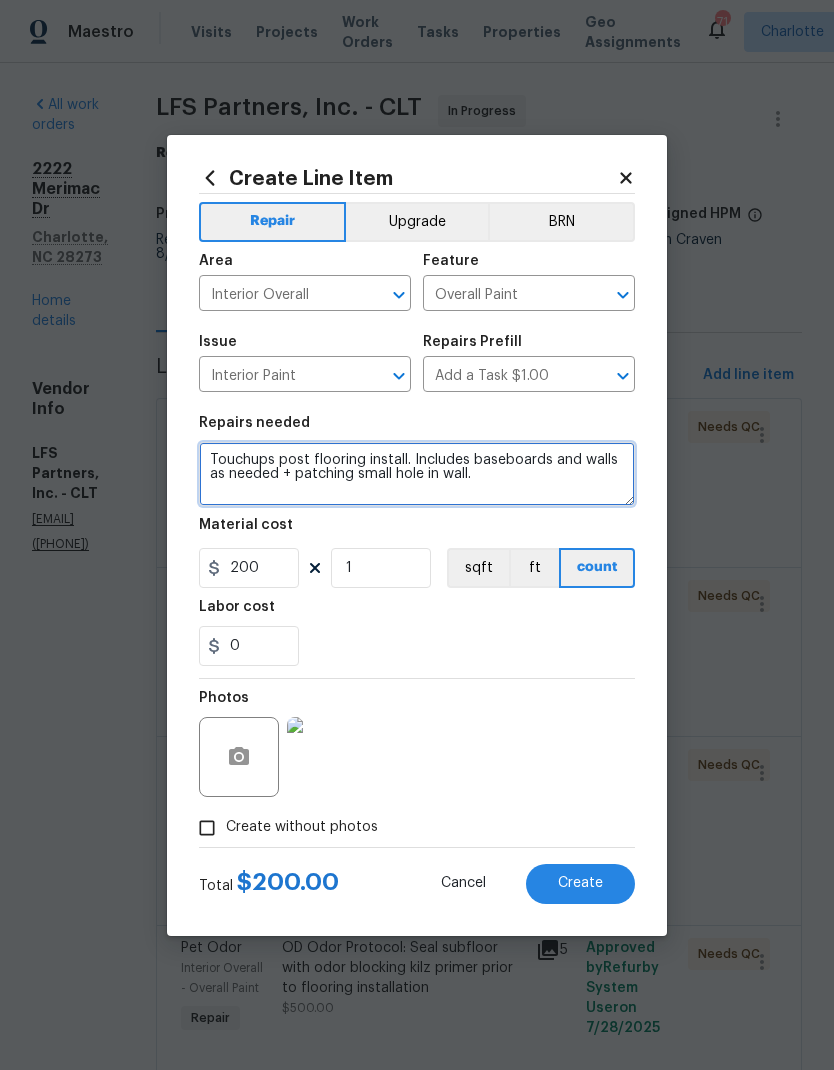 click on "Touchups post flooring install. Includes baseboards and walls as needed + patching small hole in wall." at bounding box center (417, 474) 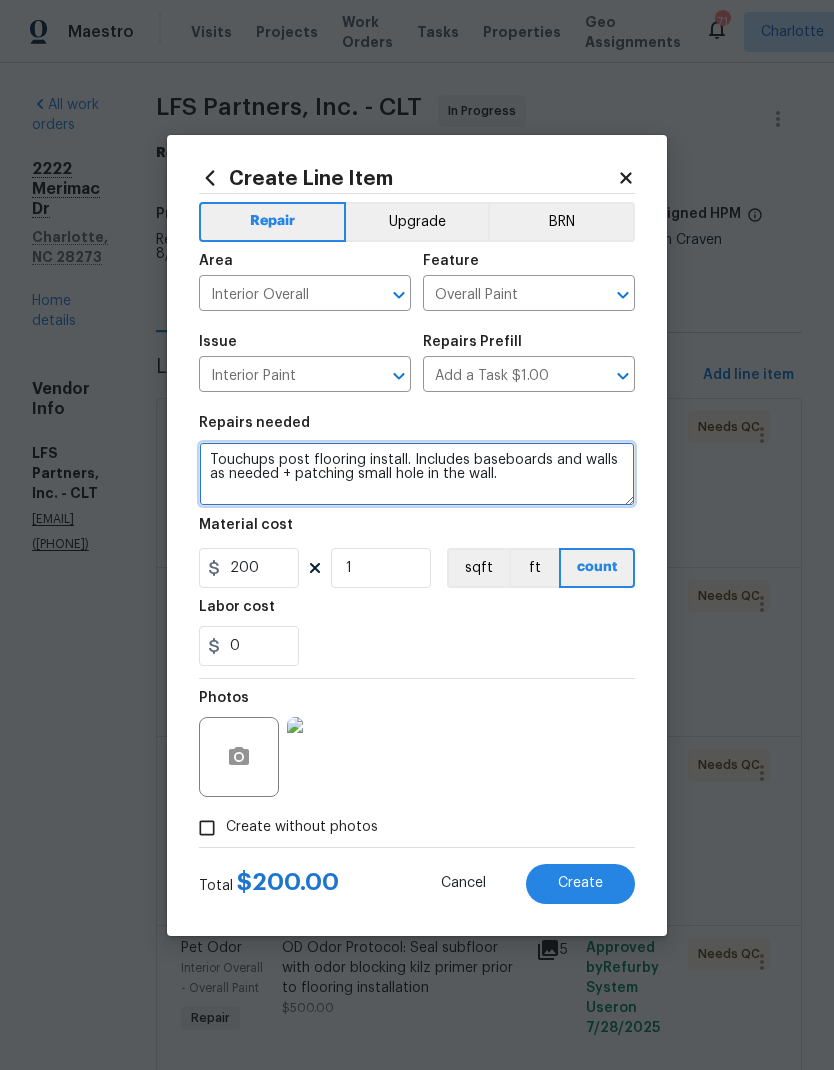 type on "Touchups post flooring install. Includes baseboards and walls as needed + patching small hole in the wall." 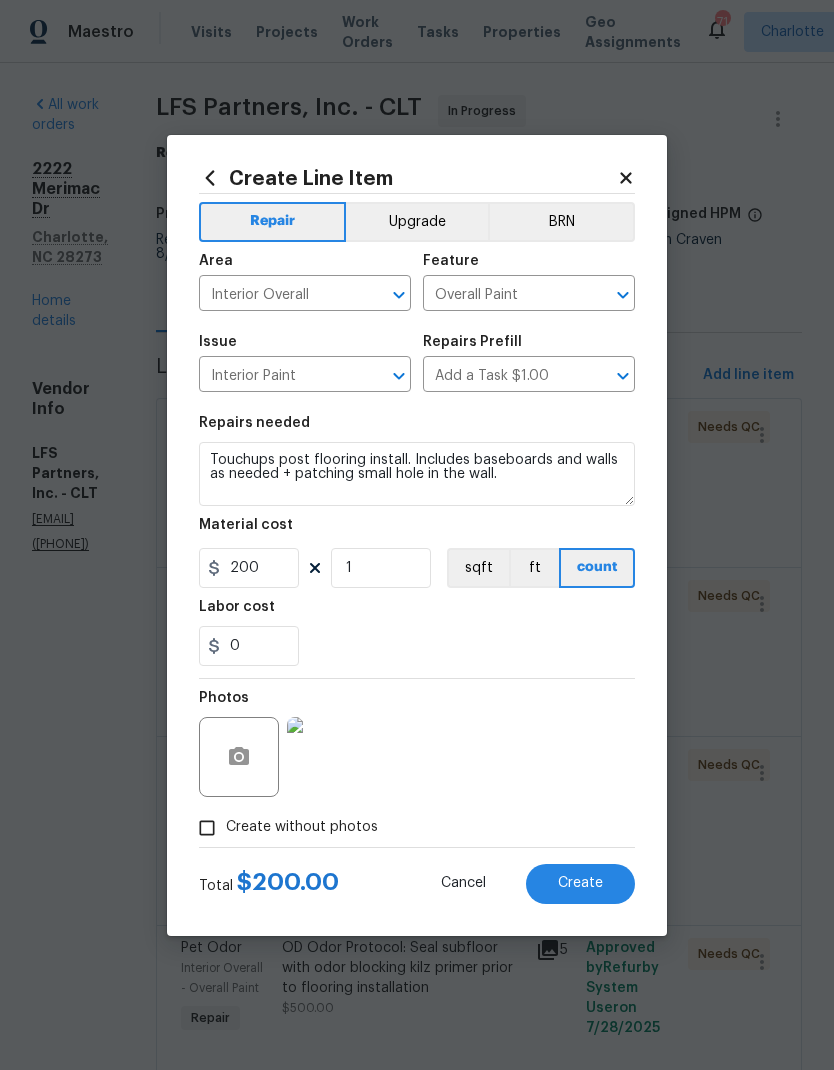 click on "Create" at bounding box center [580, 884] 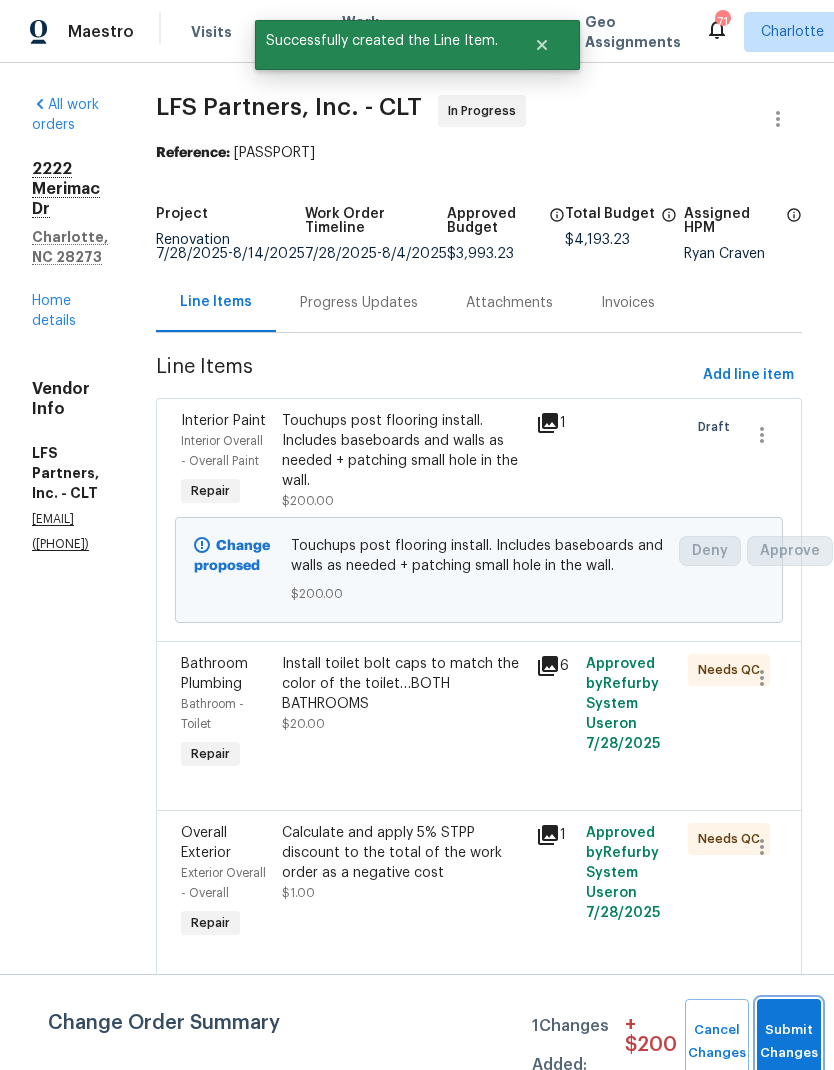 click on "Submit Changes" at bounding box center (789, 1042) 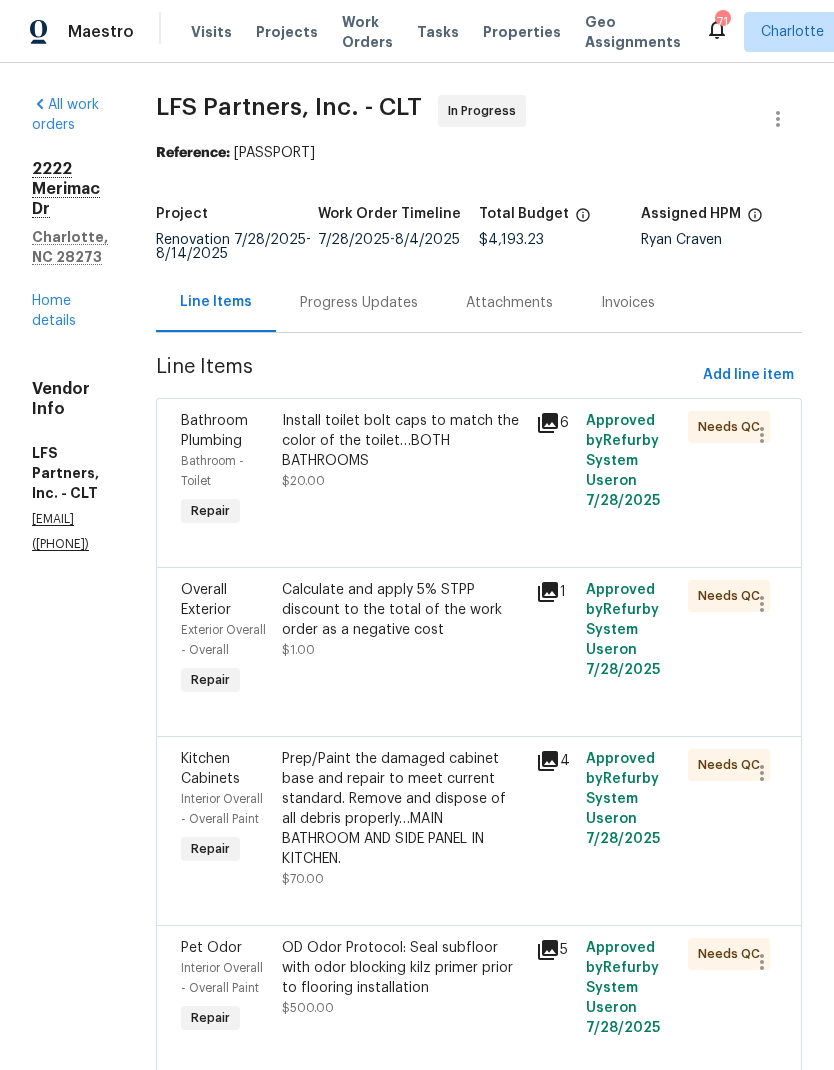 click on "Home details" at bounding box center (54, 311) 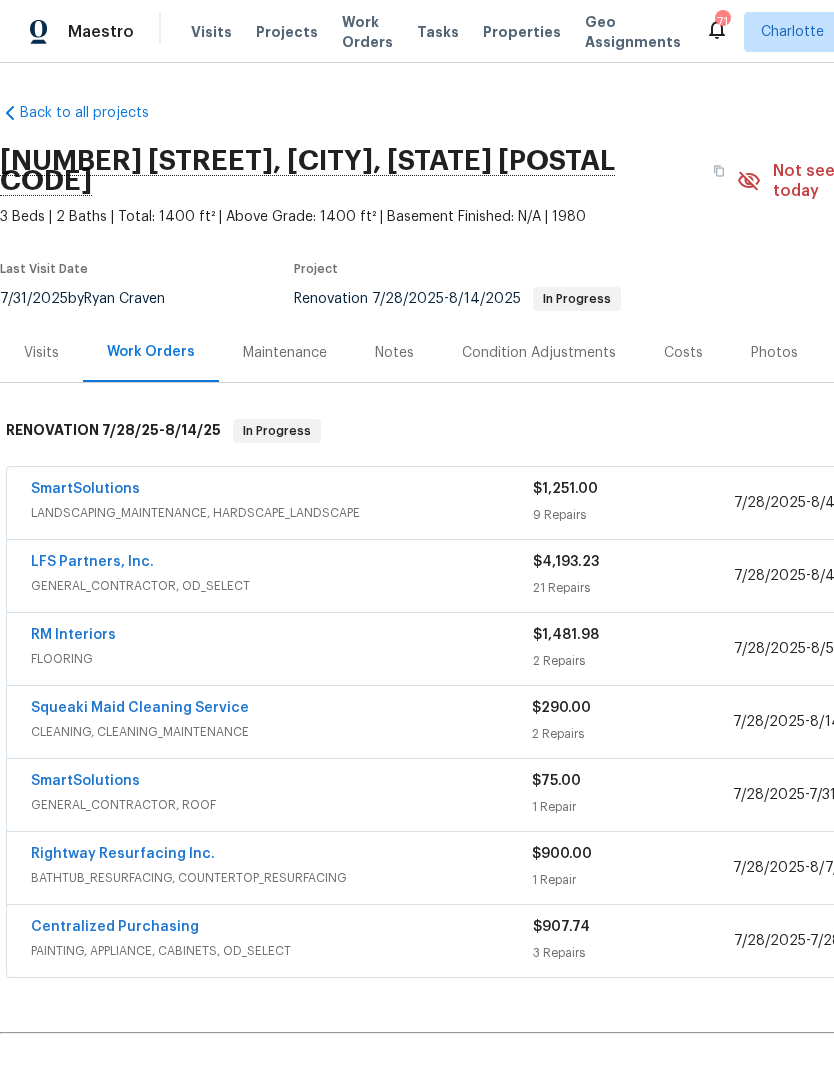 click on "Costs" at bounding box center [683, 353] 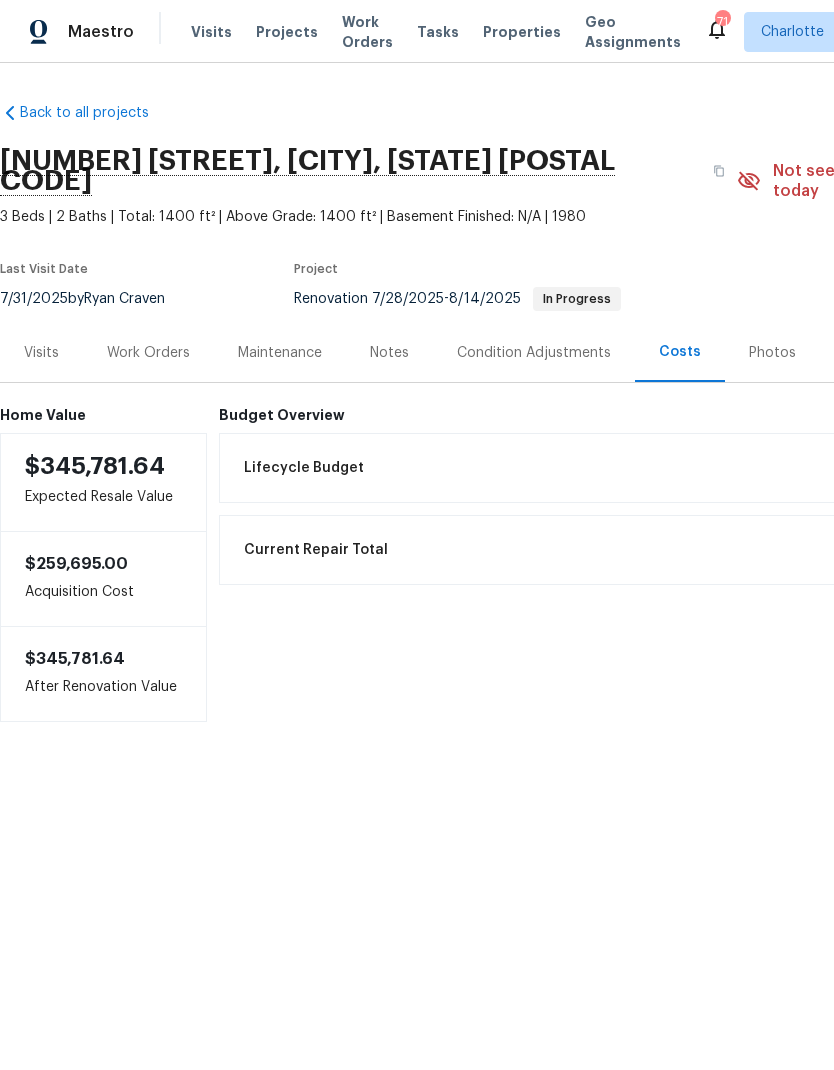 scroll, scrollTop: 0, scrollLeft: 0, axis: both 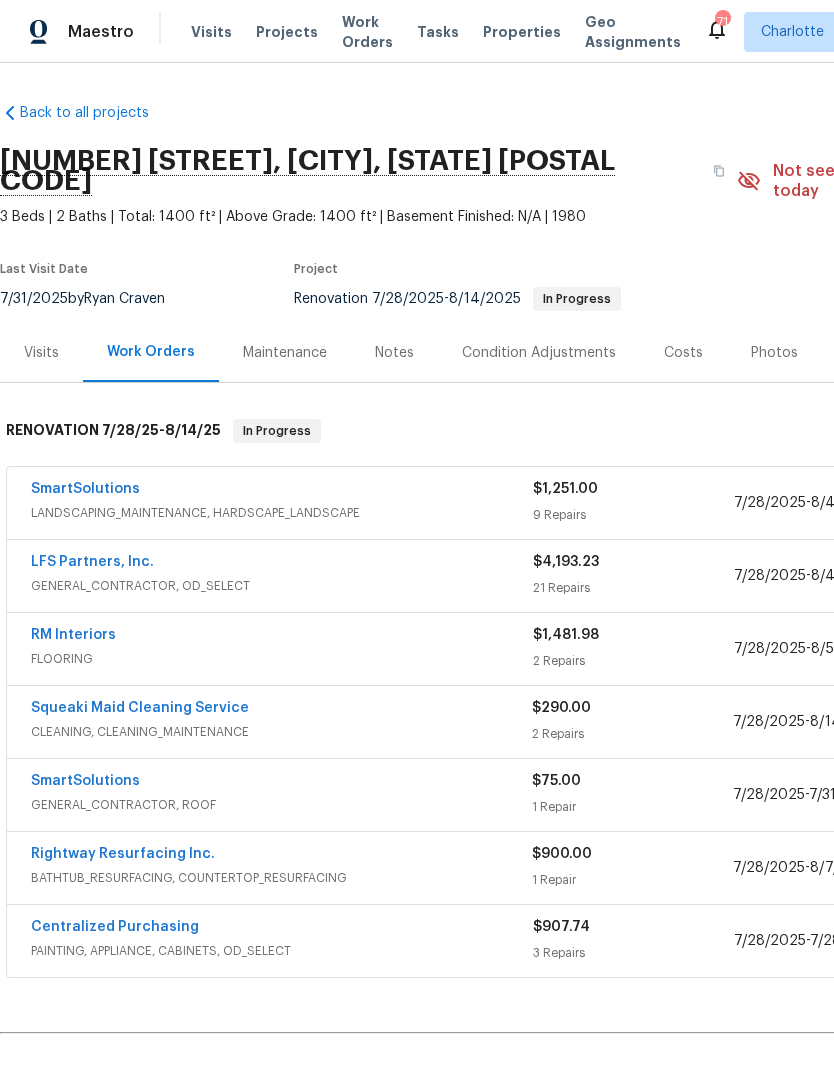 click on "Notes" at bounding box center (394, 352) 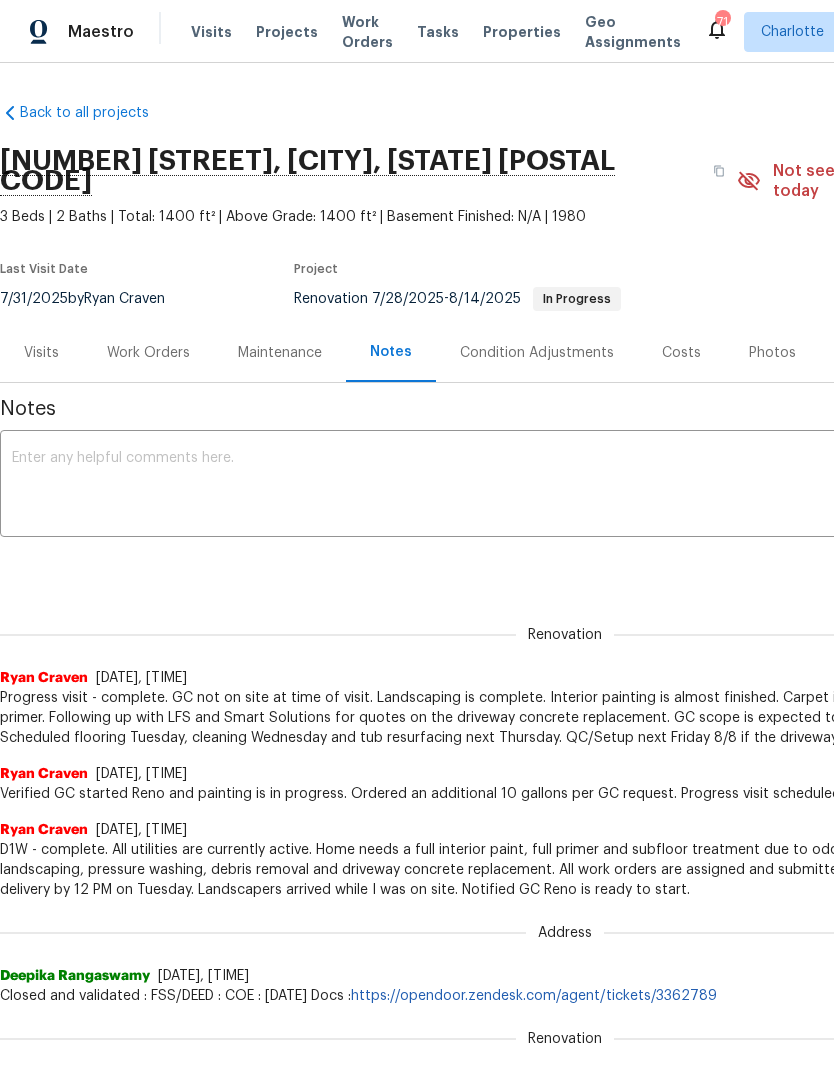 click at bounding box center [565, 486] 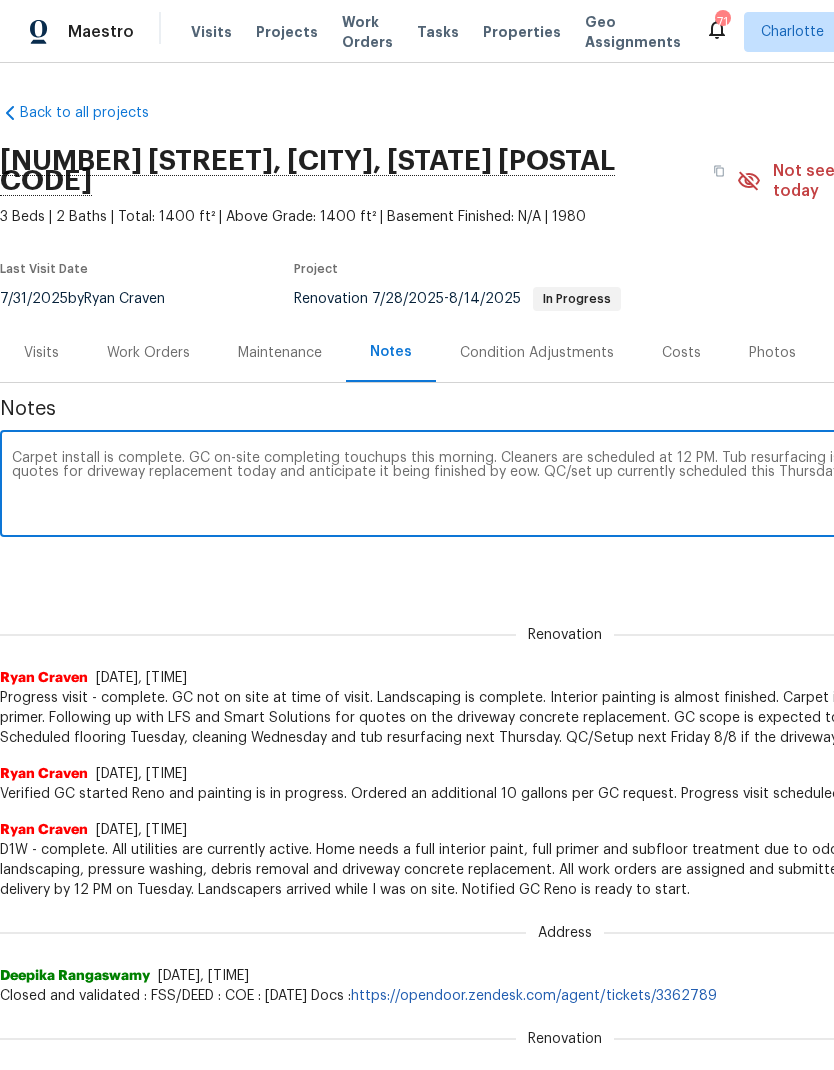 scroll, scrollTop: 0, scrollLeft: 296, axis: horizontal 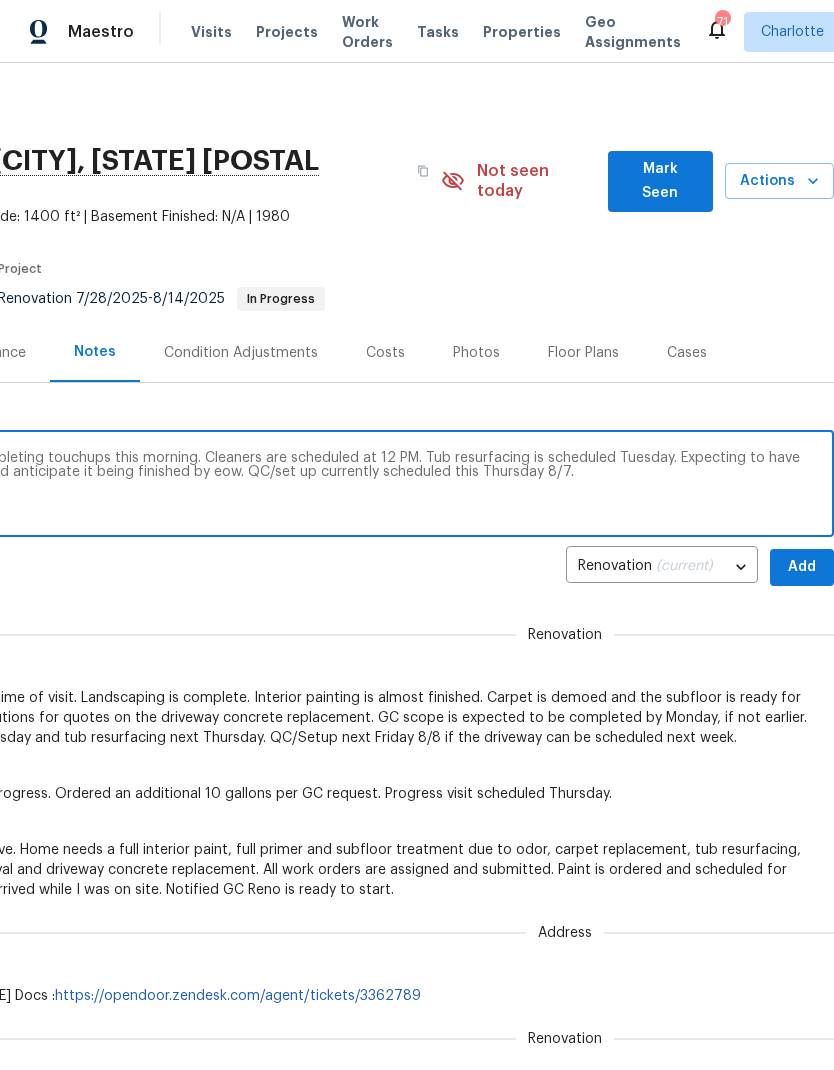 click on "Carpet install is complete. GC on-site completing touchups this morning. Cleaners are scheduled at 12 PM. Tub resurfacing is scheduled Tuesday. Expecting to have quotes for driveway replacement today and anticipate it being finished by eow. QC/set up currently scheduled this Thursday 8/7." at bounding box center [269, 486] 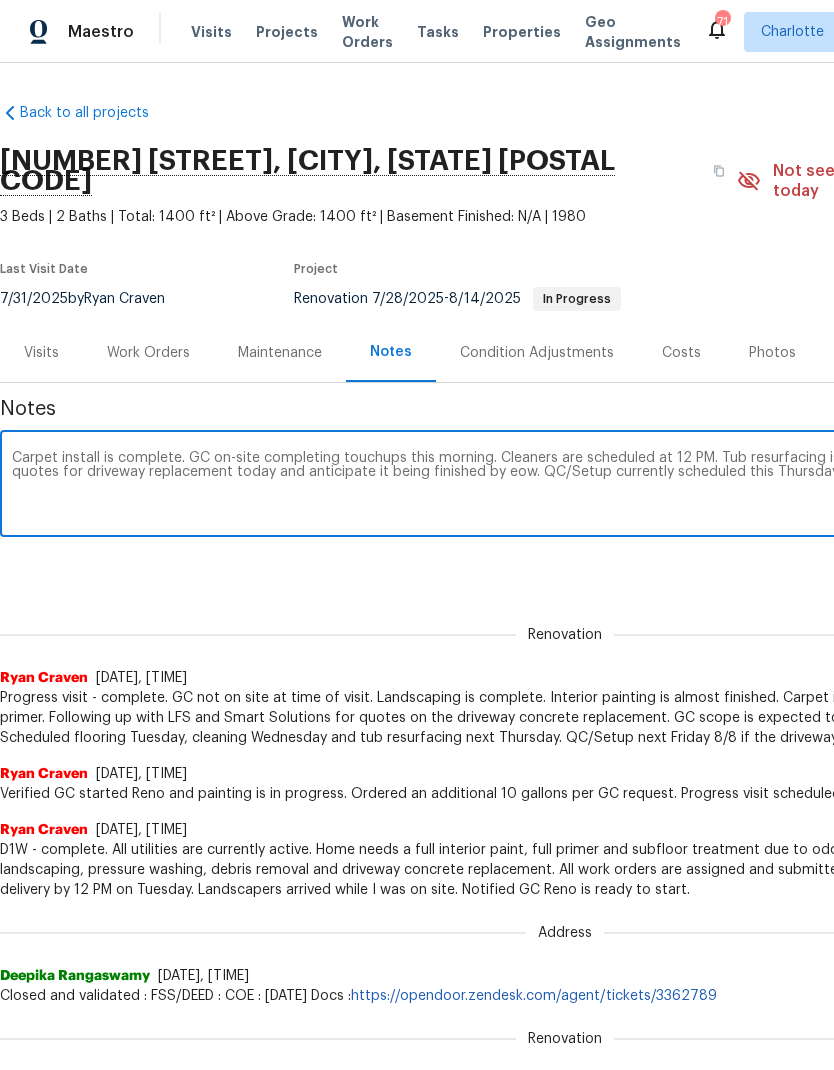 scroll, scrollTop: 0, scrollLeft: 0, axis: both 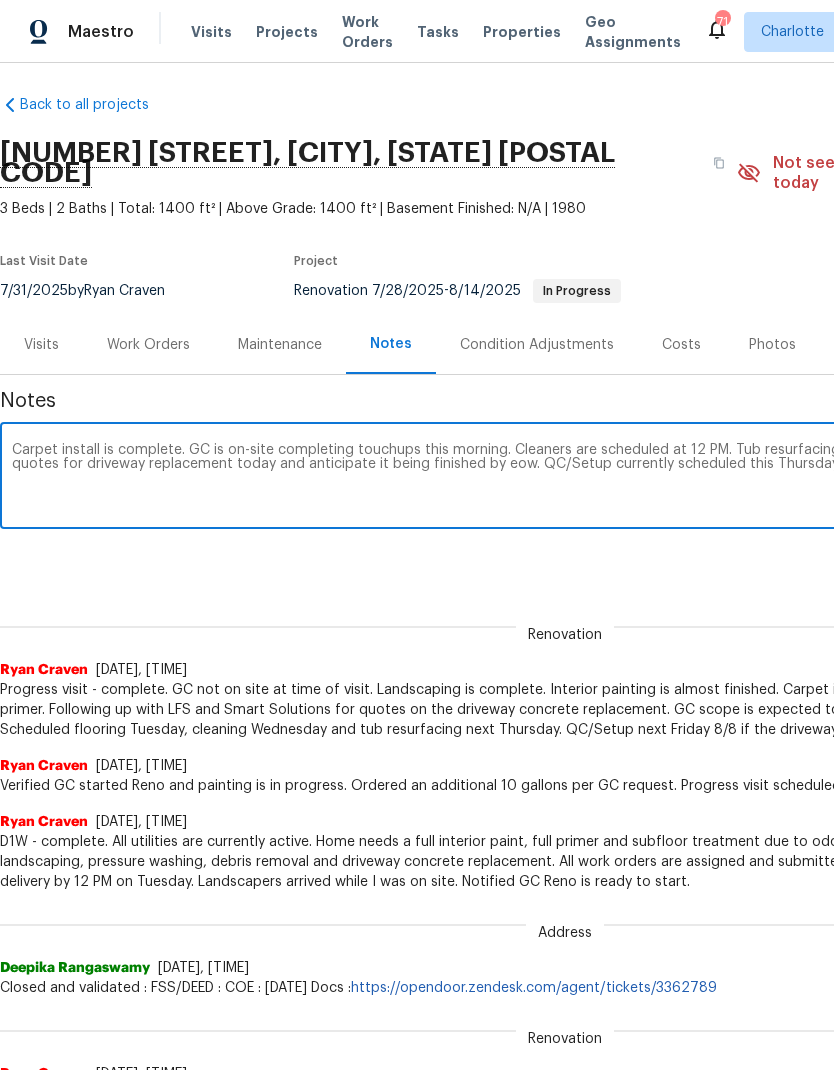 click on "Carpet install is complete. GC is on-site completing touchups this morning. Cleaners are scheduled at 12 PM. Tub resurfacing is scheduled Tuesday. Expecting to have quotes for driveway replacement today and anticipate it being finished by eow. QC/Setup currently scheduled this Thursday 8/7." at bounding box center [565, 478] 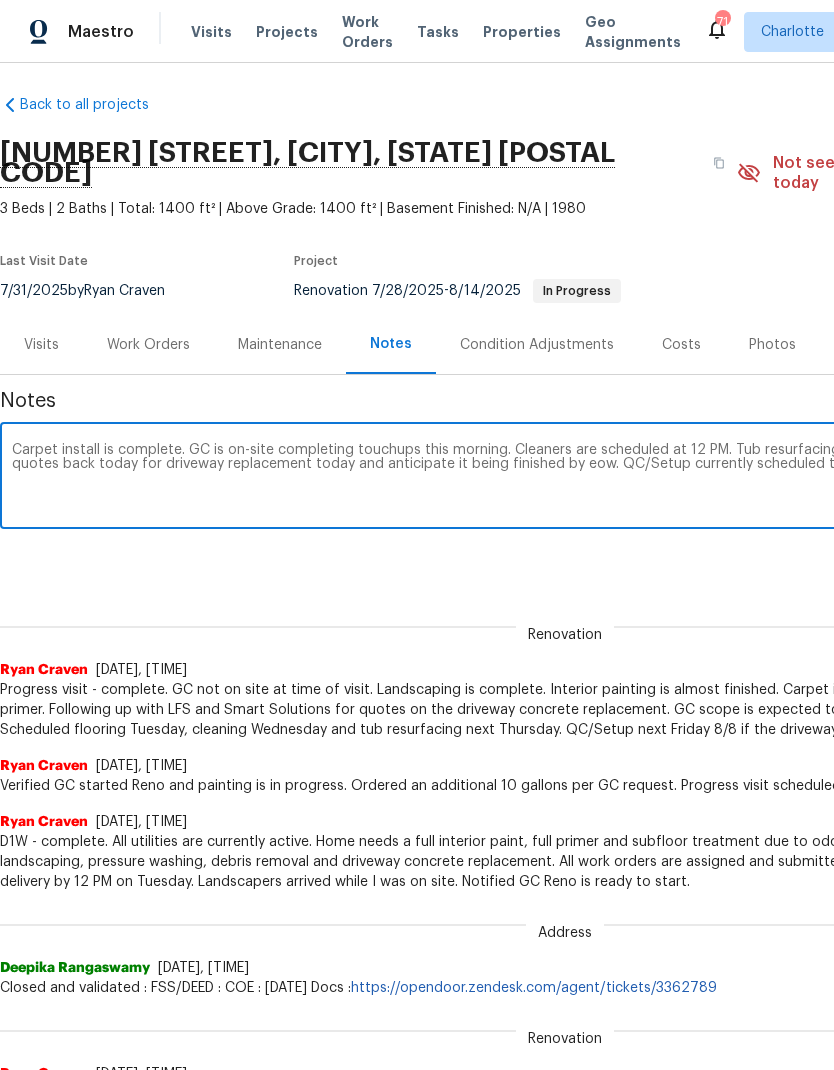 click on "Carpet install is complete. GC is on-site completing touchups this morning. Cleaners are scheduled at 12 PM. Tub resurfacing is scheduled Tuesday. Expecting to have quotes back today for driveway replacement today and anticipate it being finished by eow. QC/Setup currently scheduled this Thursday 8/7." at bounding box center (565, 478) 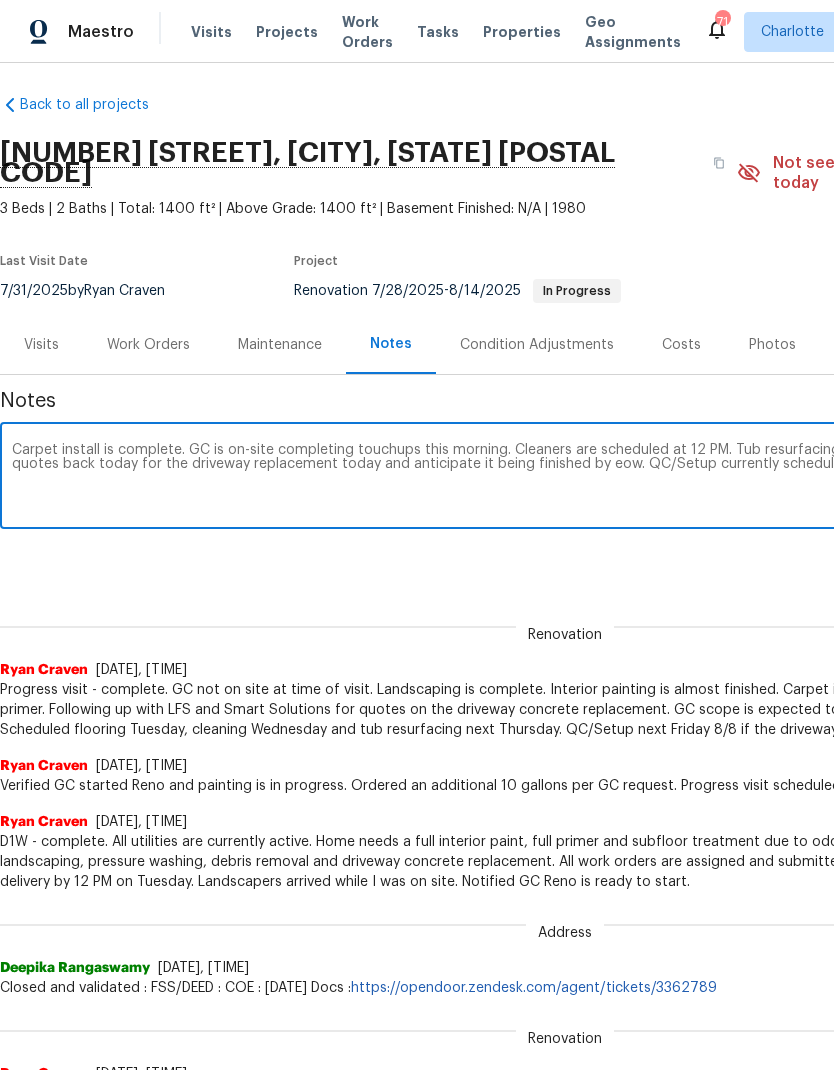 click on "Carpet install is complete. GC is on-site completing touchups this morning. Cleaners are scheduled at 12 PM. Tub resurfacing is scheduled Tuesday. Expecting to have quotes back today for the driveway replacement today and anticipate it being finished by eow. QC/Setup currently scheduled this Thursday 8/7." at bounding box center (565, 478) 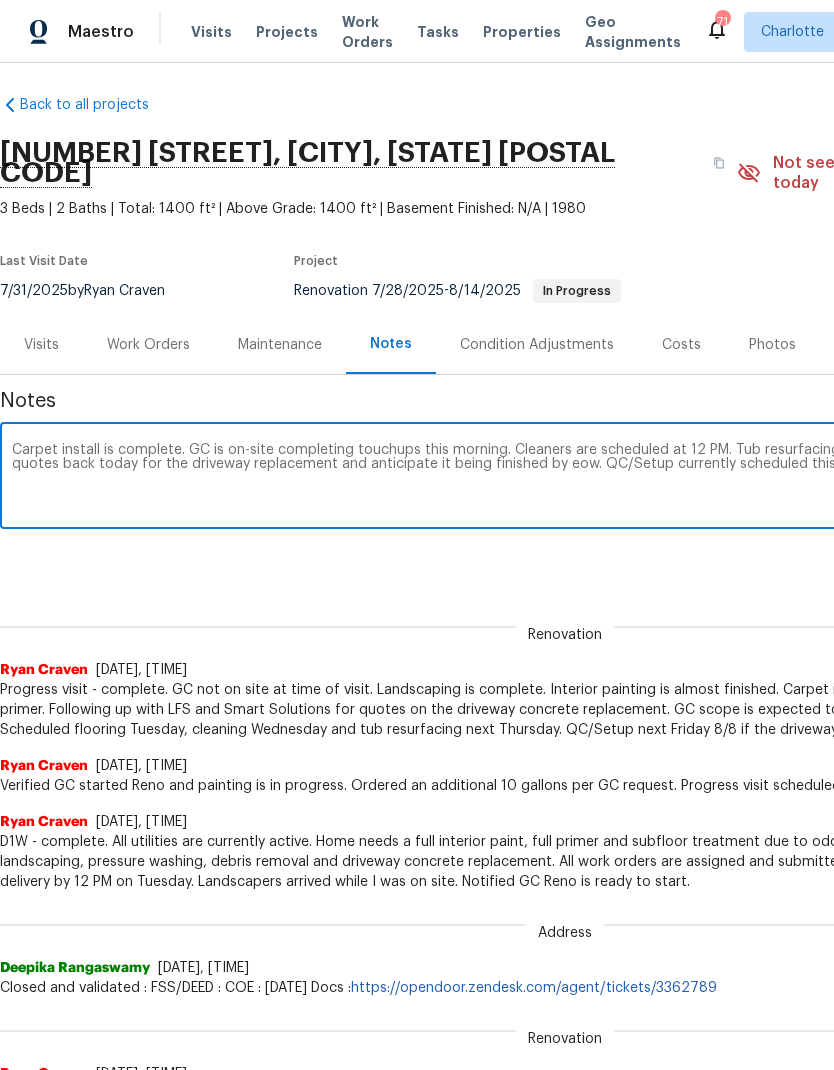 click on "Carpet install is complete. GC is on-site completing touchups this morning. Cleaners are scheduled at 12 PM. Tub resurfacing is scheduled Tuesday. Expecting to have quotes back today for the driveway replacement and anticipate it being finished by eow. QC/Setup currently scheduled this Thursday 8/7." at bounding box center (565, 478) 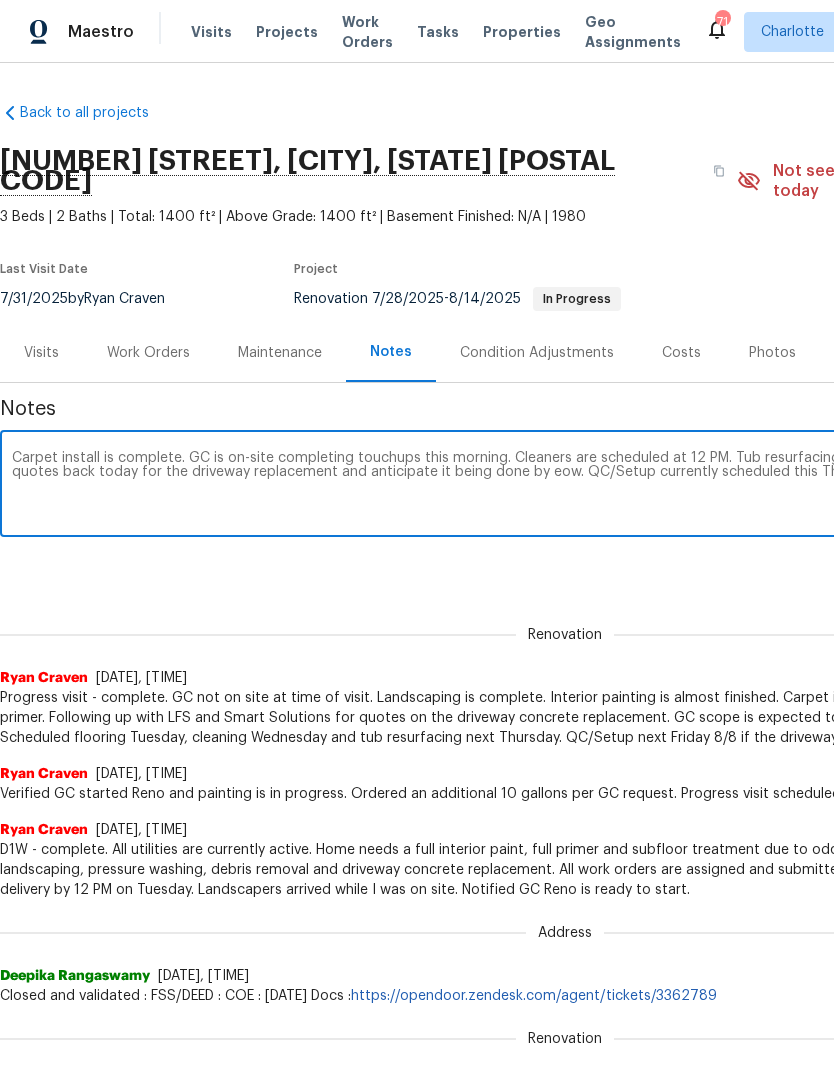 scroll, scrollTop: 0, scrollLeft: 0, axis: both 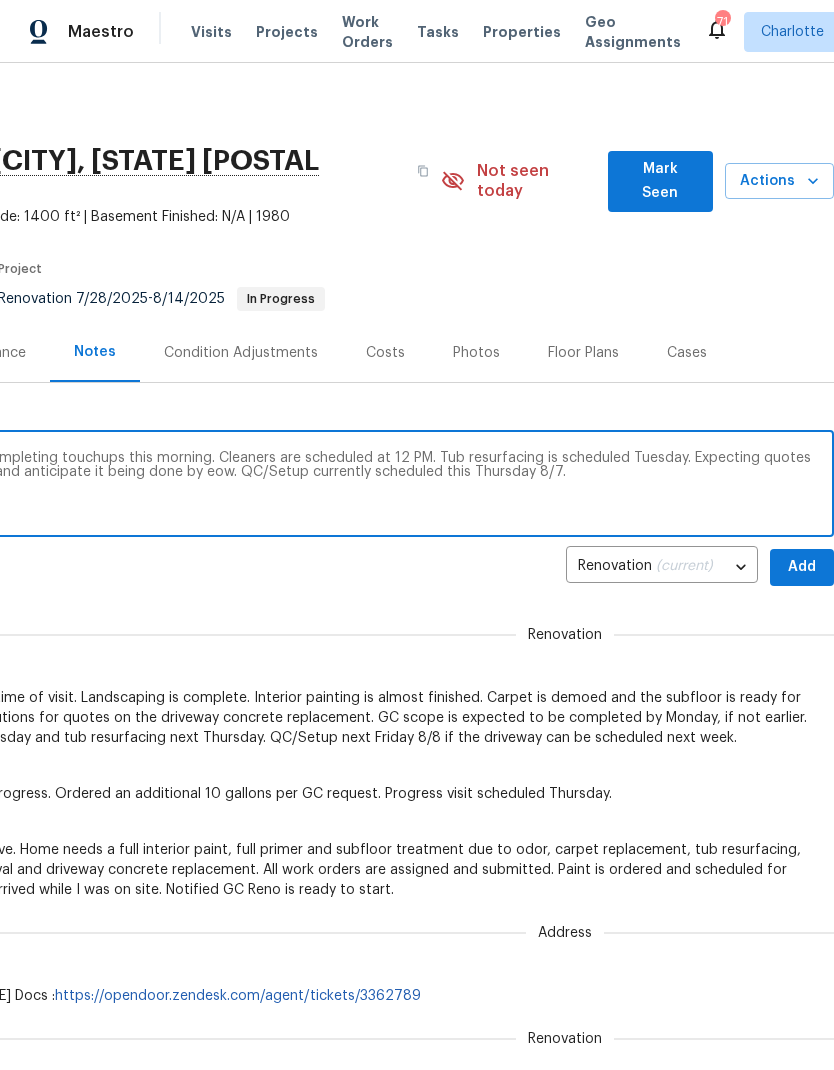 click on "Carpet install is complete. GC is on-site completing touchups this morning. Cleaners are scheduled at 12 PM. Tub resurfacing is scheduled Tuesday. Expecting quotes back today for the driveway replacement and anticipate it being done by eow. QC/Setup currently scheduled this Thursday 8/7." at bounding box center (269, 486) 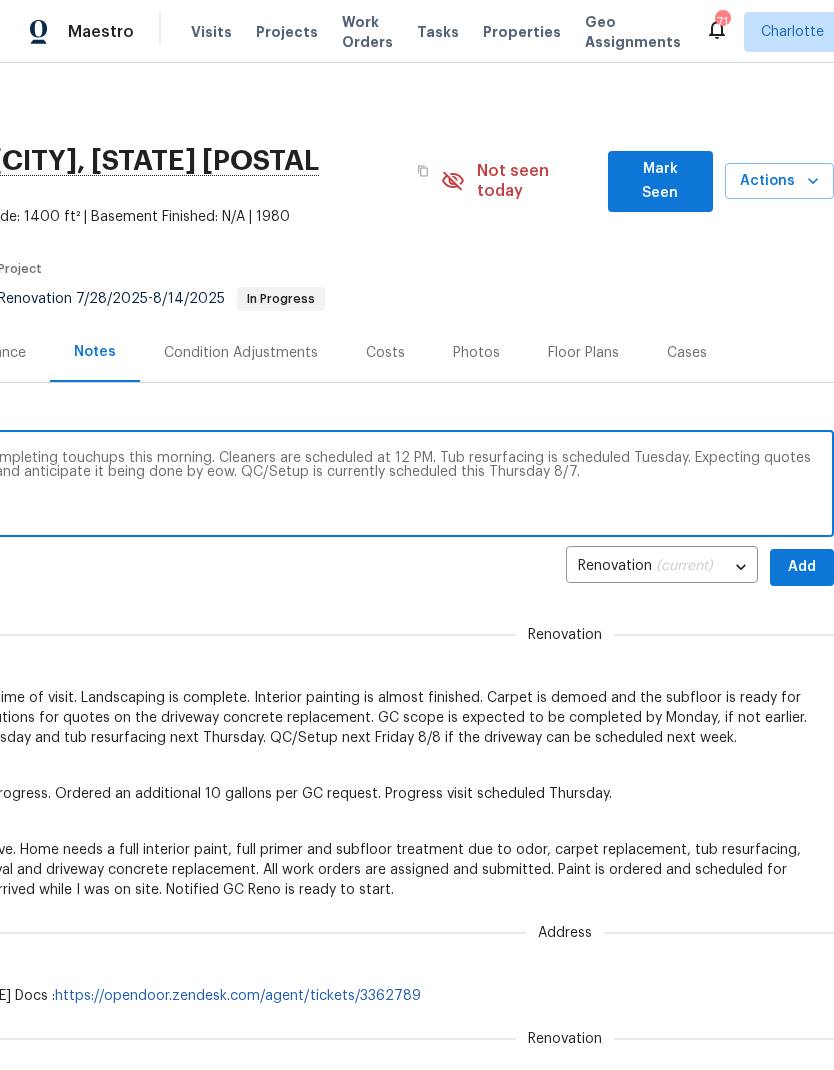 type on "Carpet install is complete. GC is on-site completing touchups this morning. Cleaners are scheduled at 12 PM. Tub resurfacing is scheduled Tuesday. Expecting quotes back today for the driveway replacement and anticipate it being done by eow. QC/Setup is currently scheduled this Thursday 8/7." 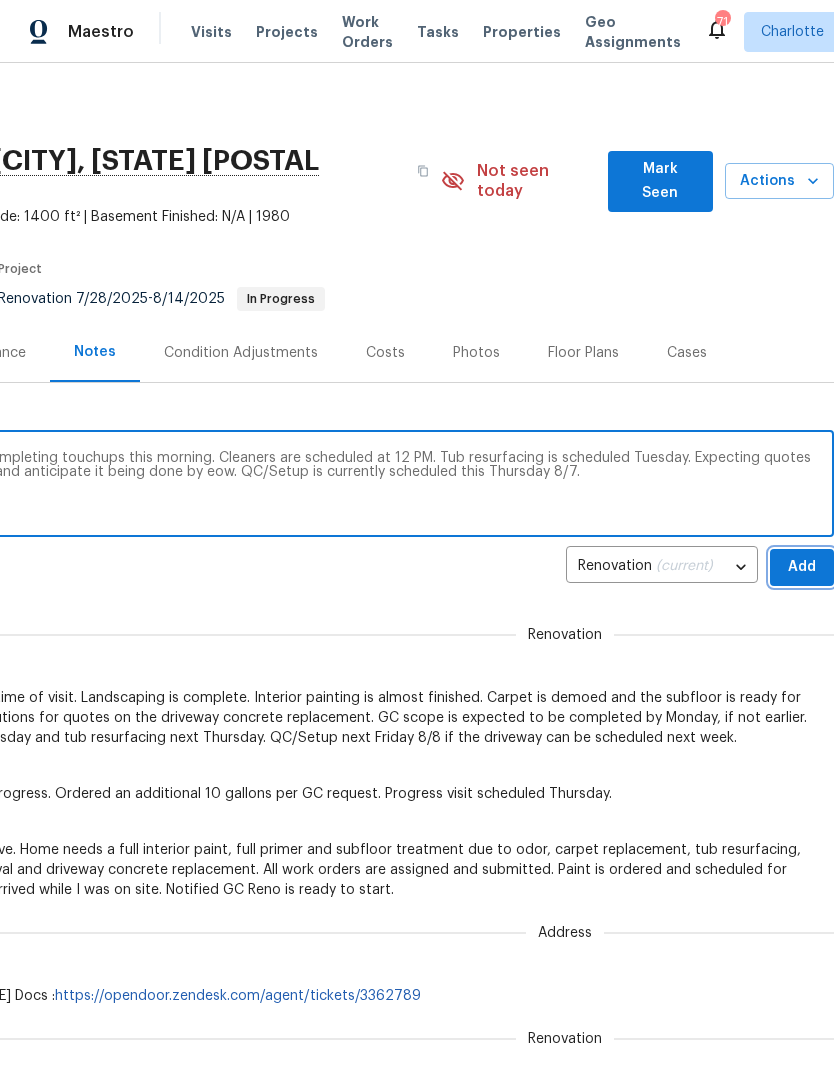 click on "Add" at bounding box center (802, 567) 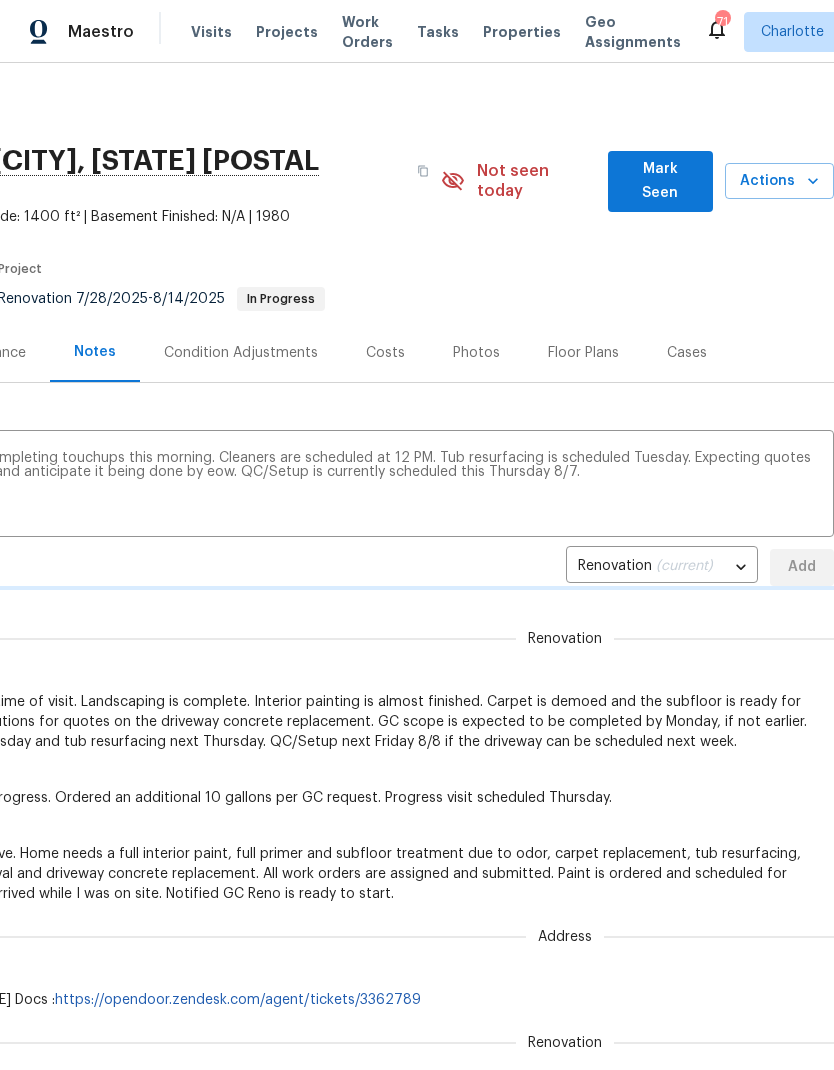 type 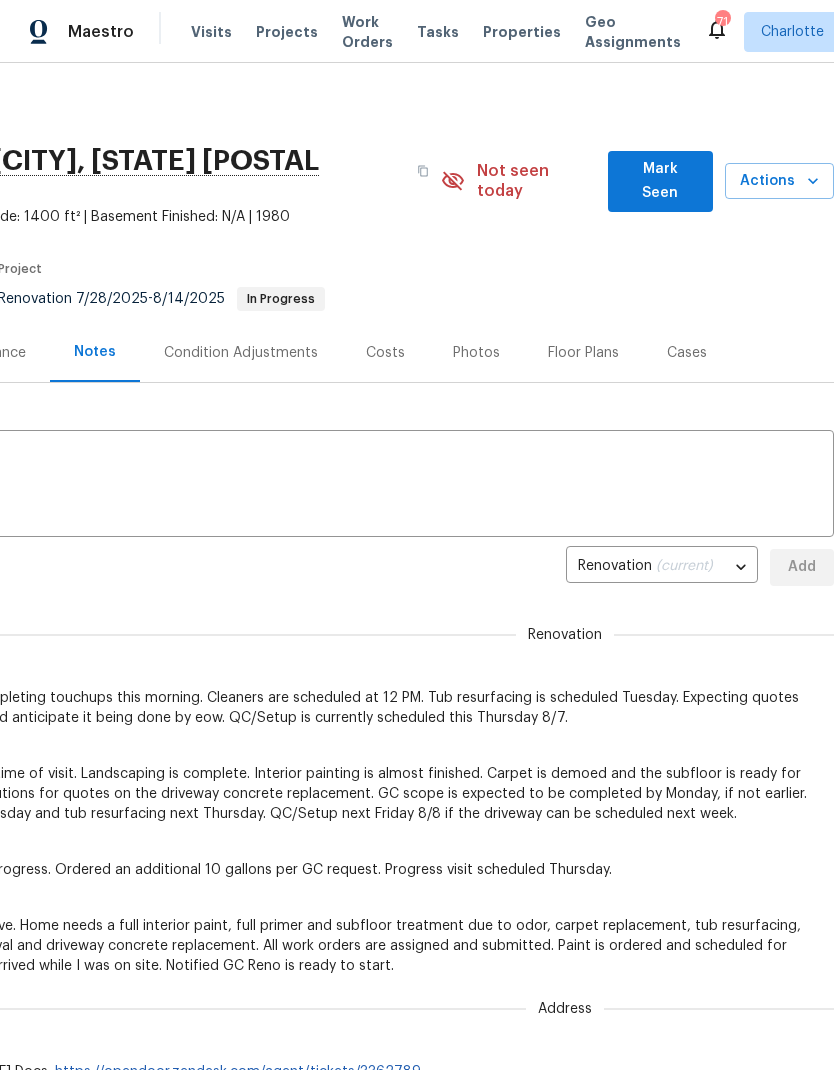 scroll, scrollTop: 0, scrollLeft: 296, axis: horizontal 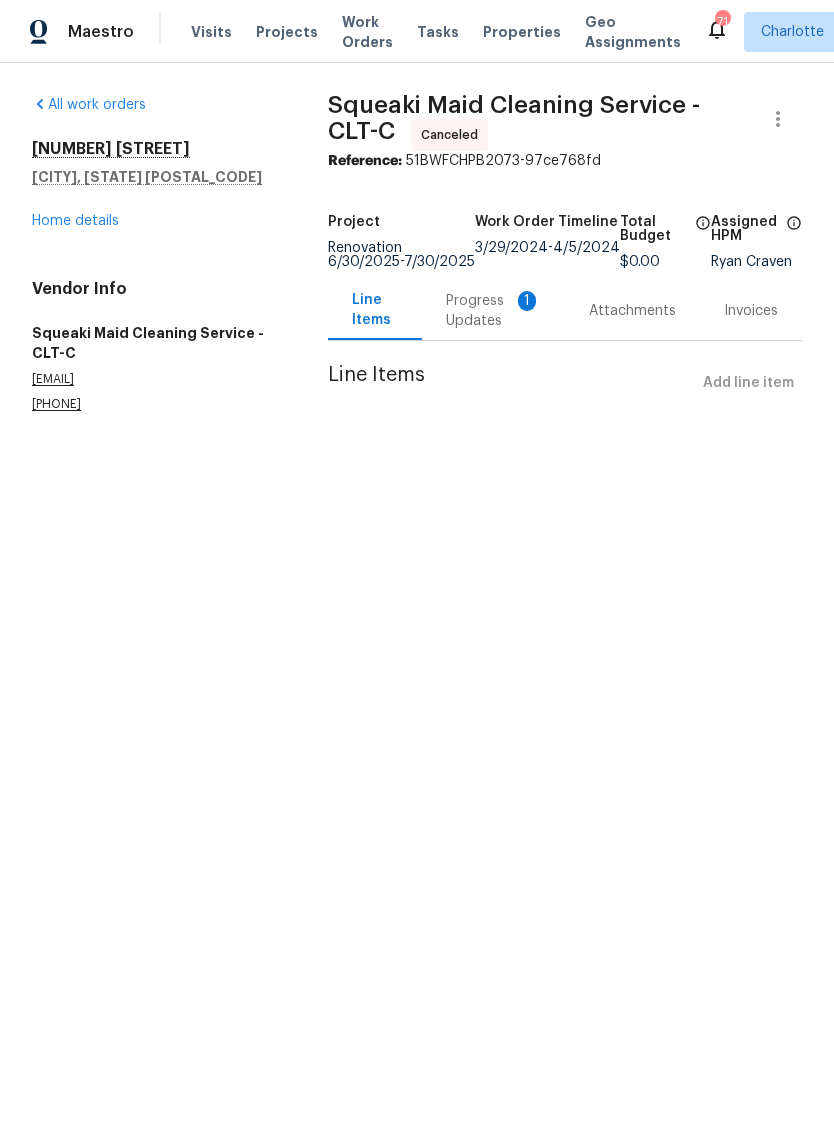 click on "Progress Updates 1" at bounding box center [493, 311] 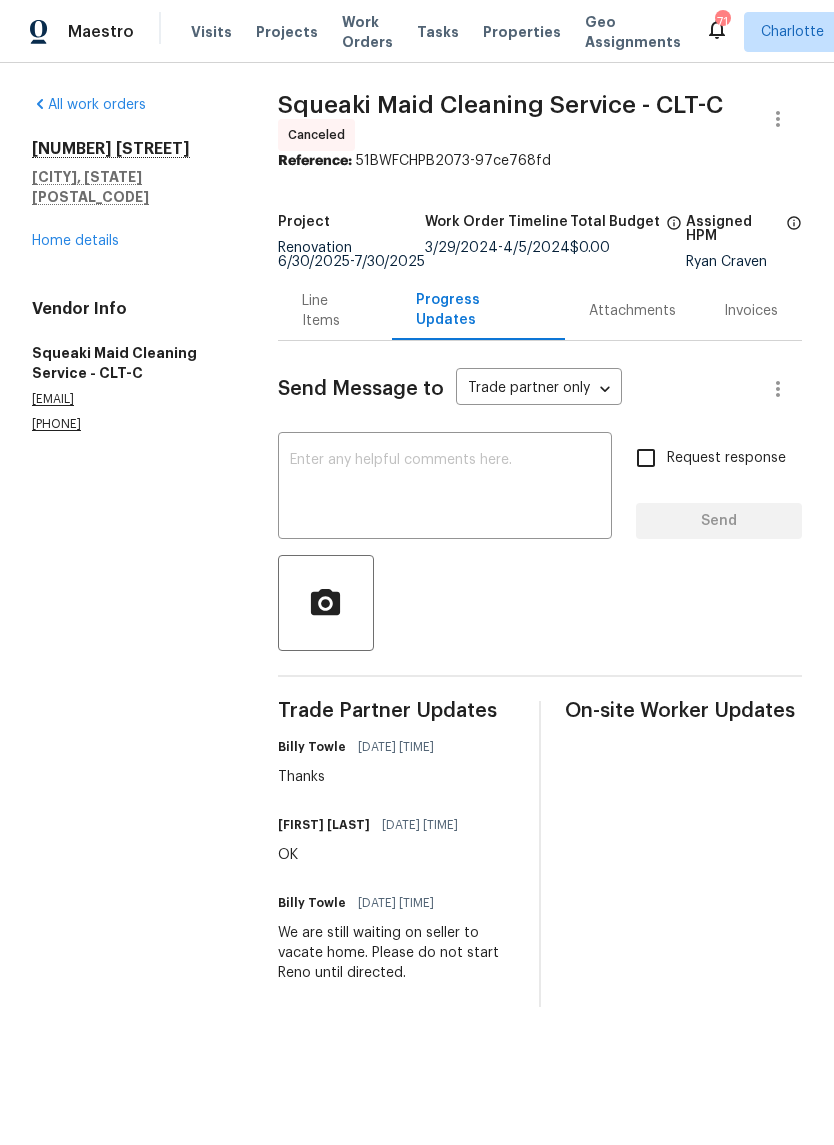 click on "Home details" at bounding box center (75, 241) 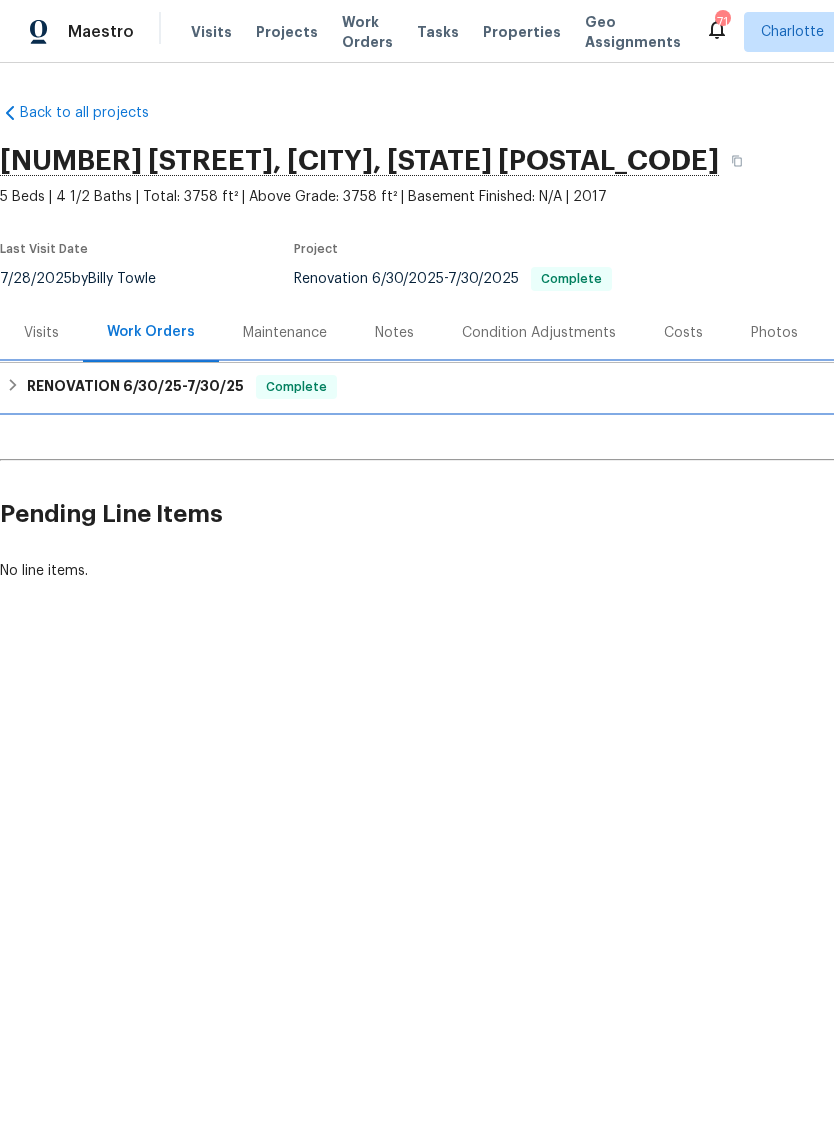 click on "RENOVATION   6/30/25  -  7/30/25" at bounding box center [135, 387] 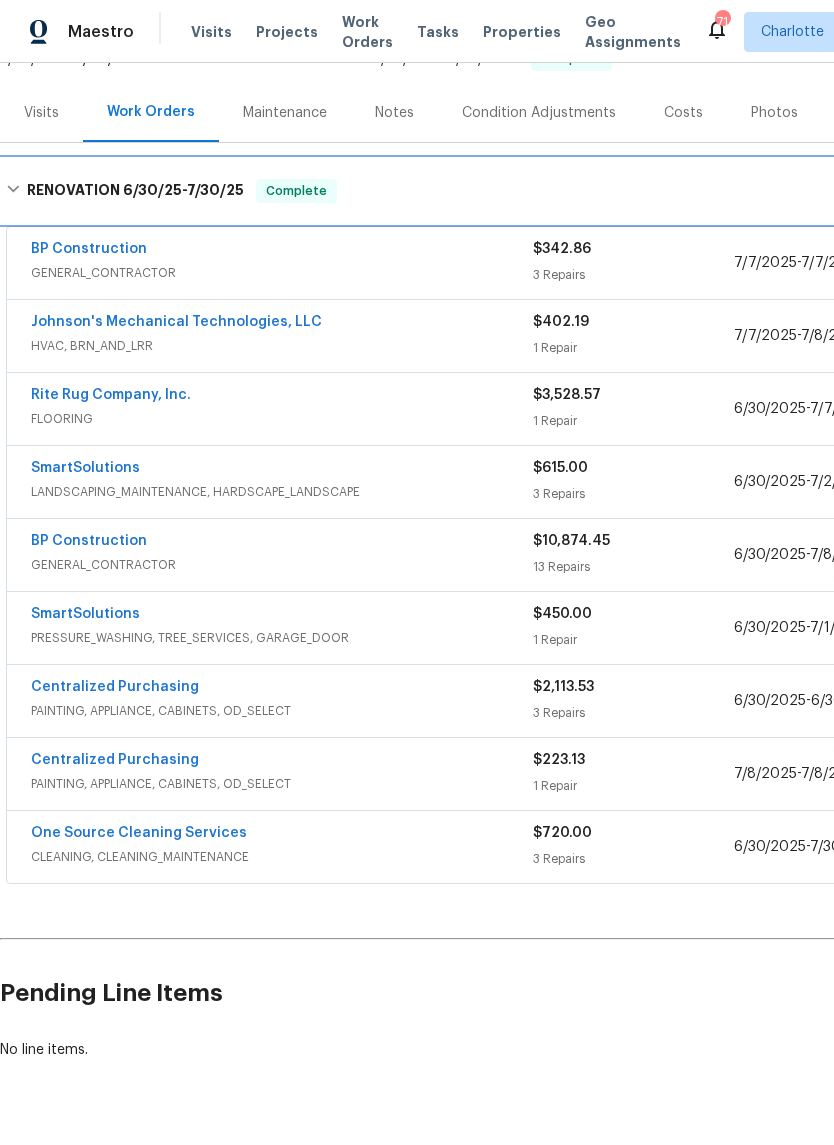 scroll, scrollTop: 220, scrollLeft: 0, axis: vertical 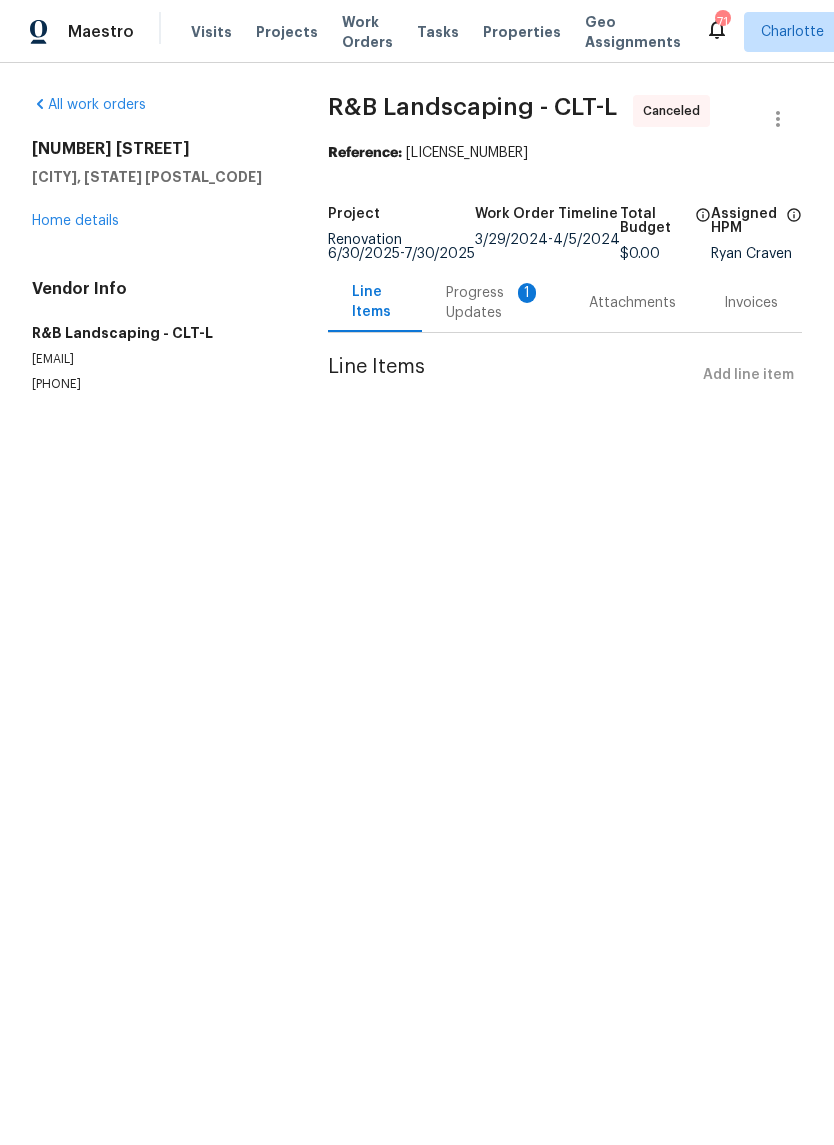 click on "Progress Updates 1" at bounding box center [493, 303] 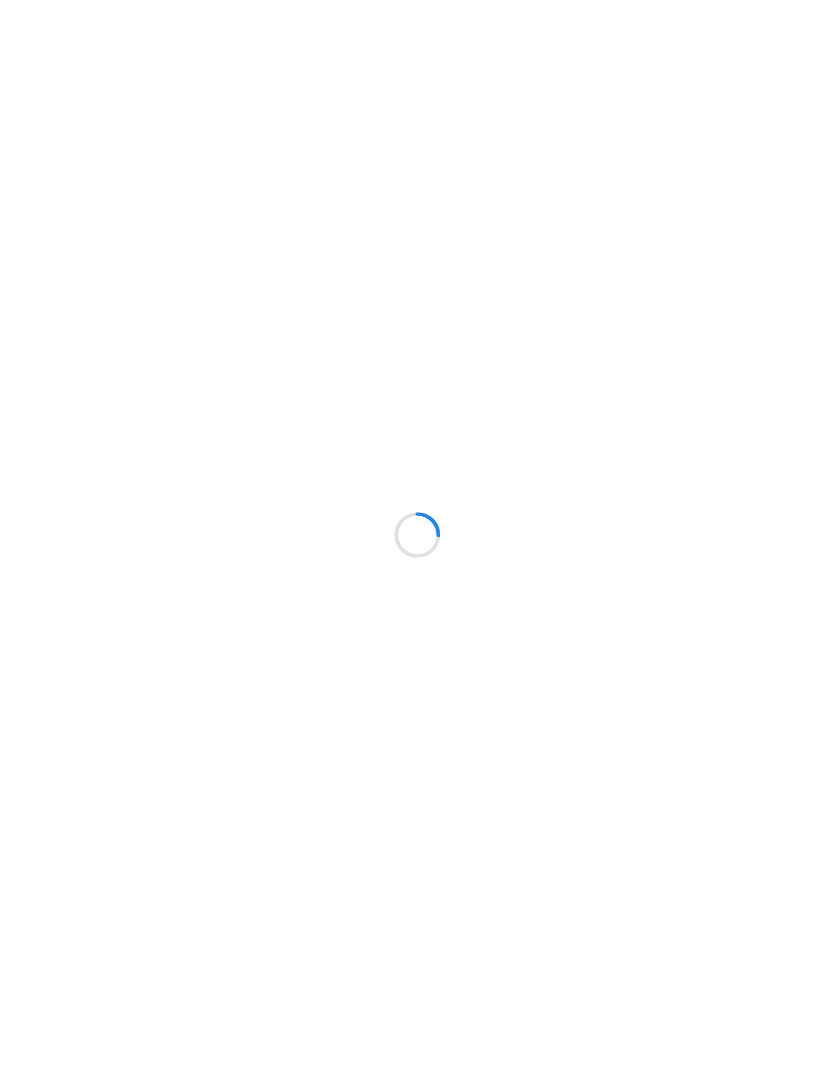 scroll, scrollTop: 0, scrollLeft: 0, axis: both 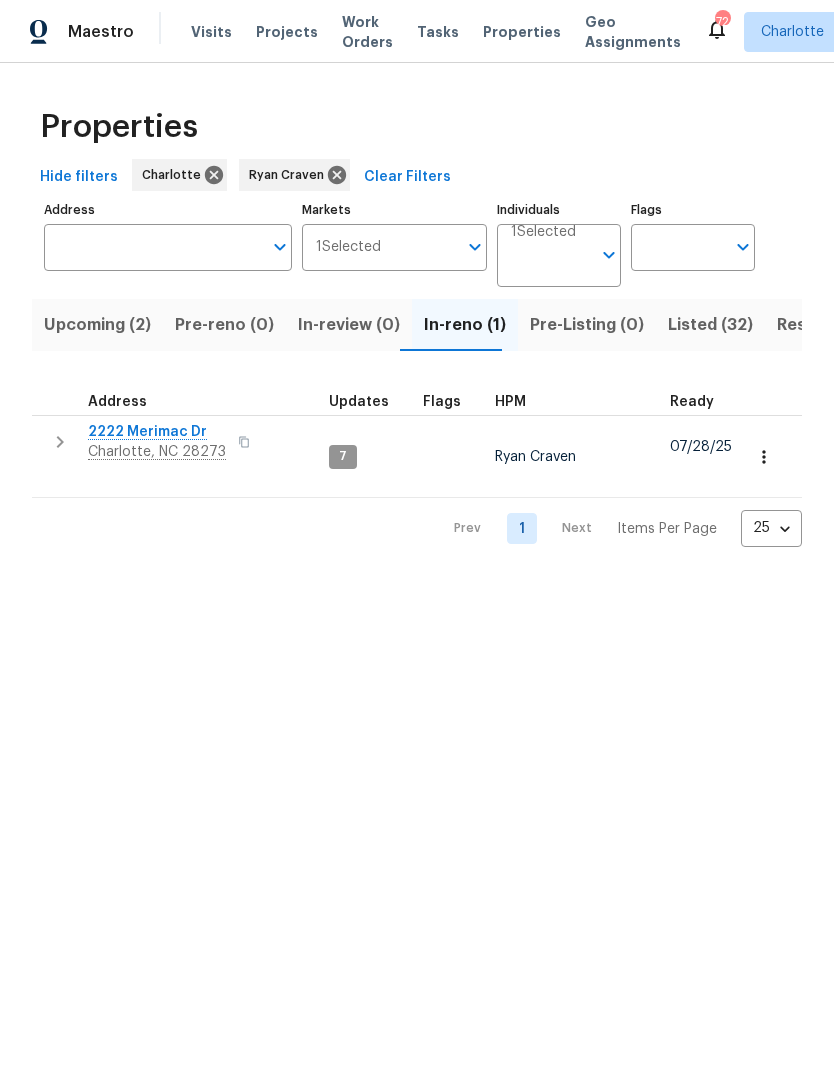 click on "Maestro" at bounding box center (67, 32) 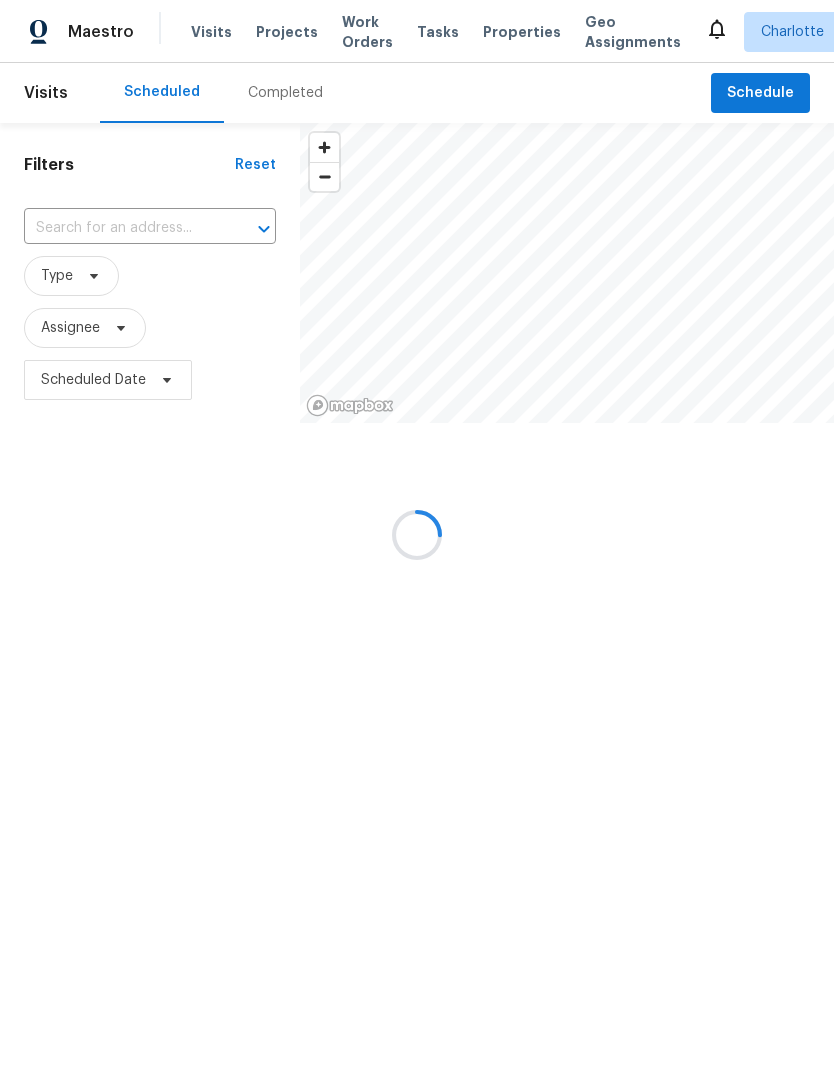 scroll, scrollTop: 0, scrollLeft: 0, axis: both 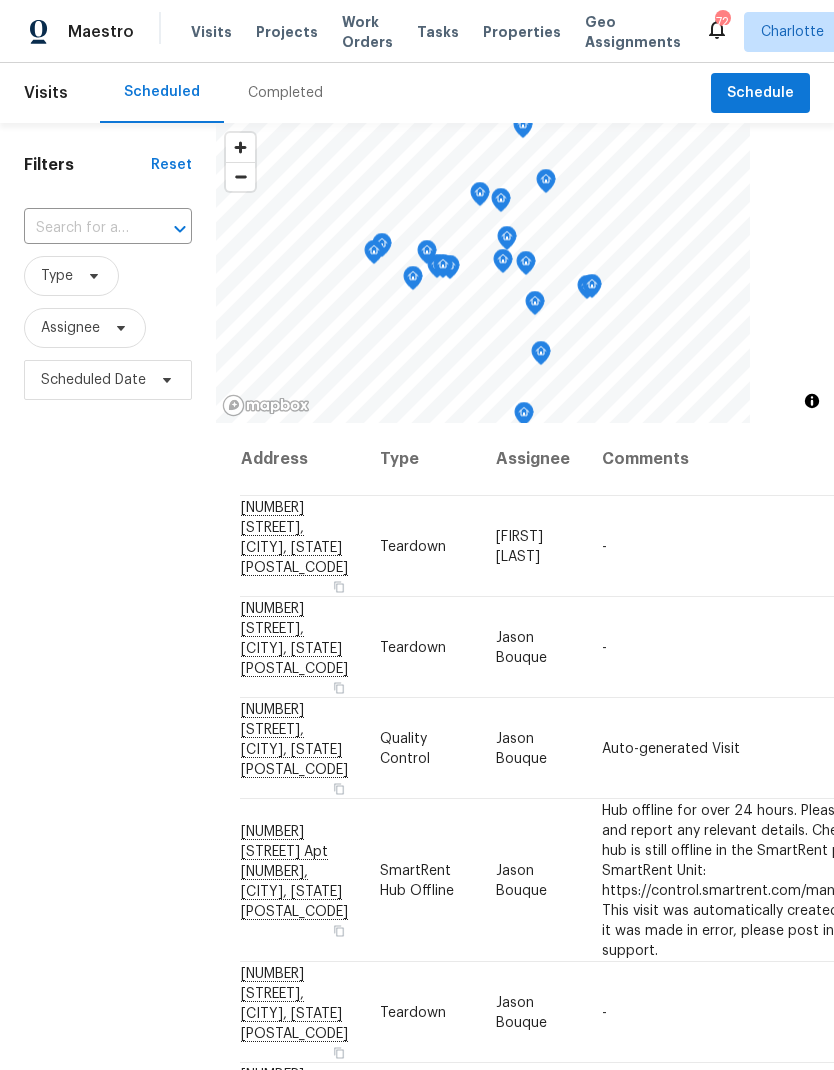 click on "Work Orders" at bounding box center (367, 32) 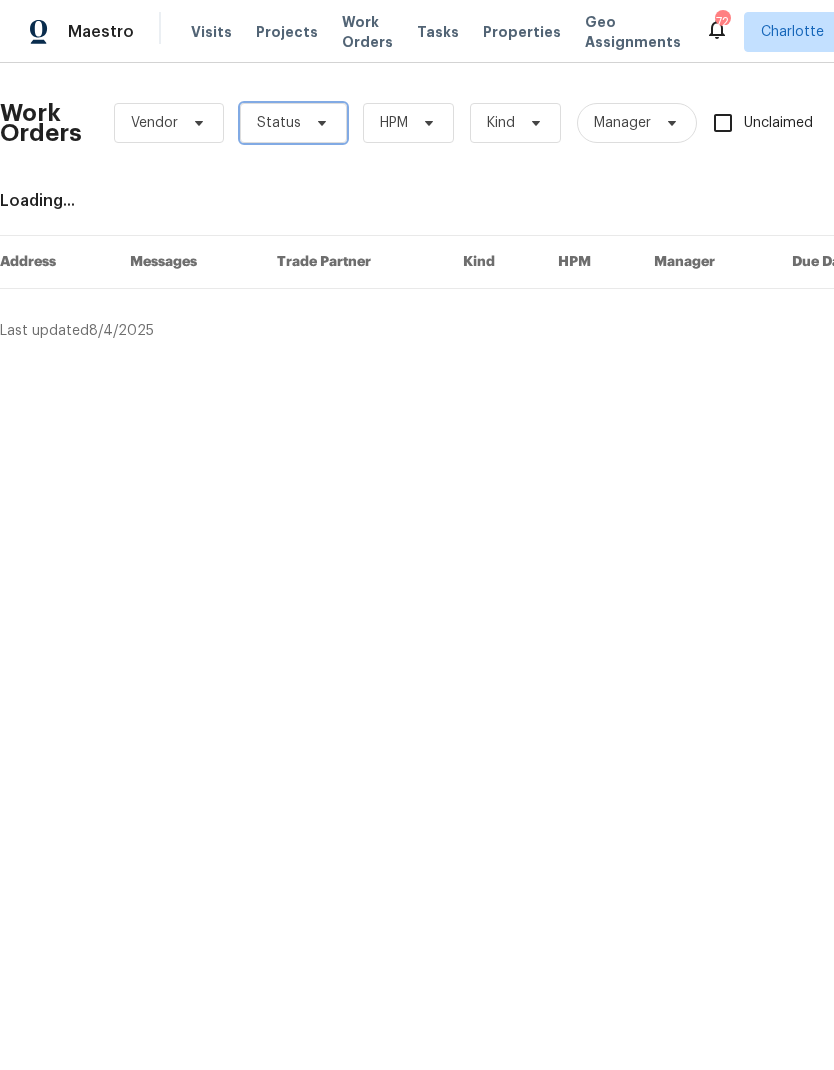 click 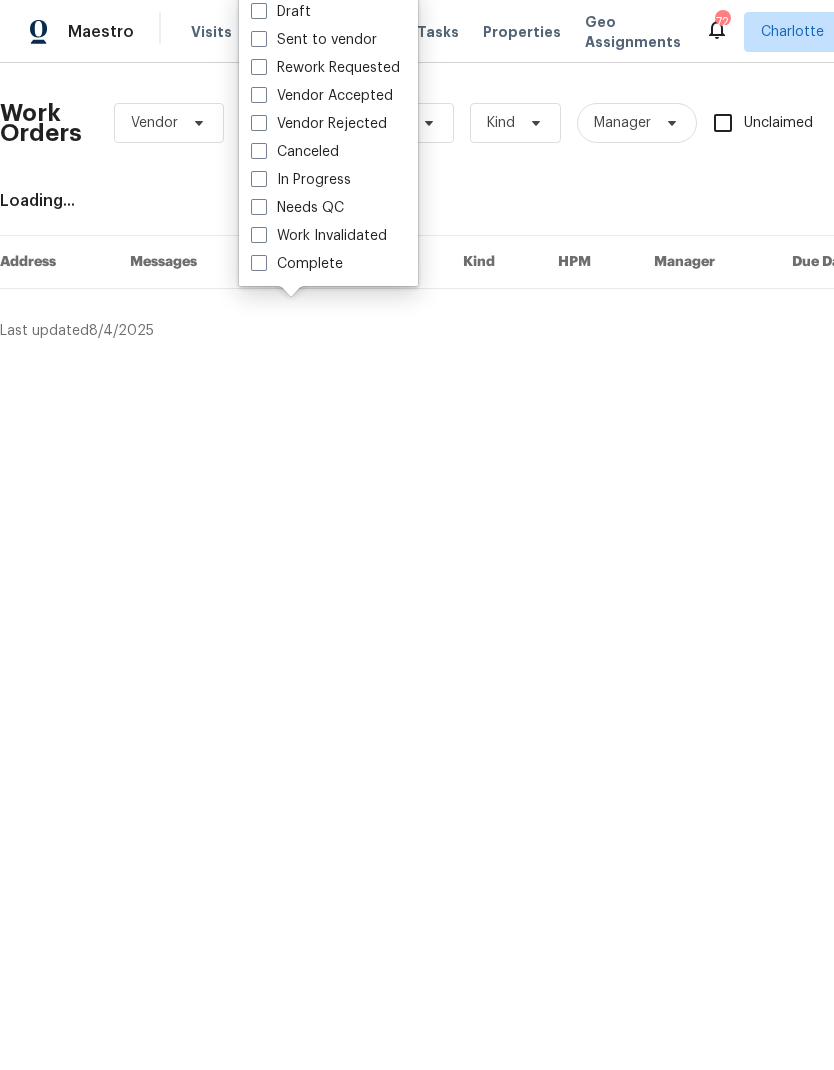 click on "Needs QC" at bounding box center (297, 208) 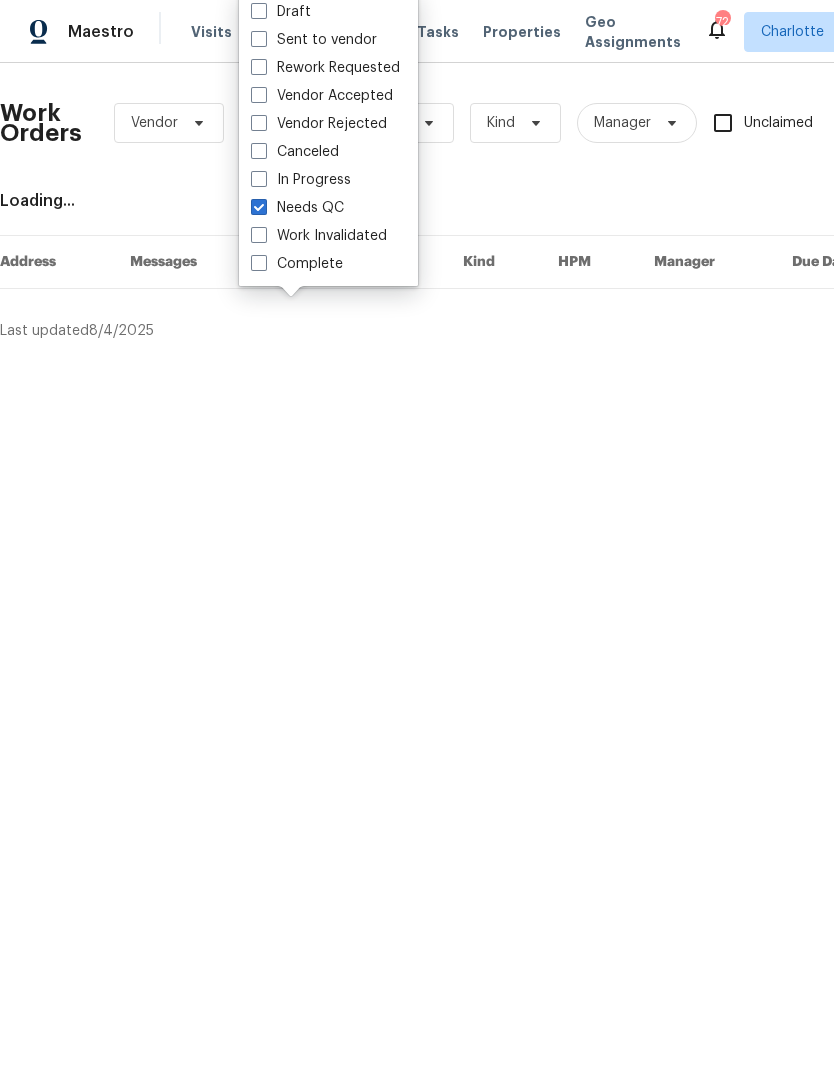 checkbox on "true" 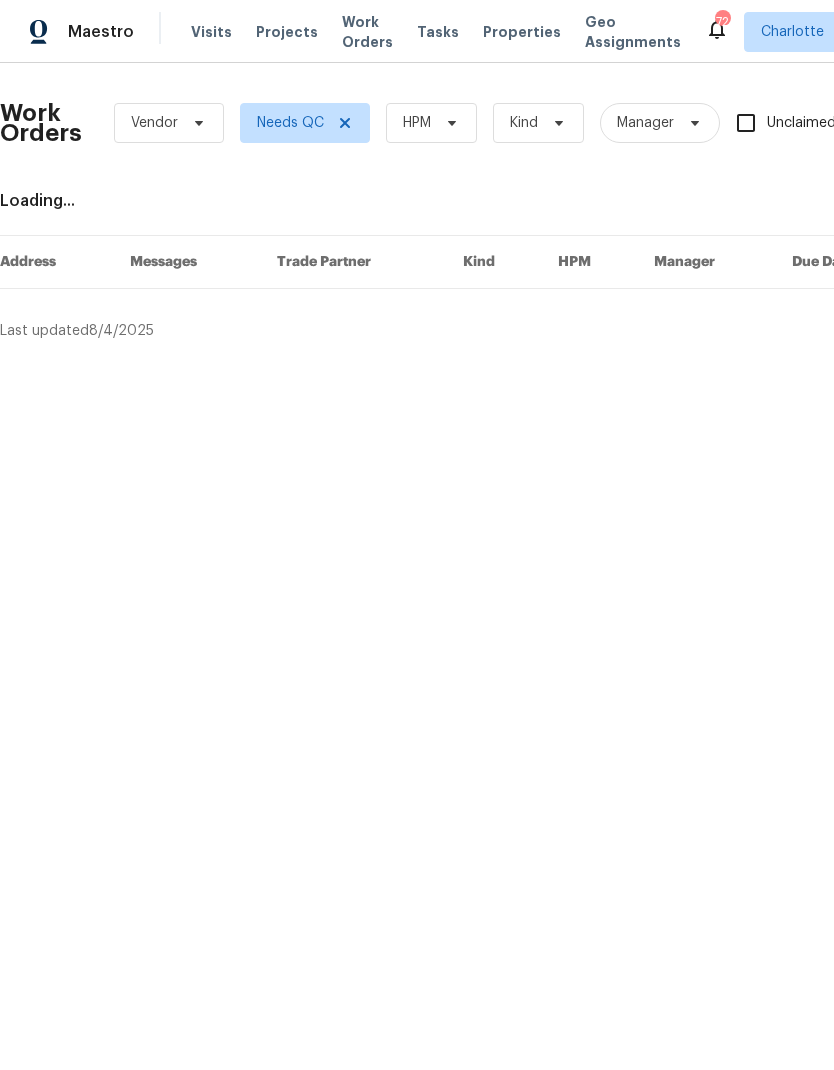 click on "Tasks" at bounding box center [438, 32] 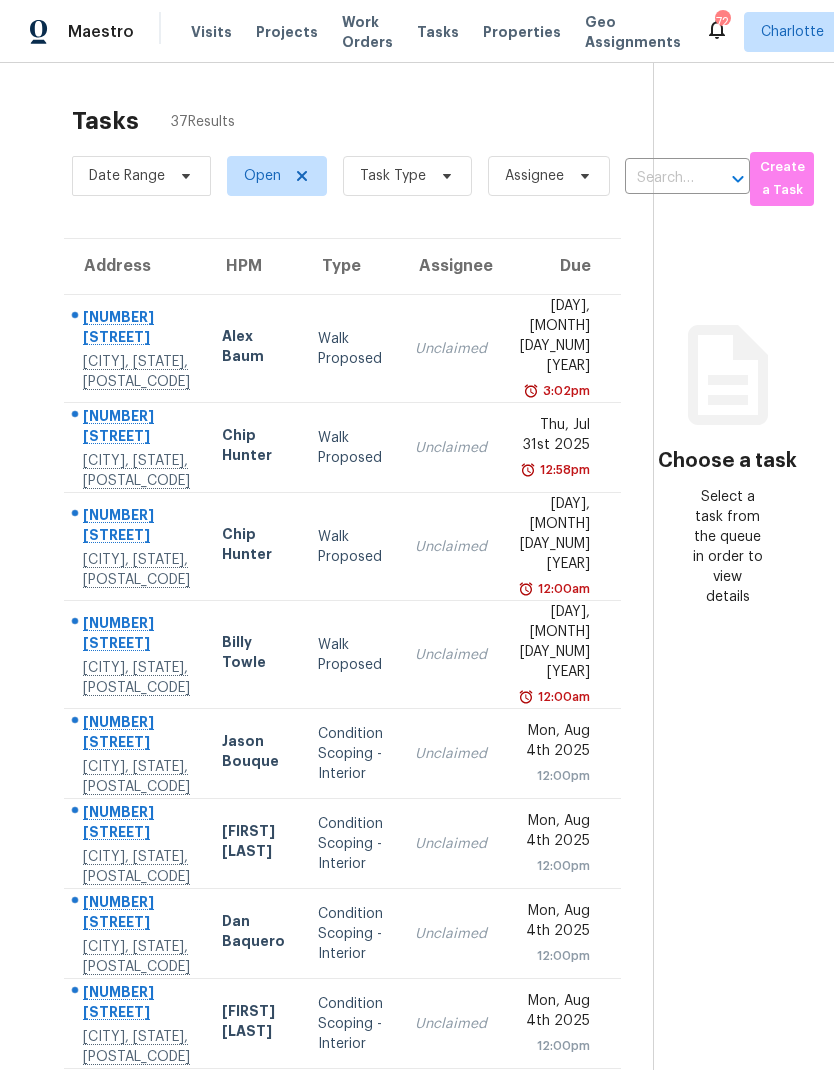 click on "Maestro" at bounding box center [101, 32] 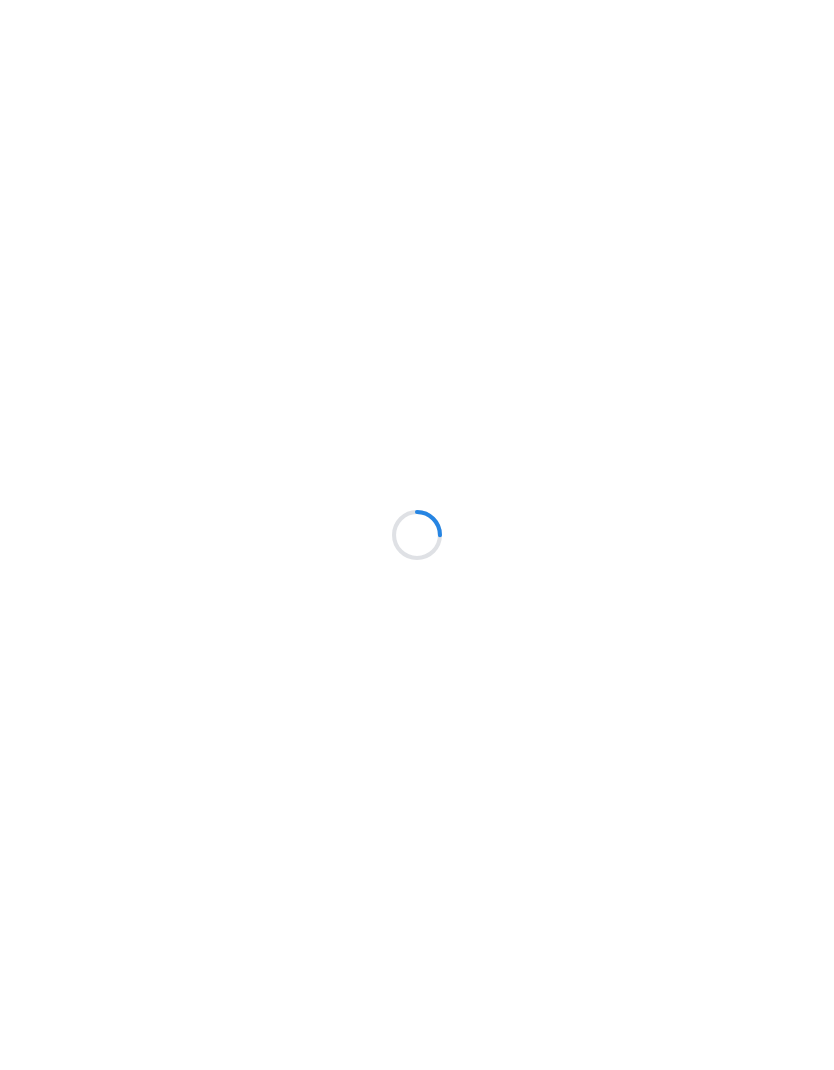 scroll, scrollTop: 0, scrollLeft: 0, axis: both 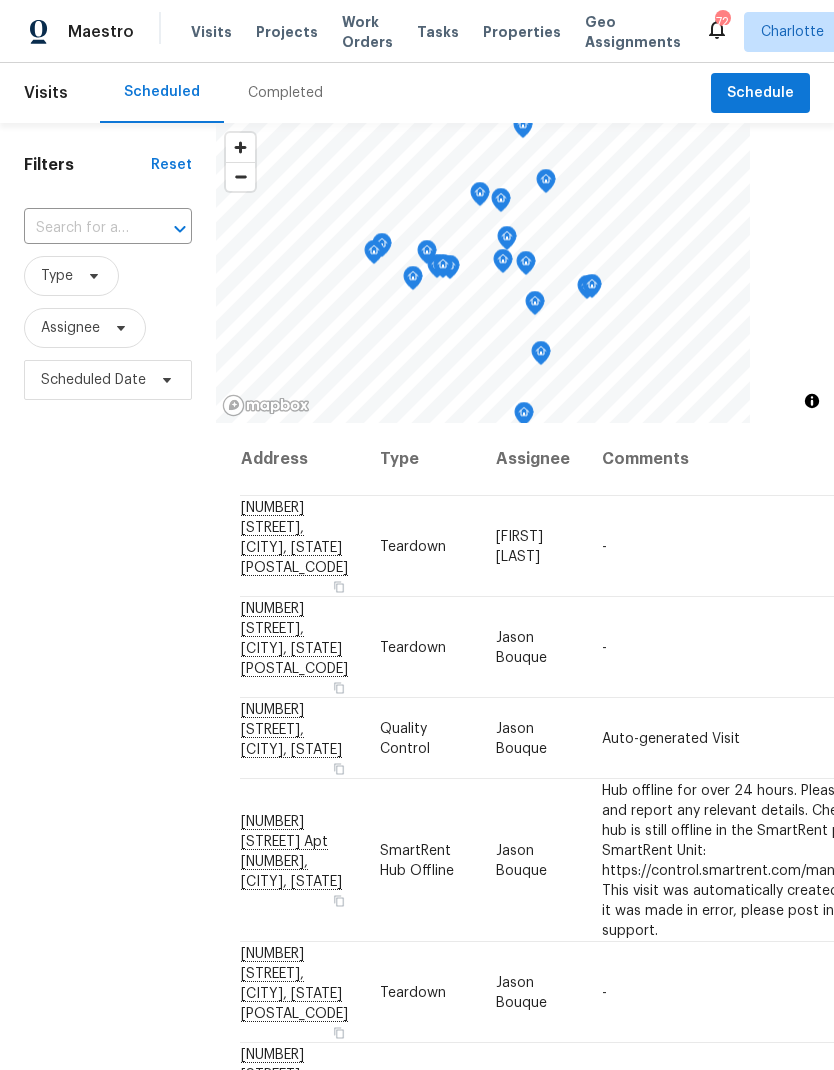 click on "Work Orders" at bounding box center (367, 32) 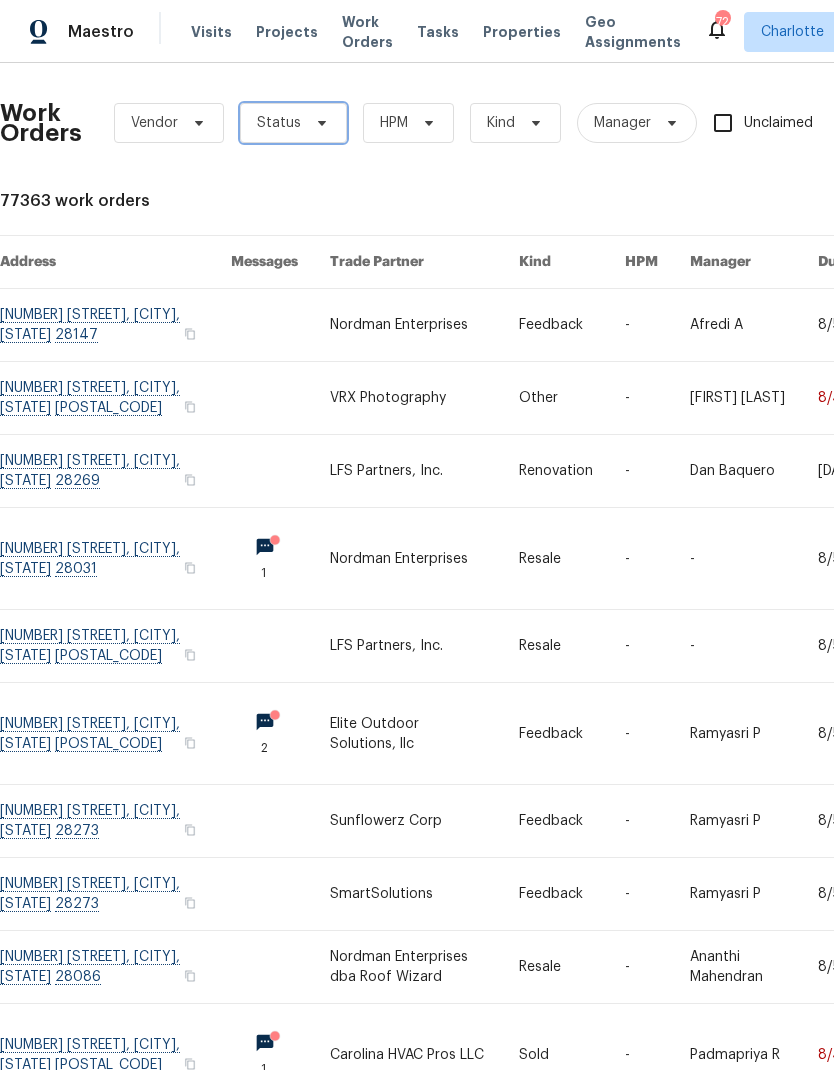 click on "Status" at bounding box center (293, 123) 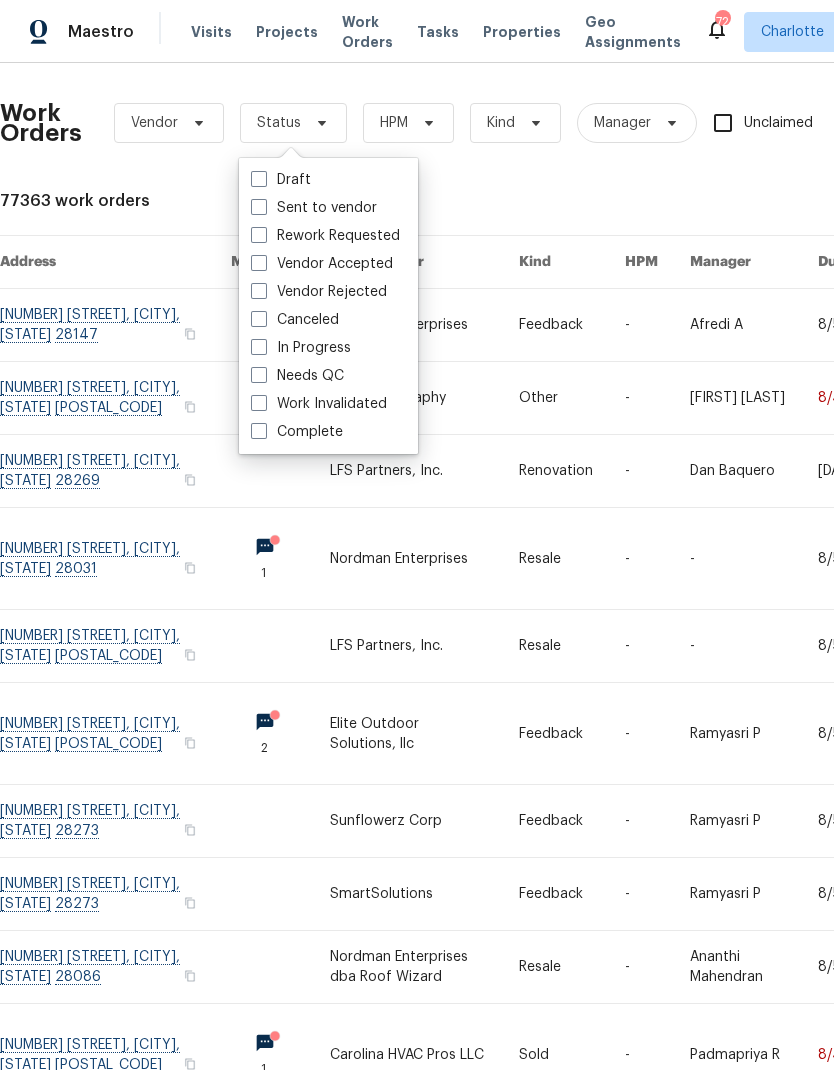 click on "Needs QC" at bounding box center (297, 376) 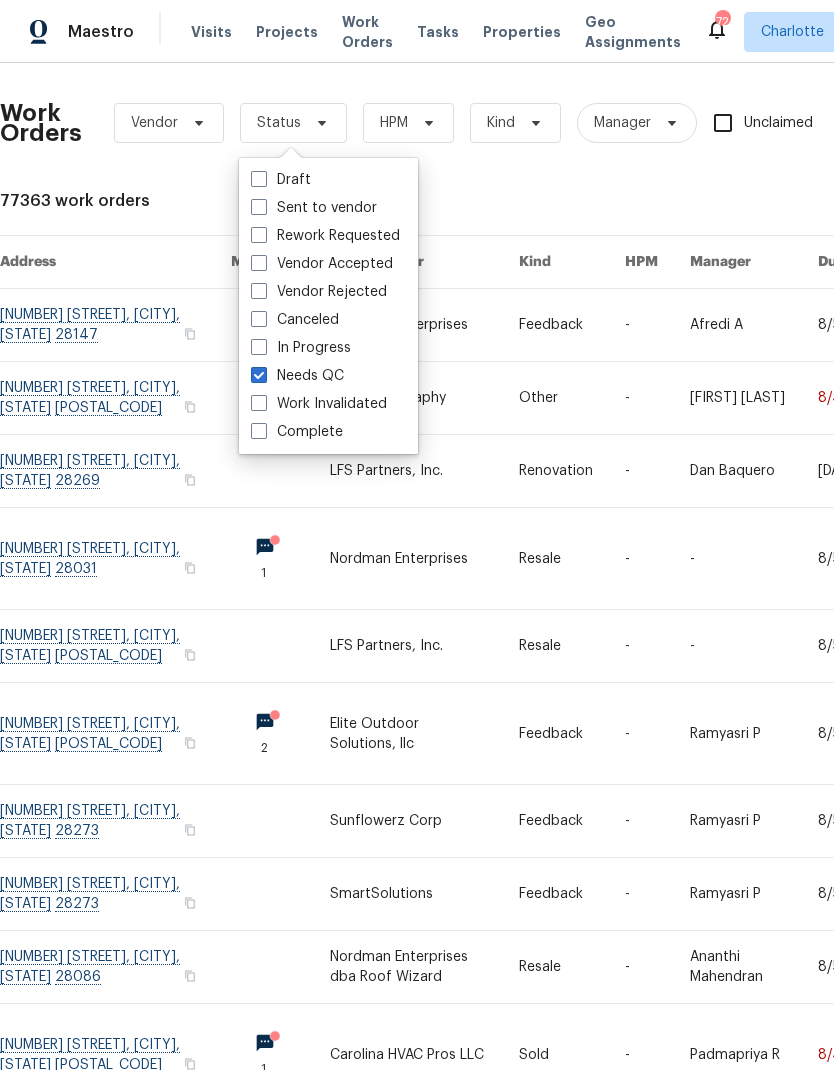 checkbox on "true" 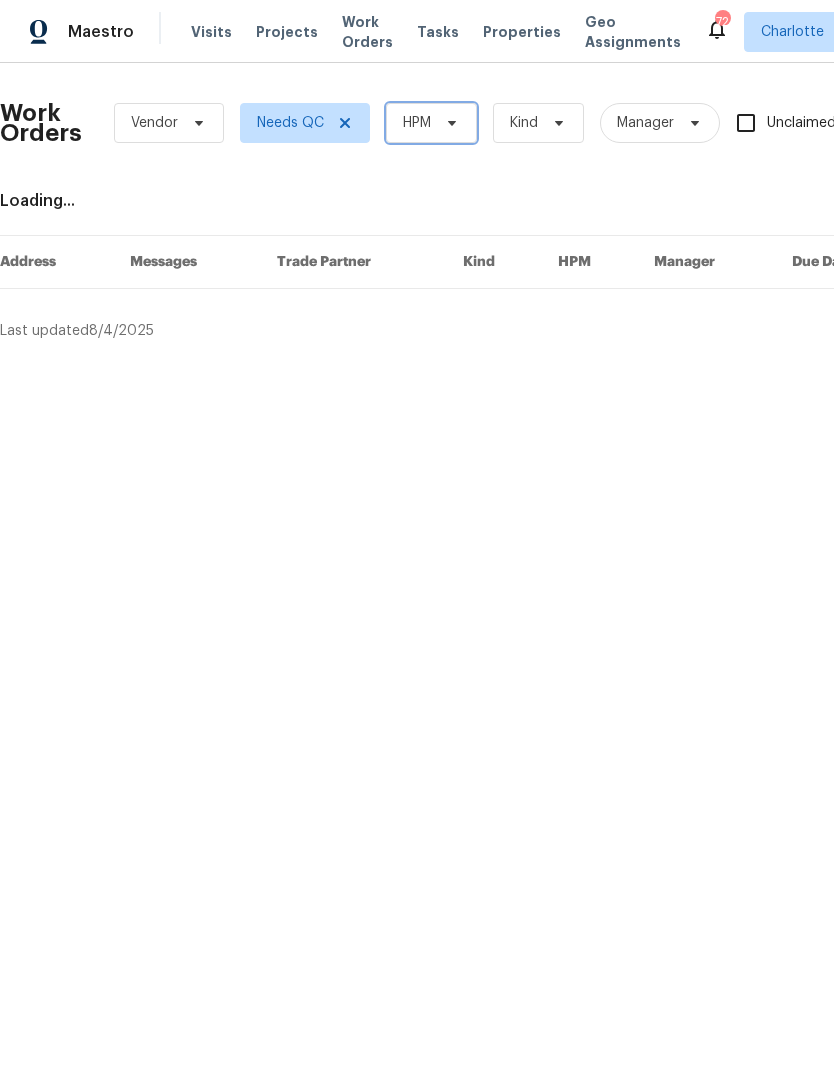 click on "HPM" at bounding box center [431, 123] 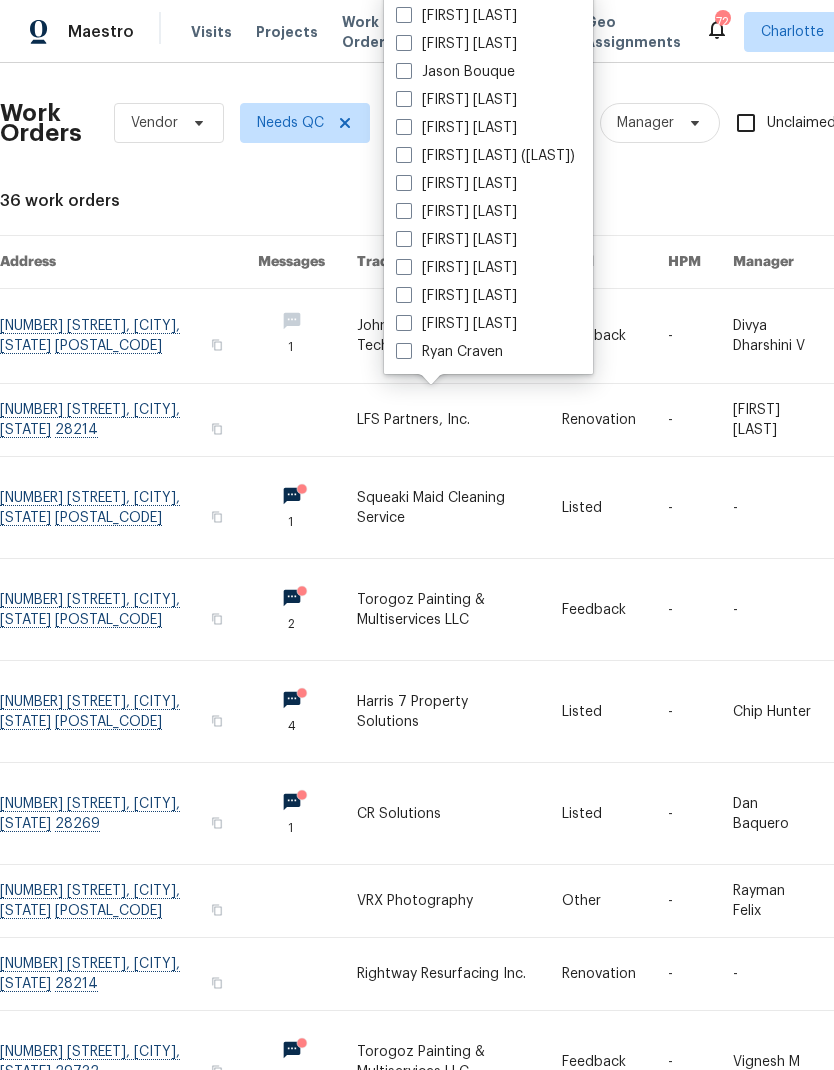 scroll, scrollTop: 248, scrollLeft: 0, axis: vertical 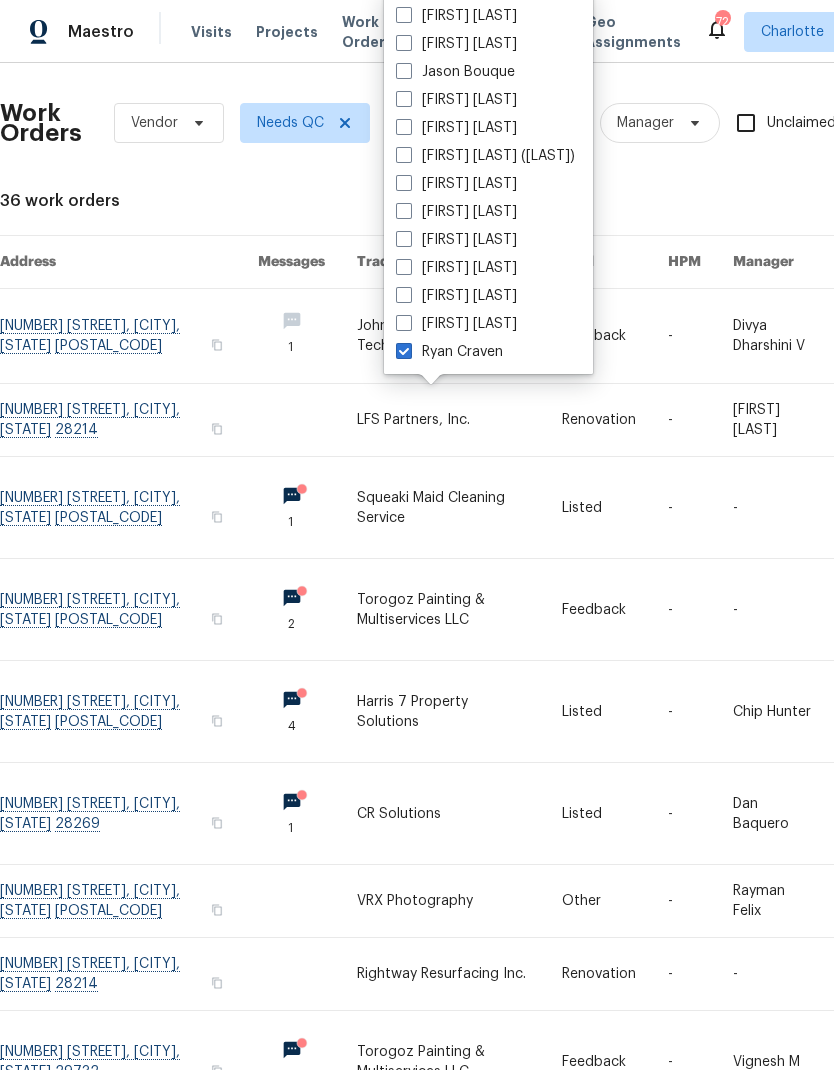 checkbox on "true" 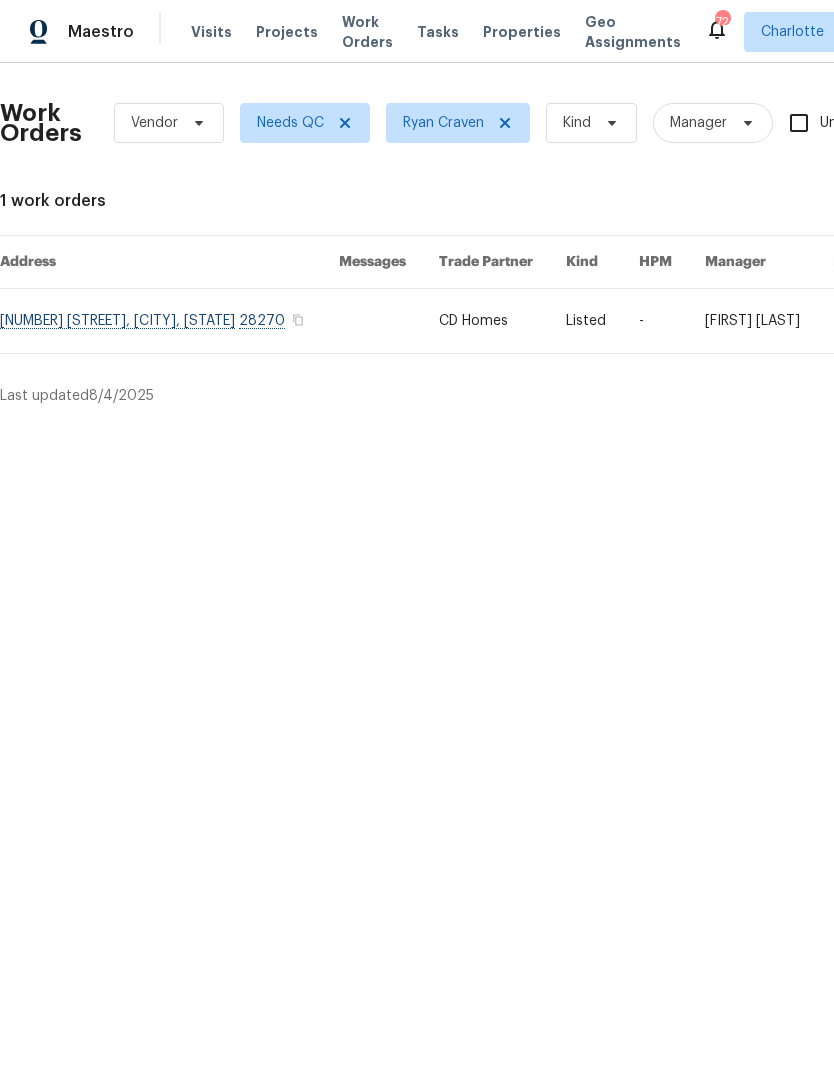 click on "Maestro" at bounding box center (101, 32) 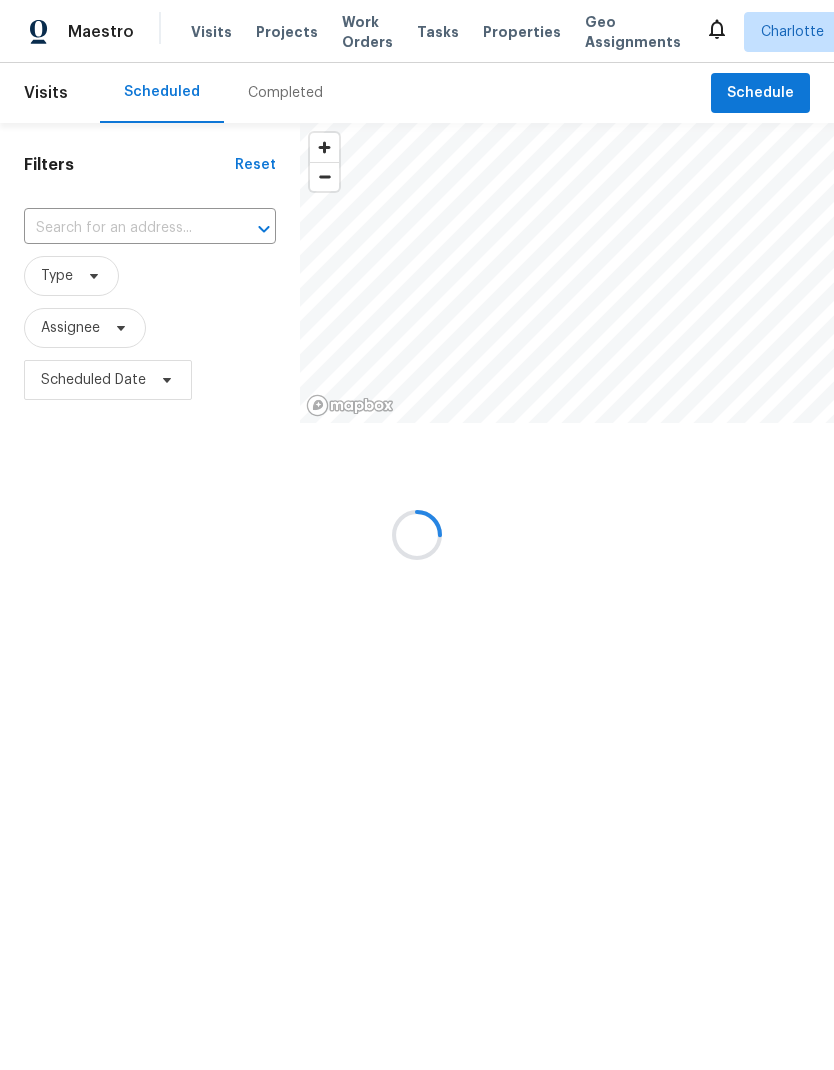 scroll, scrollTop: 0, scrollLeft: 0, axis: both 